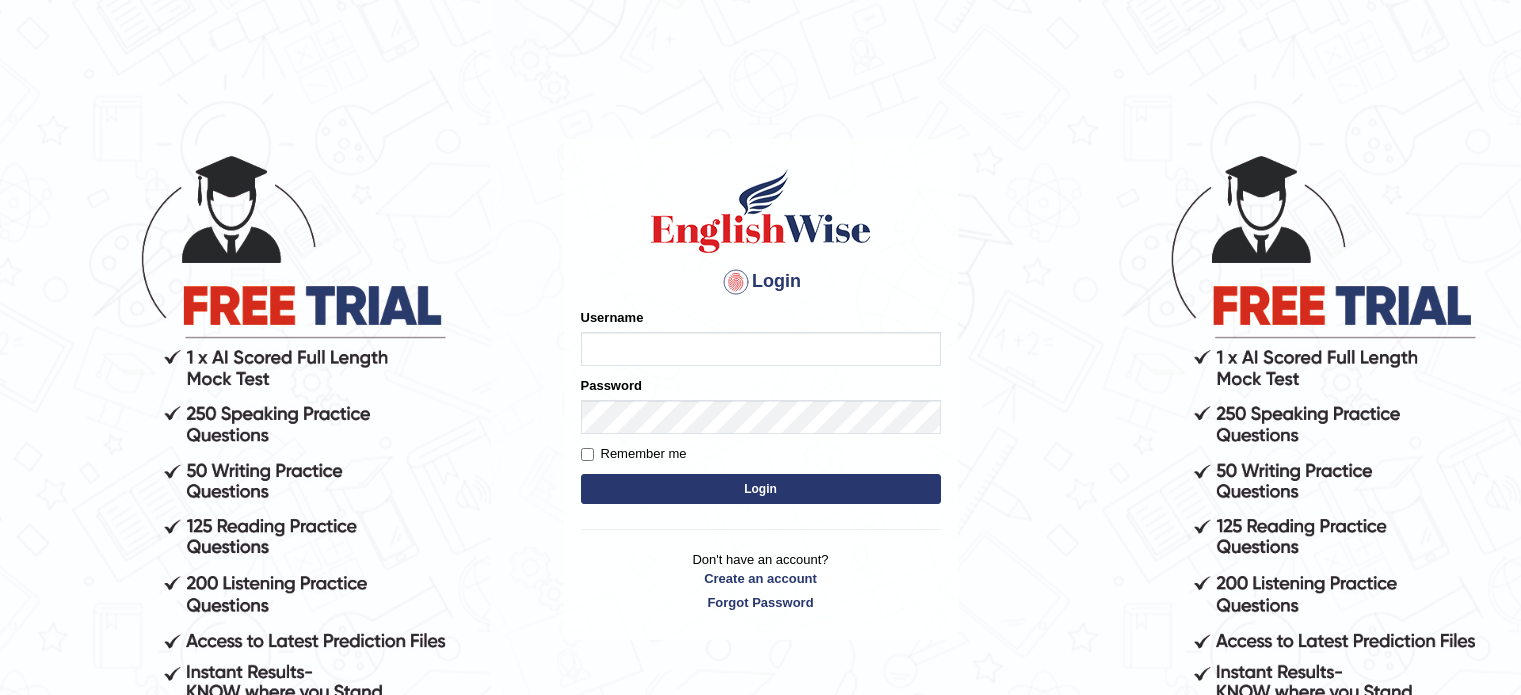scroll, scrollTop: 0, scrollLeft: 0, axis: both 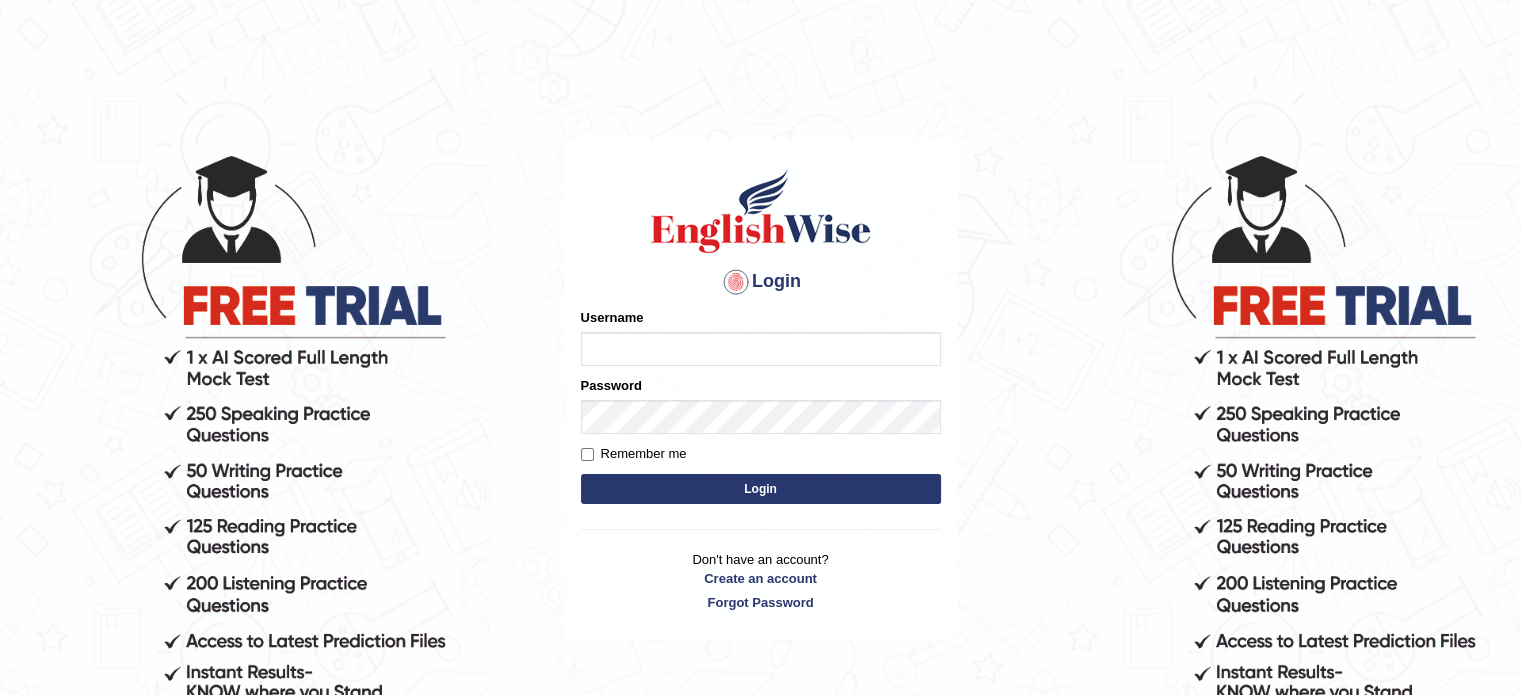 type on "alphydavis" 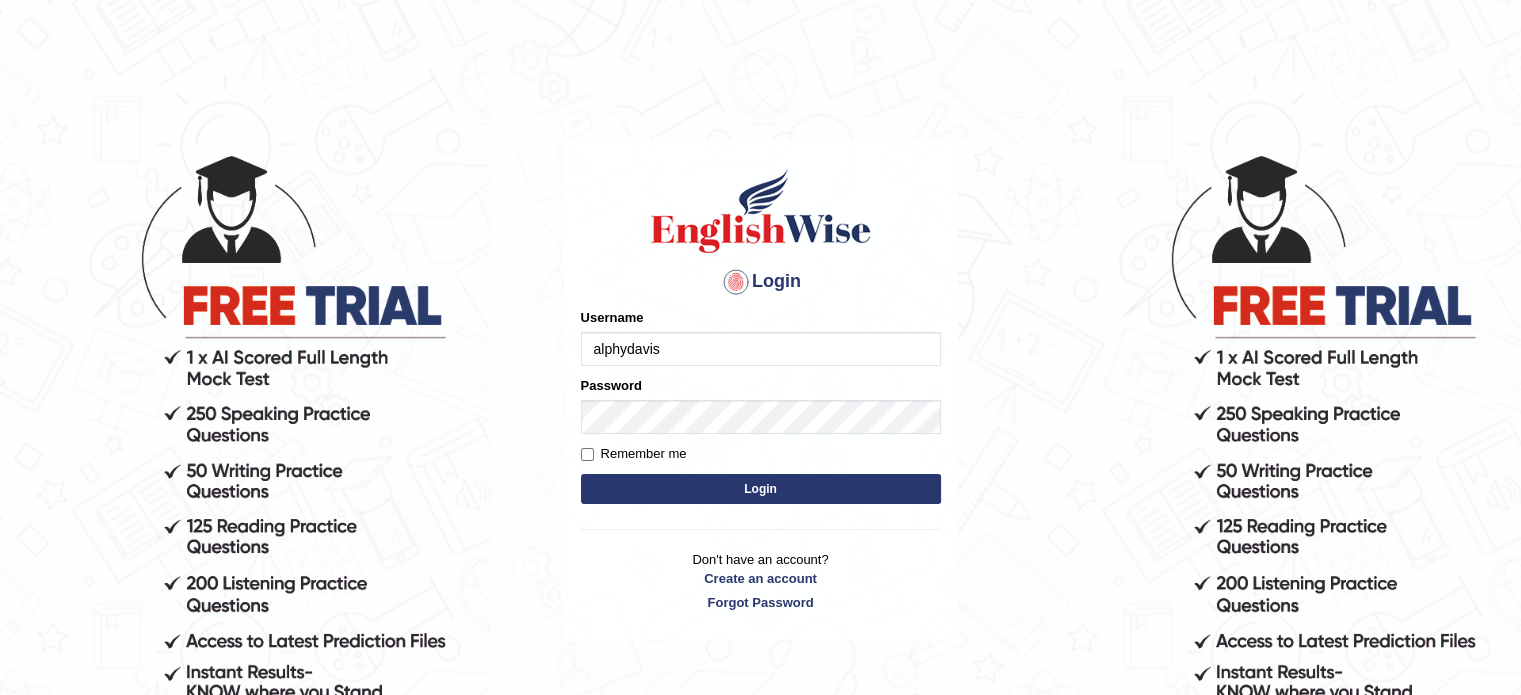 click on "Login" at bounding box center (761, 489) 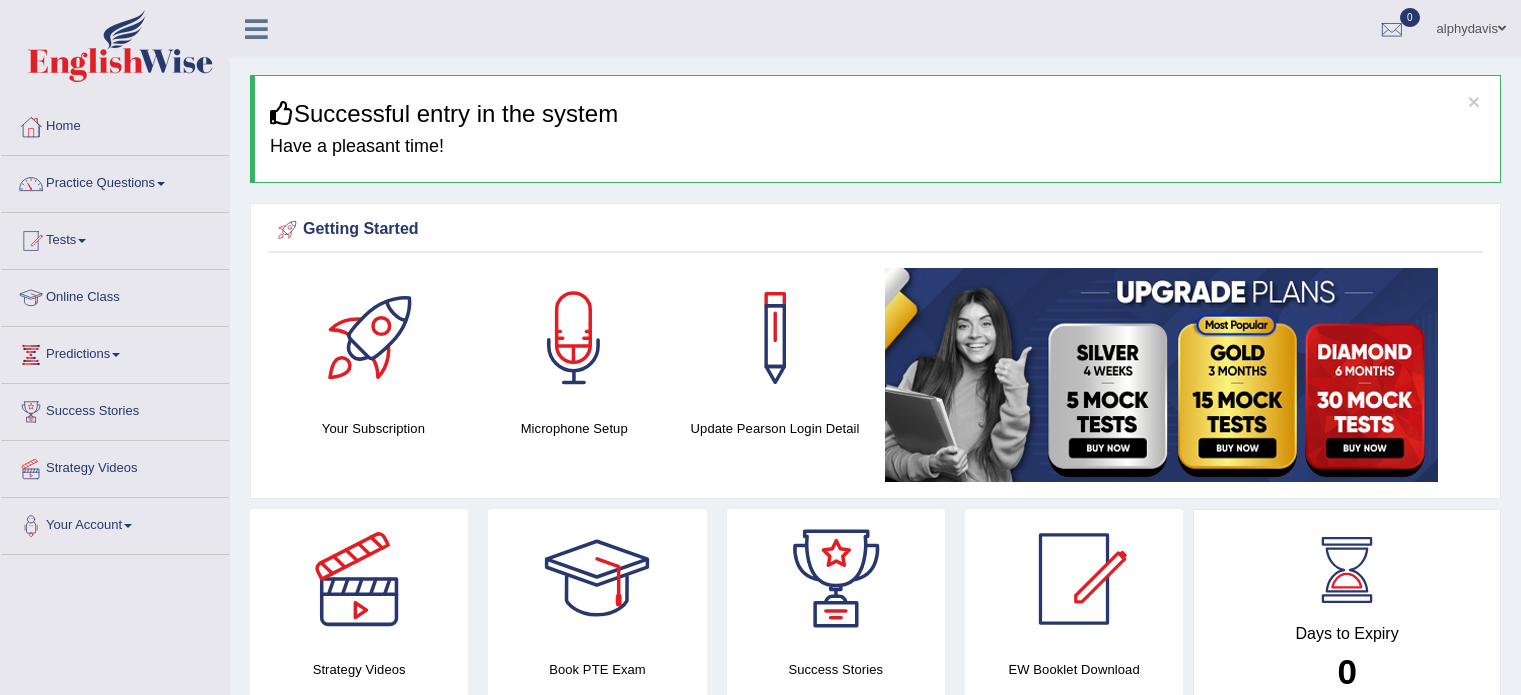 scroll, scrollTop: 0, scrollLeft: 0, axis: both 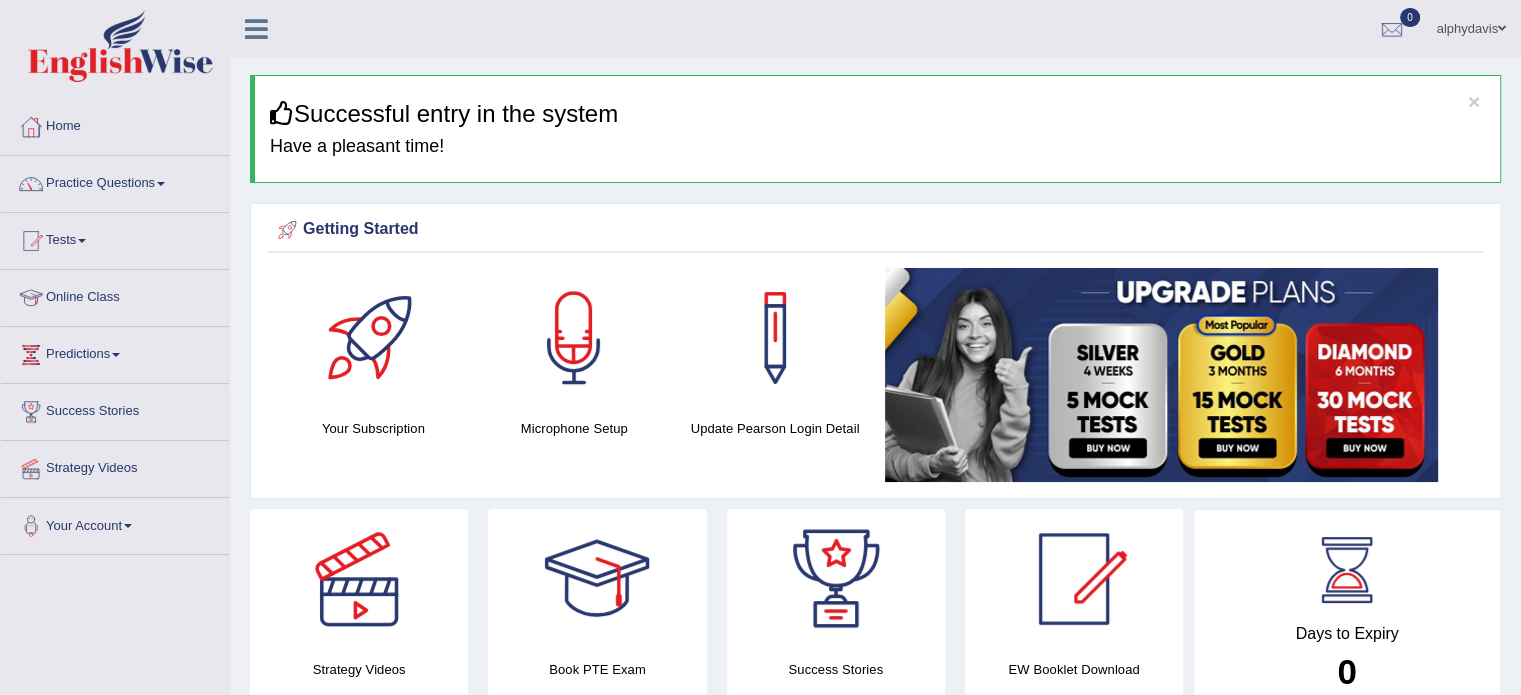 click at bounding box center [161, 184] 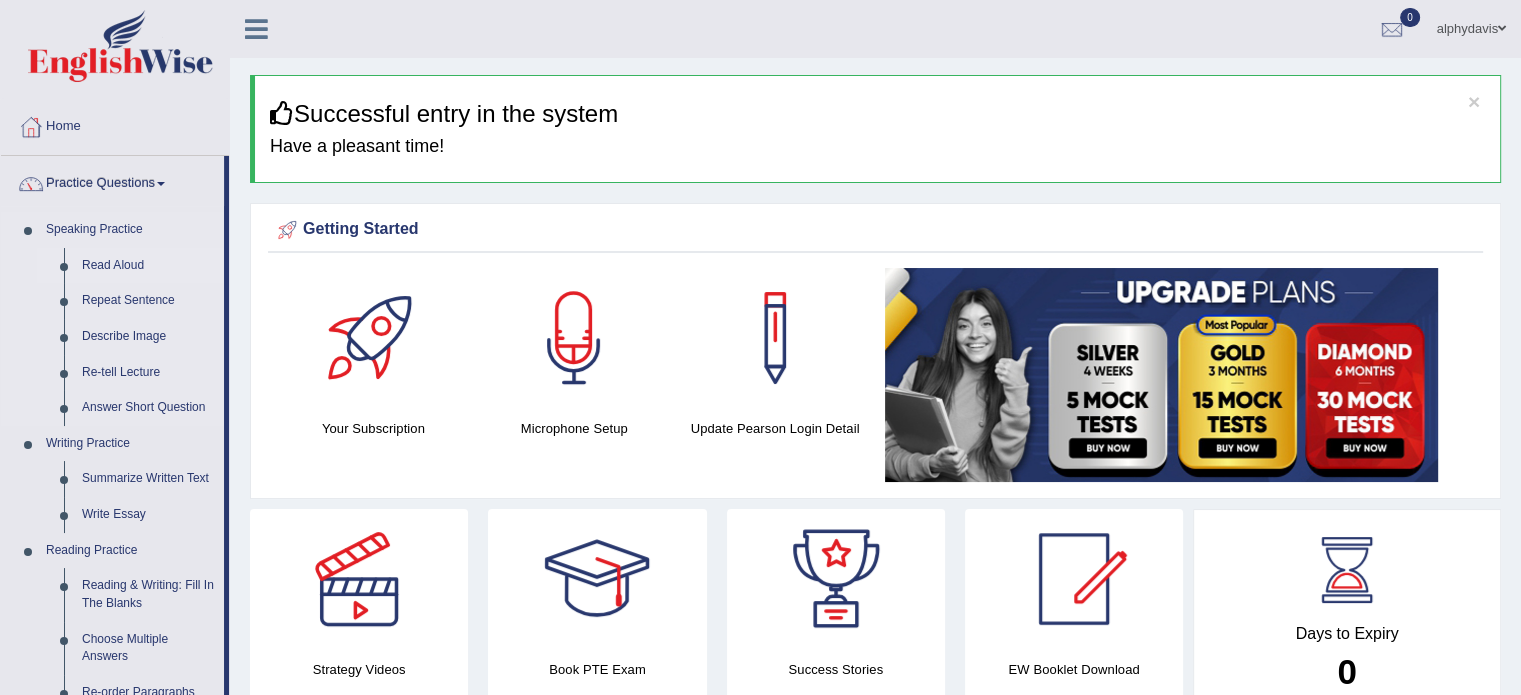 click on "Read Aloud" at bounding box center (148, 266) 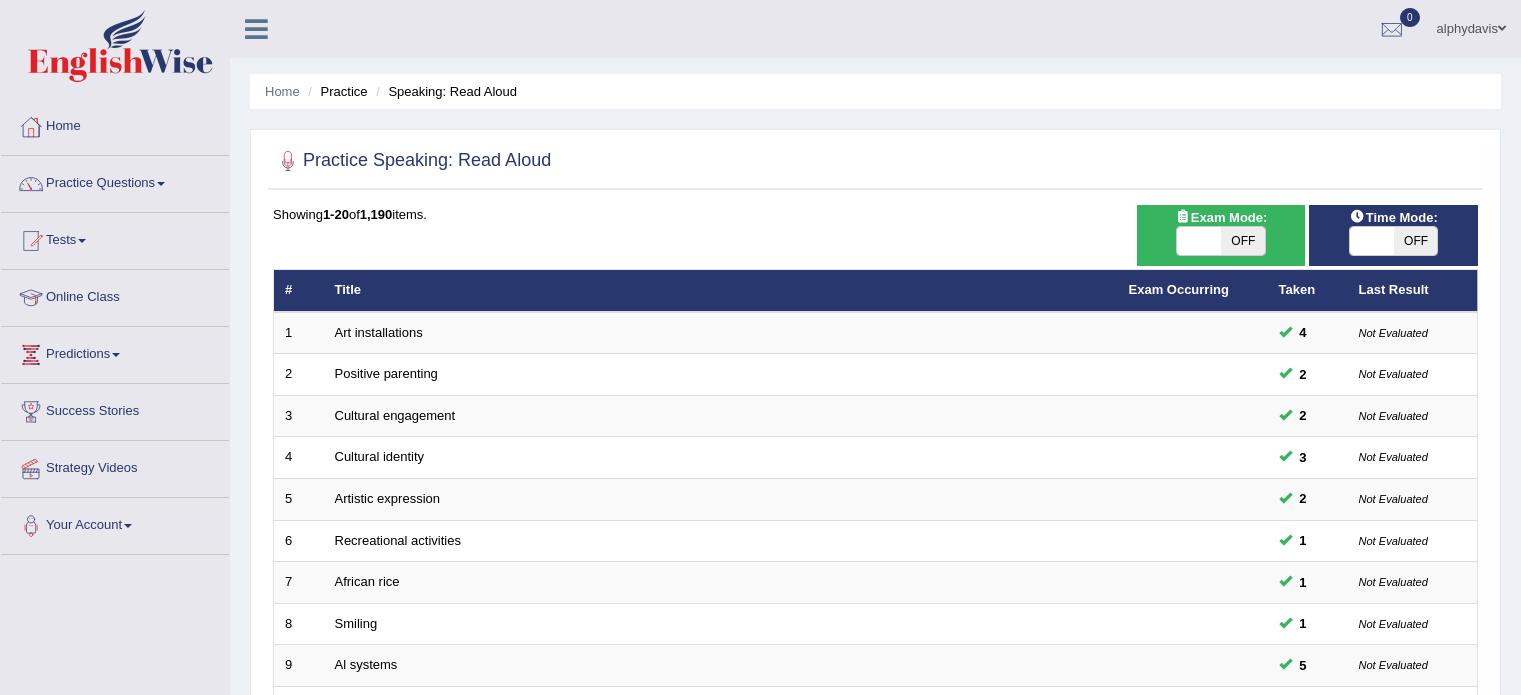 scroll, scrollTop: 0, scrollLeft: 0, axis: both 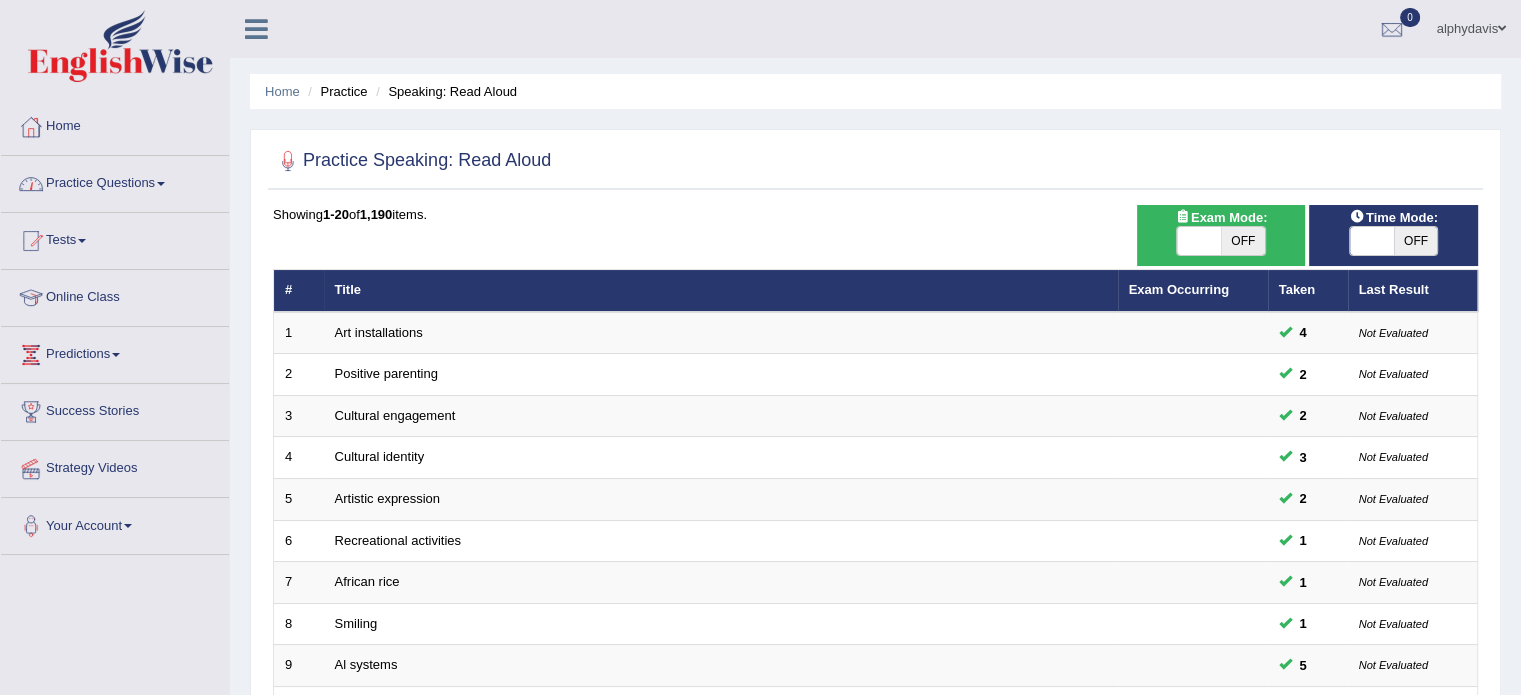 click on "Home" at bounding box center [115, 124] 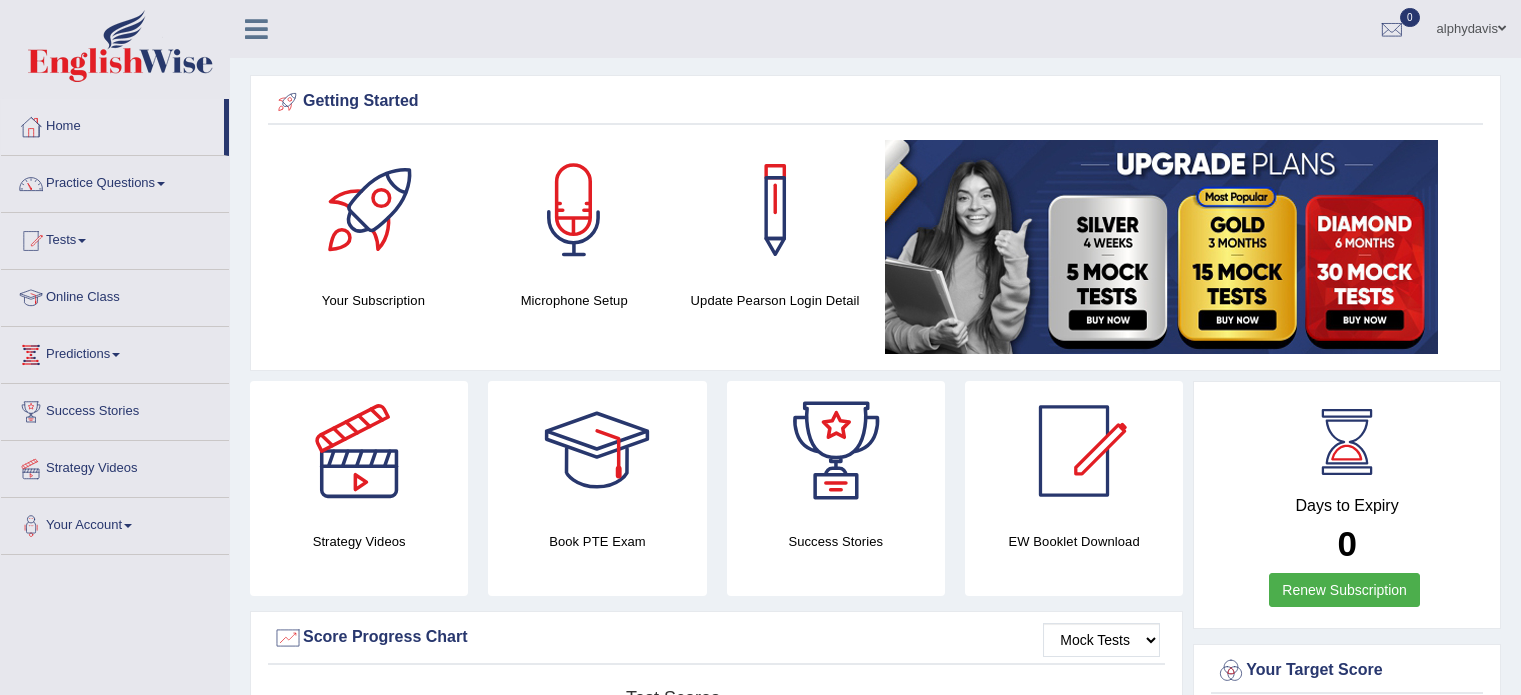scroll, scrollTop: 0, scrollLeft: 0, axis: both 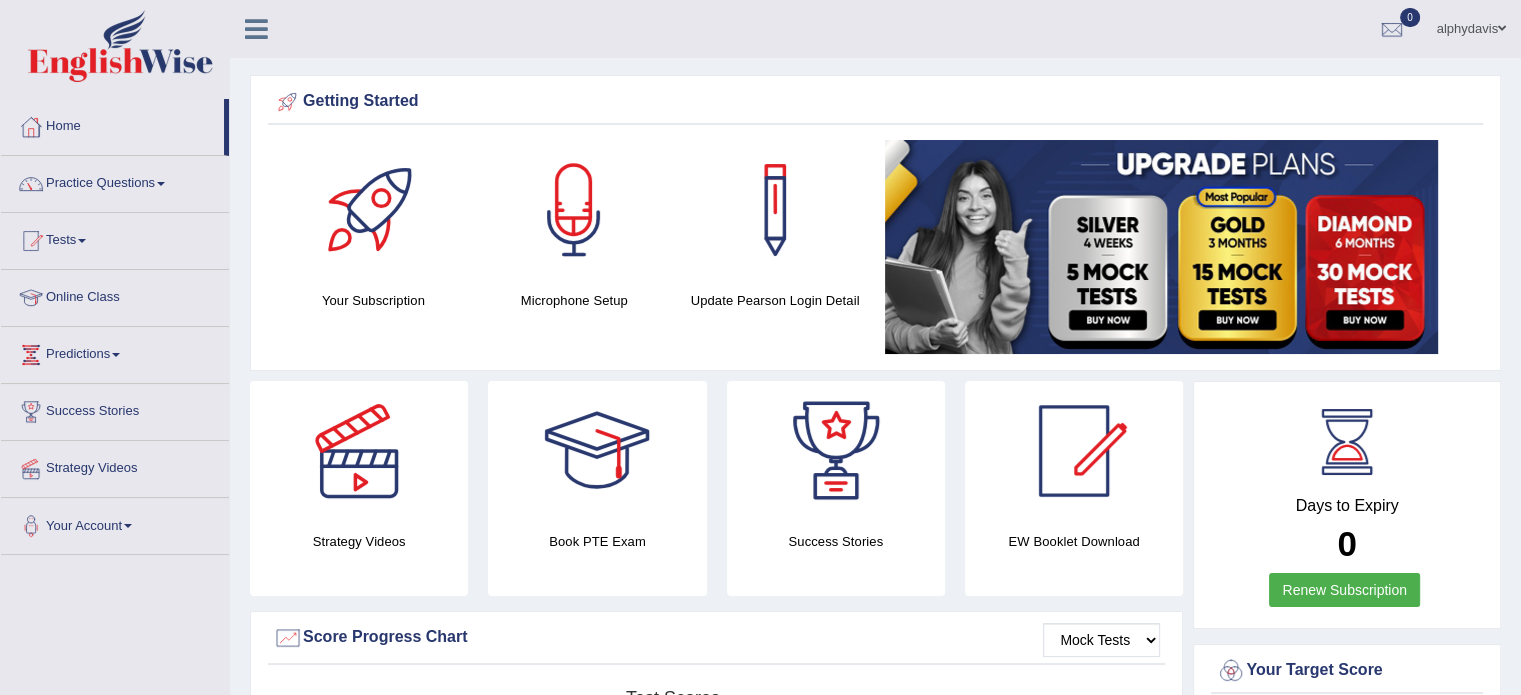 click on "Renew Subscription" at bounding box center [1344, 590] 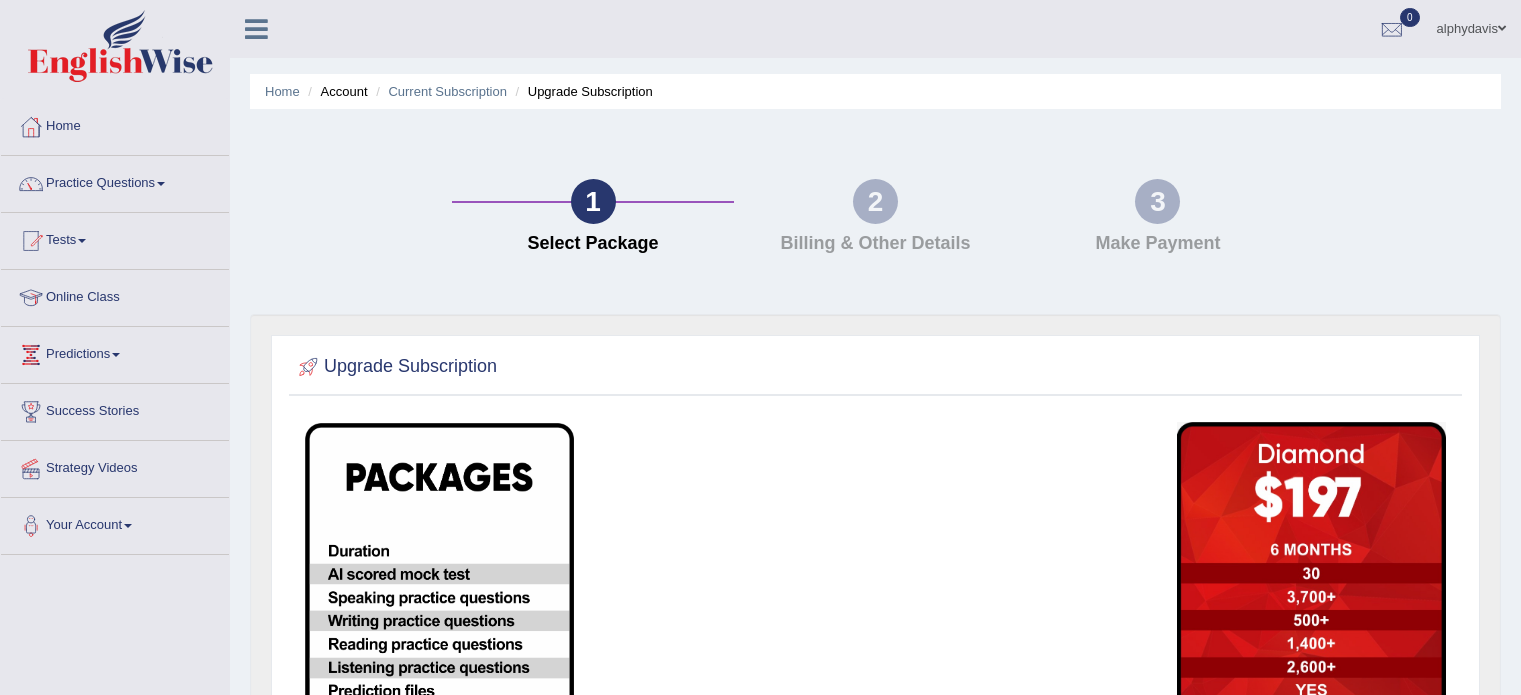 scroll, scrollTop: 0, scrollLeft: 0, axis: both 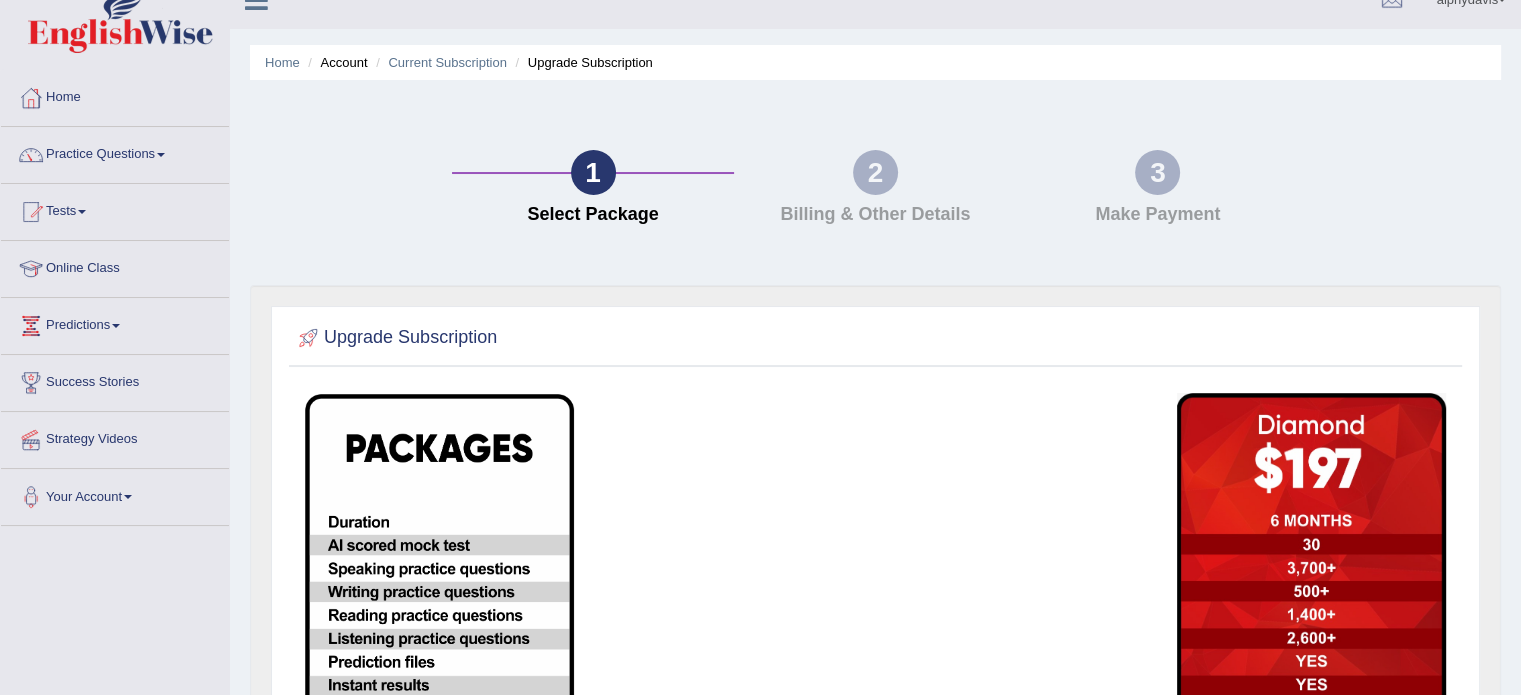 click at bounding box center [161, 155] 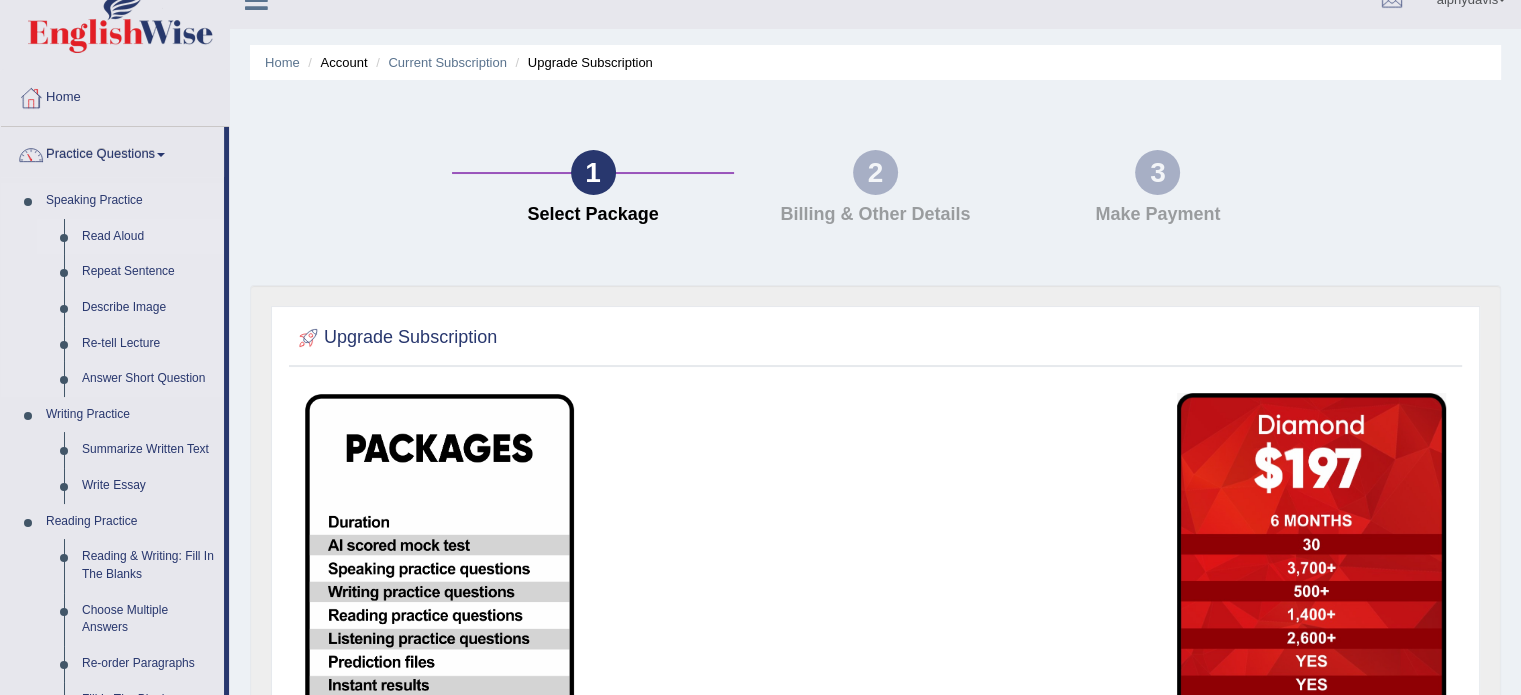 click on "Read Aloud" at bounding box center [148, 237] 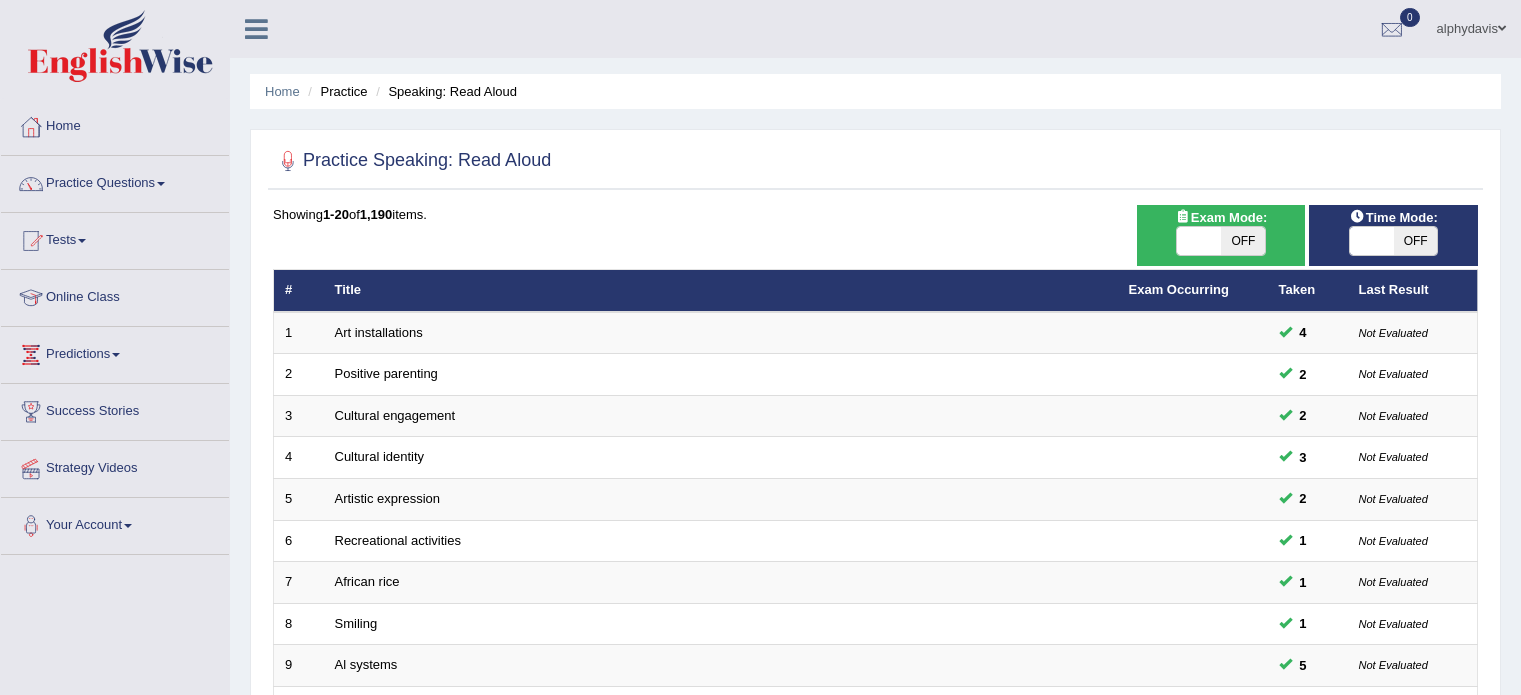 scroll, scrollTop: 0, scrollLeft: 0, axis: both 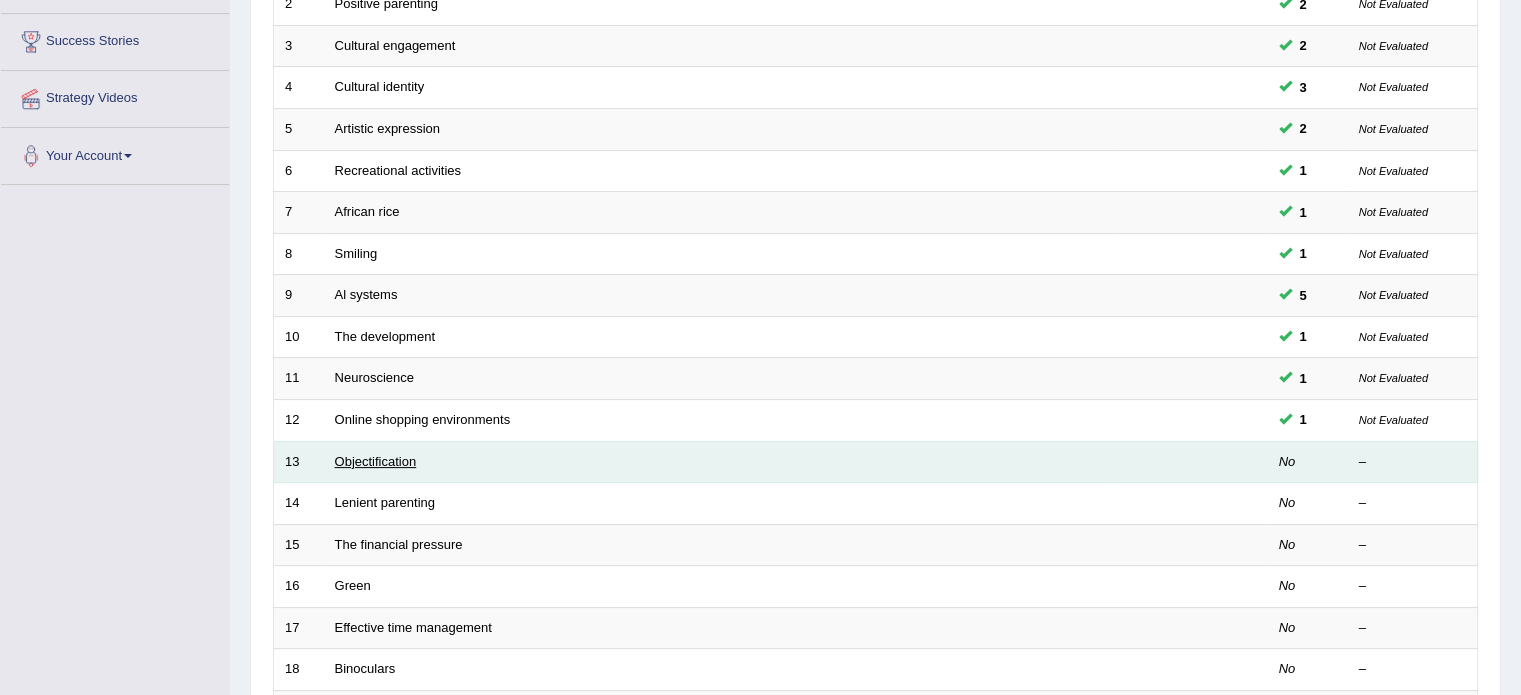 click on "Objectification" at bounding box center [376, 461] 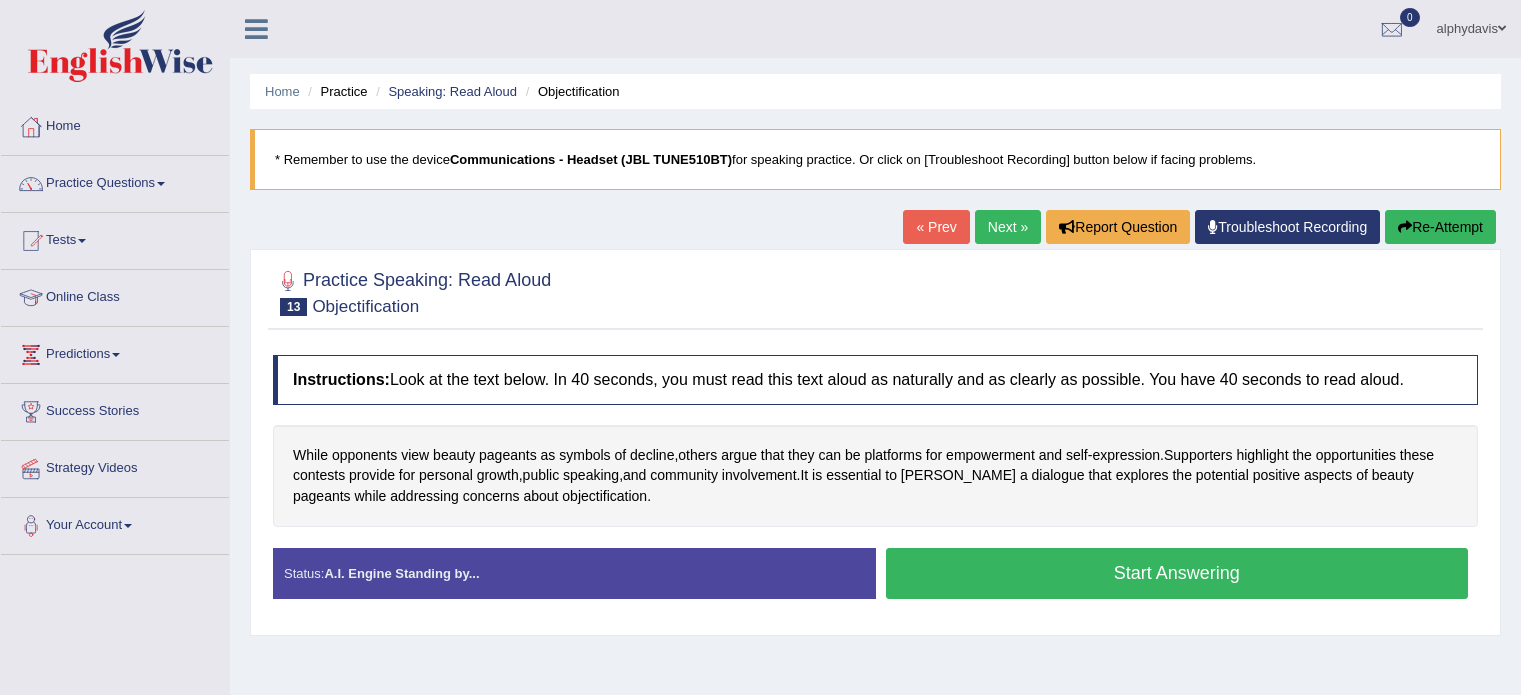 scroll, scrollTop: 0, scrollLeft: 0, axis: both 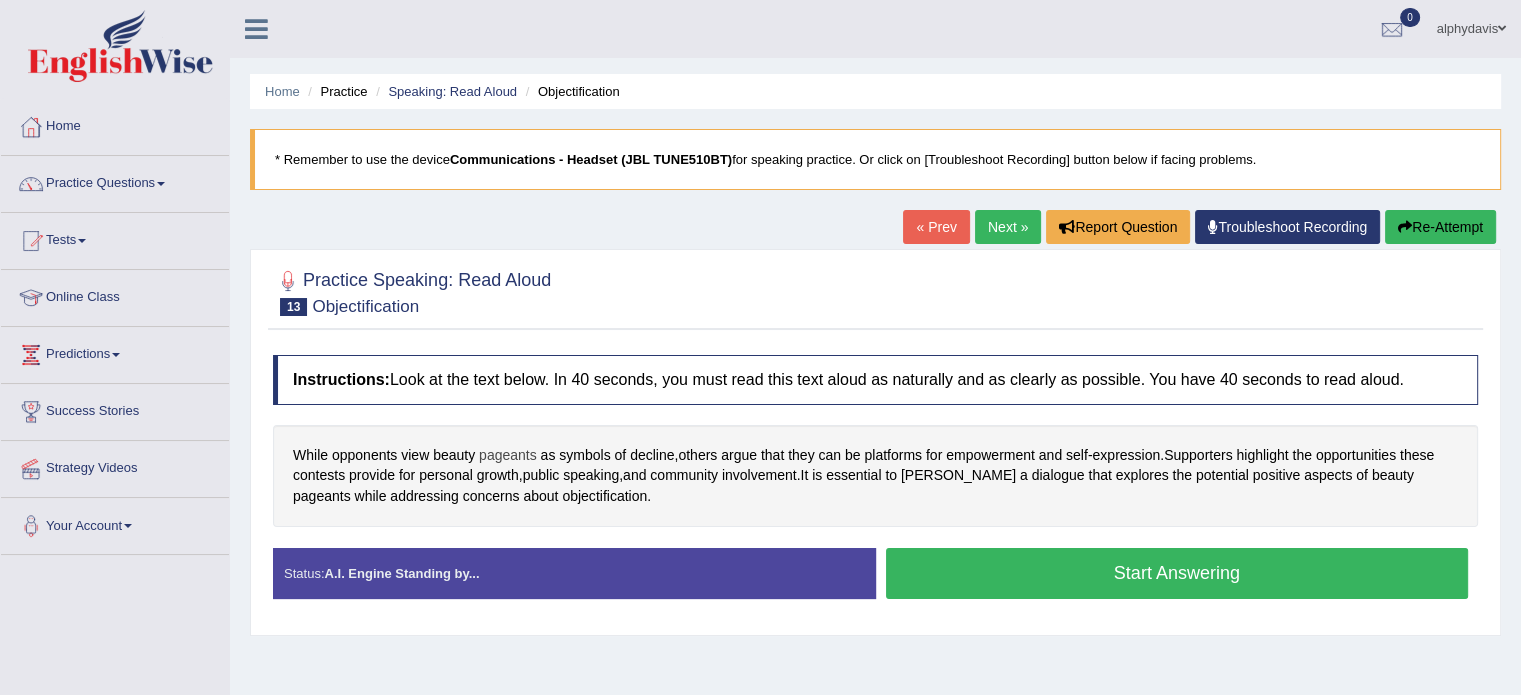 click on "pageants" at bounding box center (508, 455) 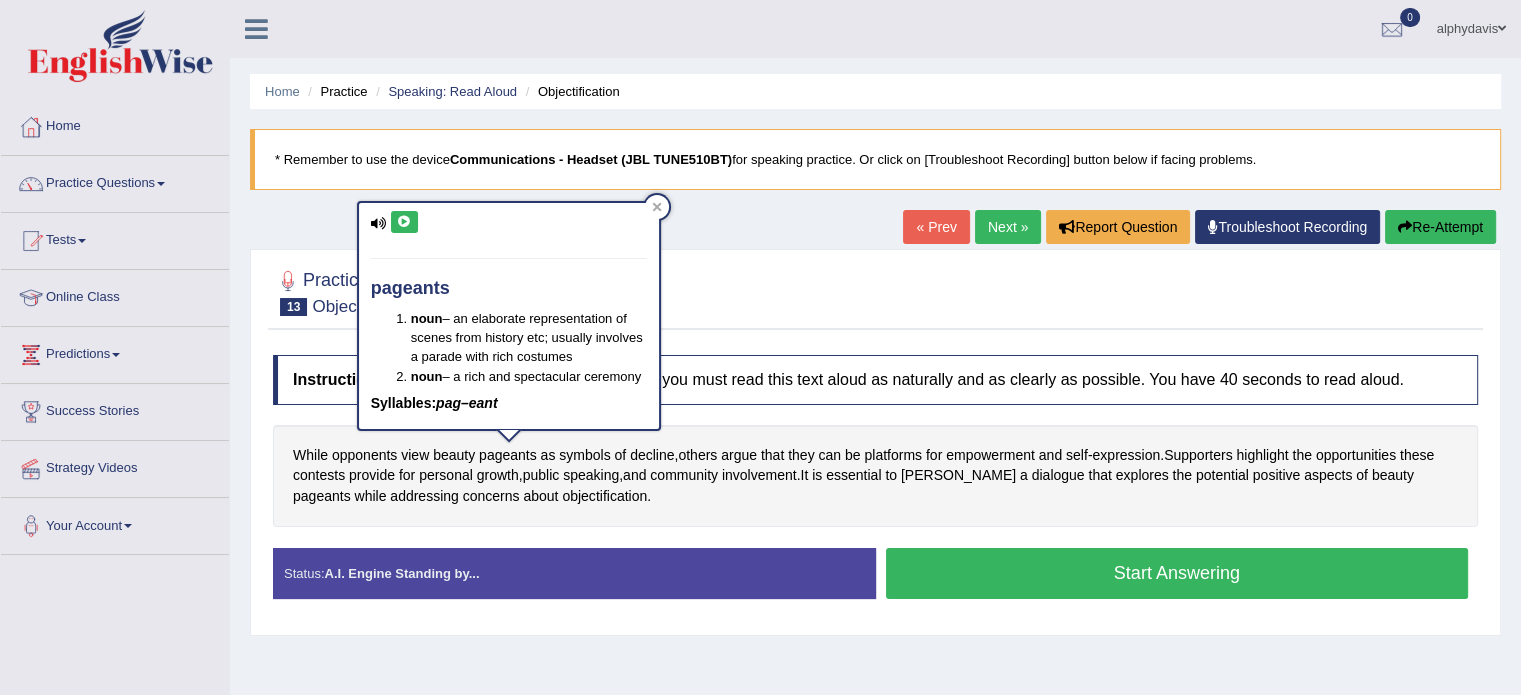click at bounding box center (404, 222) 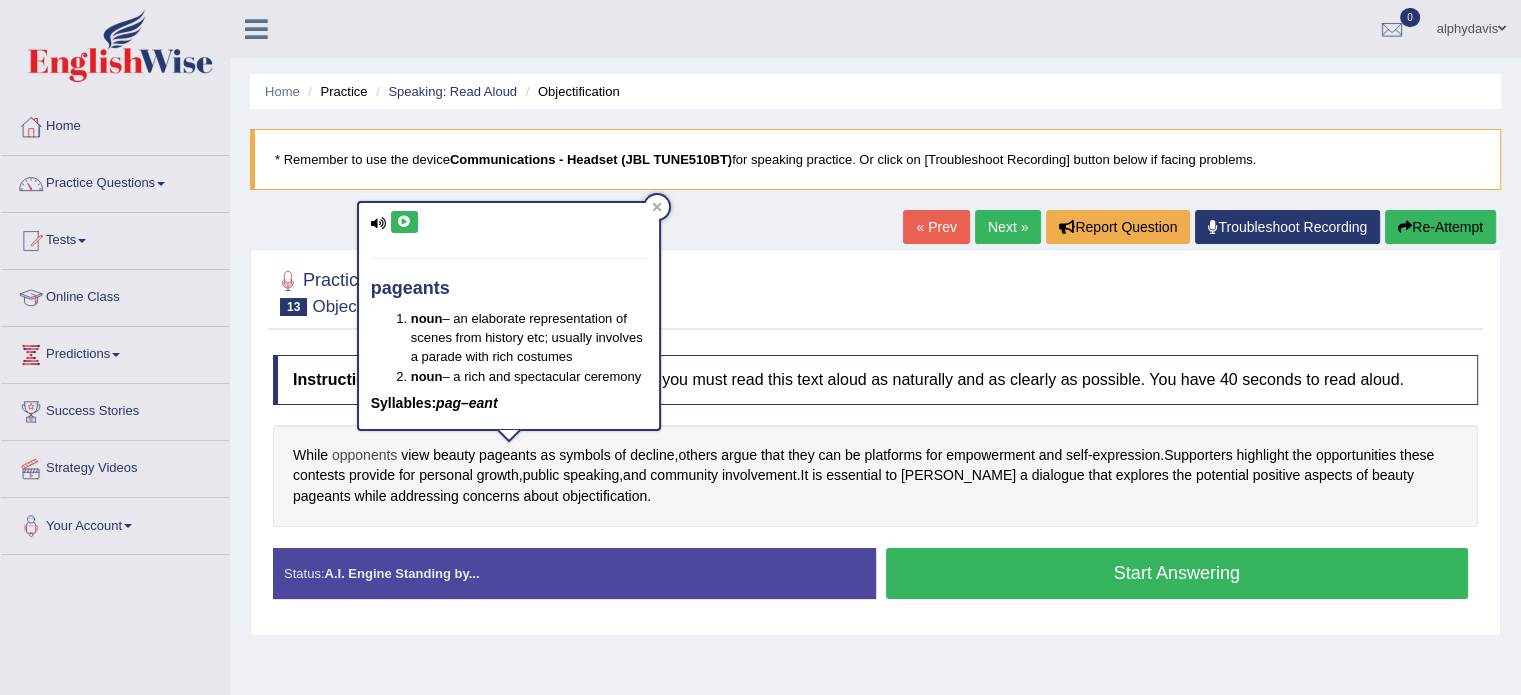 click on "opponents" at bounding box center (364, 455) 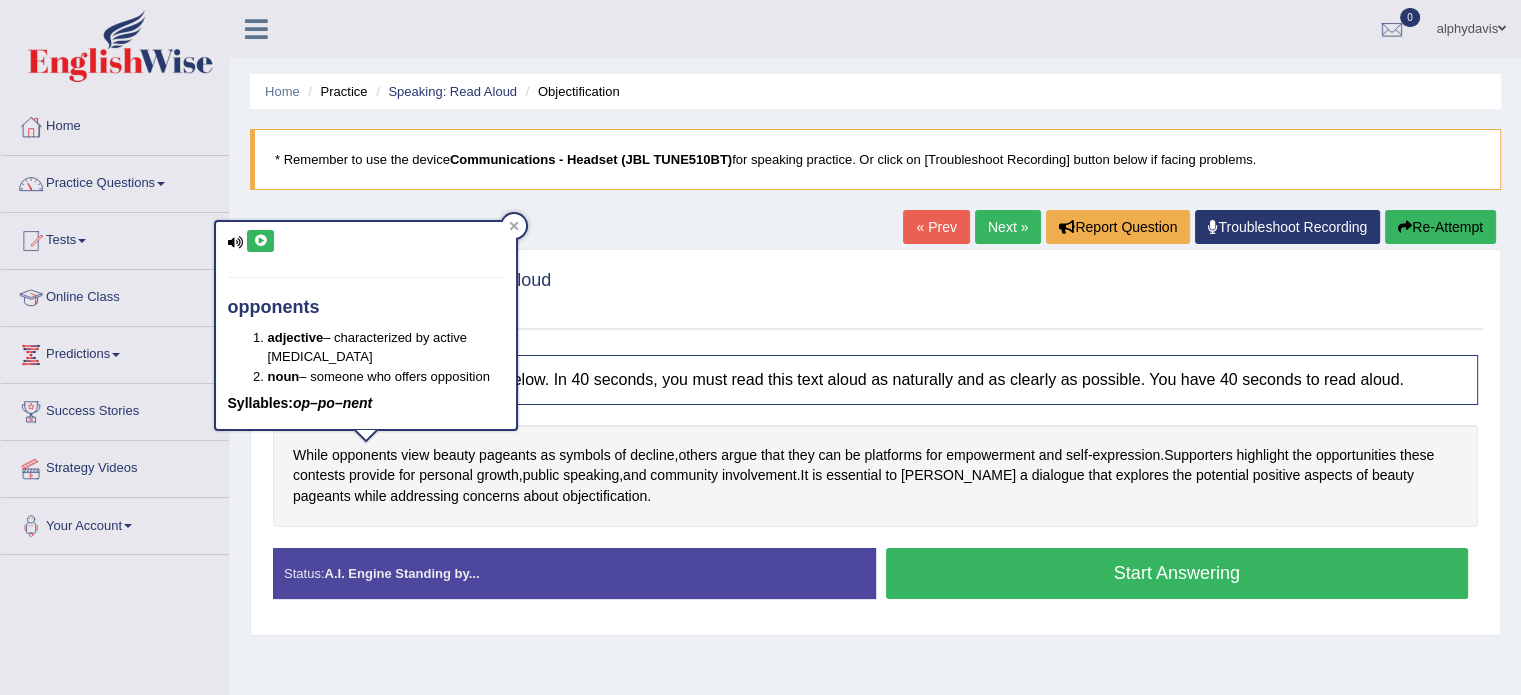 click at bounding box center [260, 241] 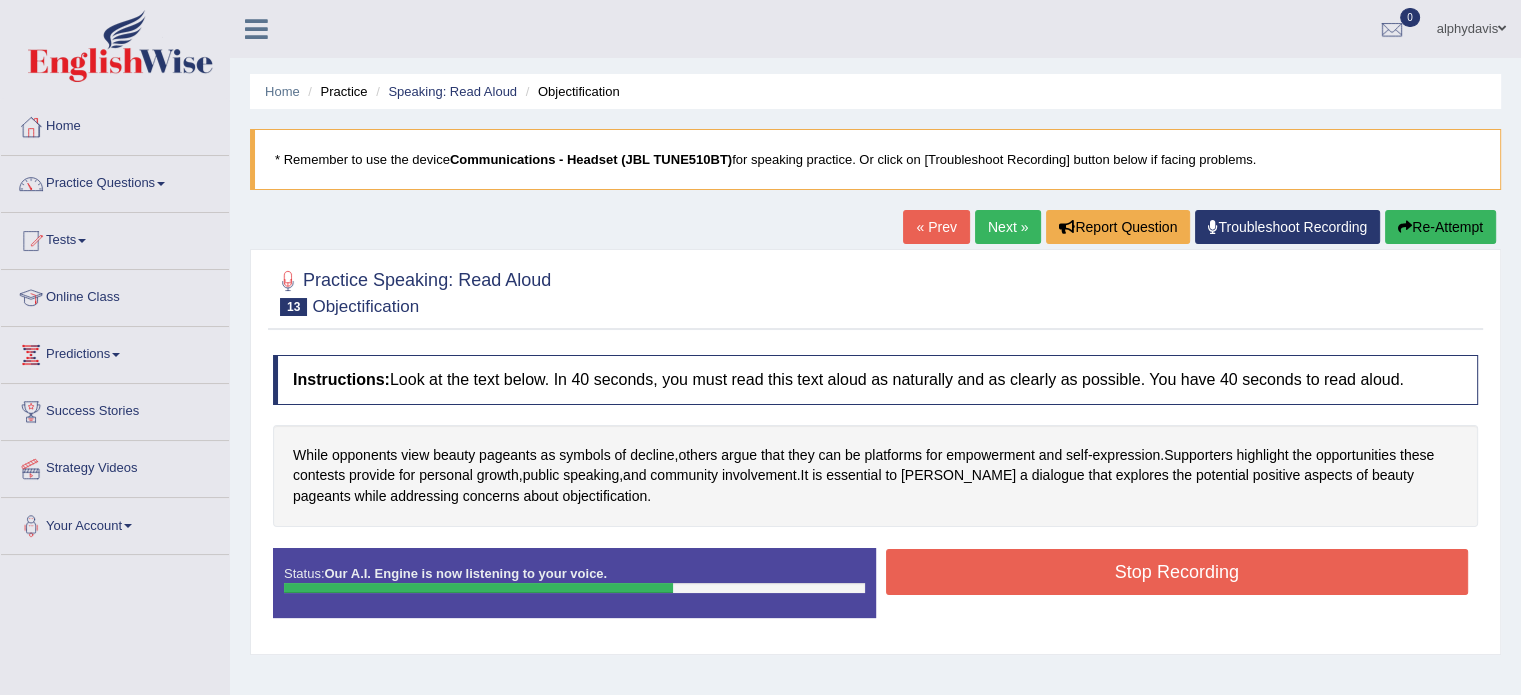 click on "Stop Recording" at bounding box center (1177, 572) 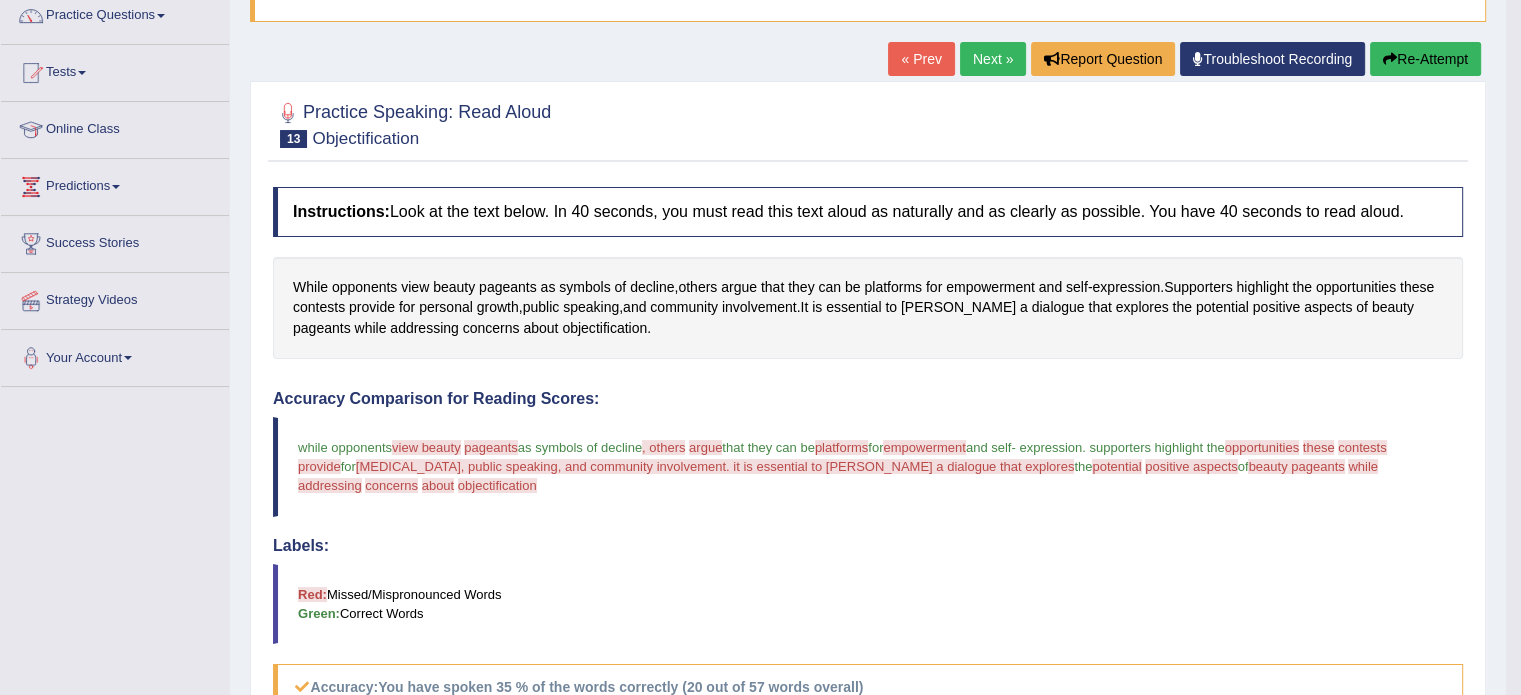 scroll, scrollTop: 176, scrollLeft: 0, axis: vertical 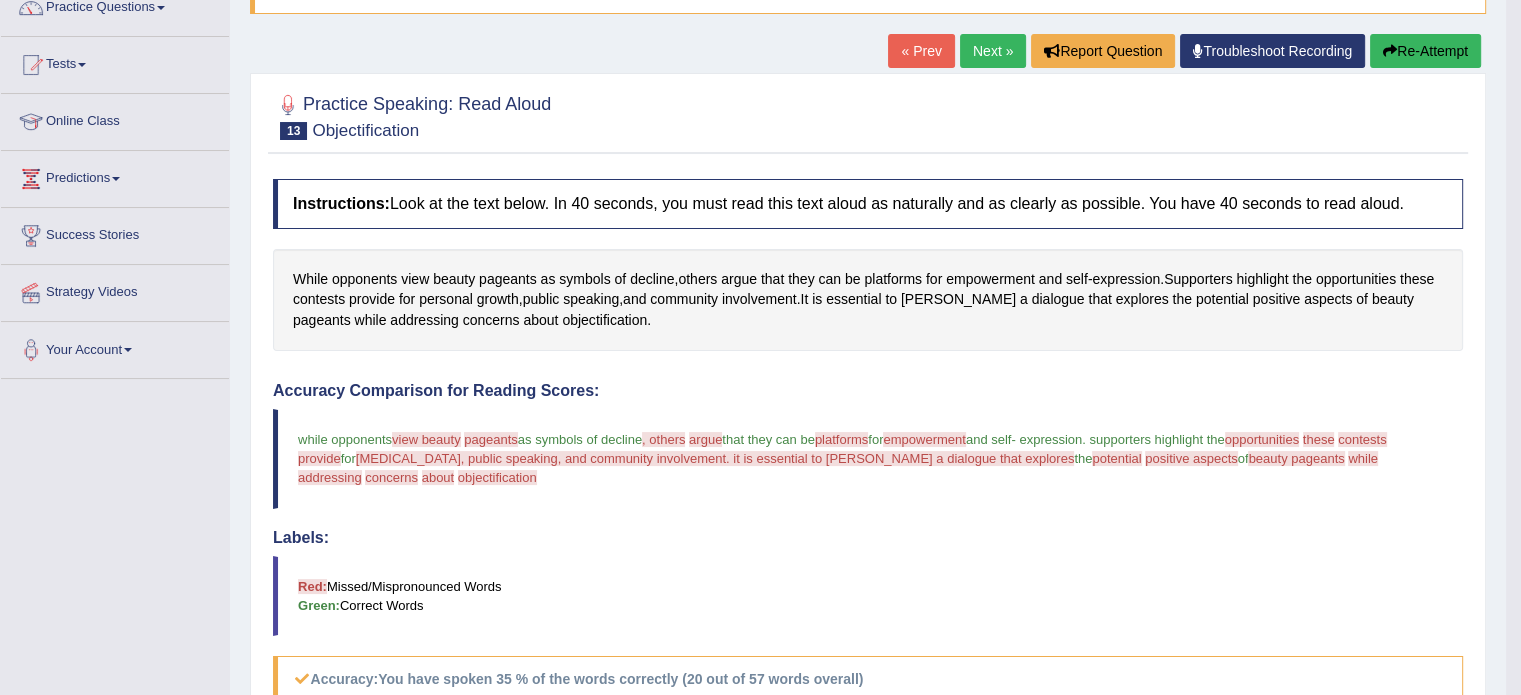 click on "Re-Attempt" at bounding box center [1425, 51] 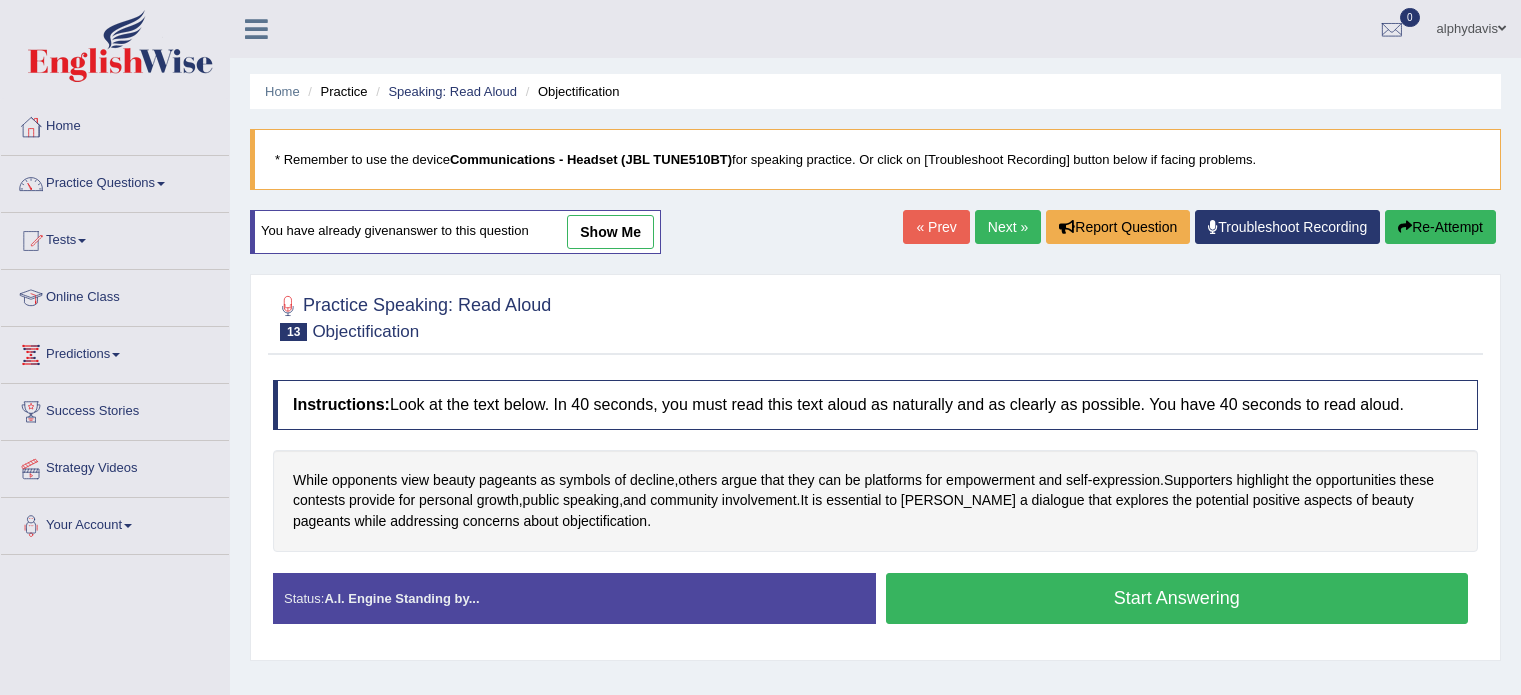 scroll, scrollTop: 176, scrollLeft: 0, axis: vertical 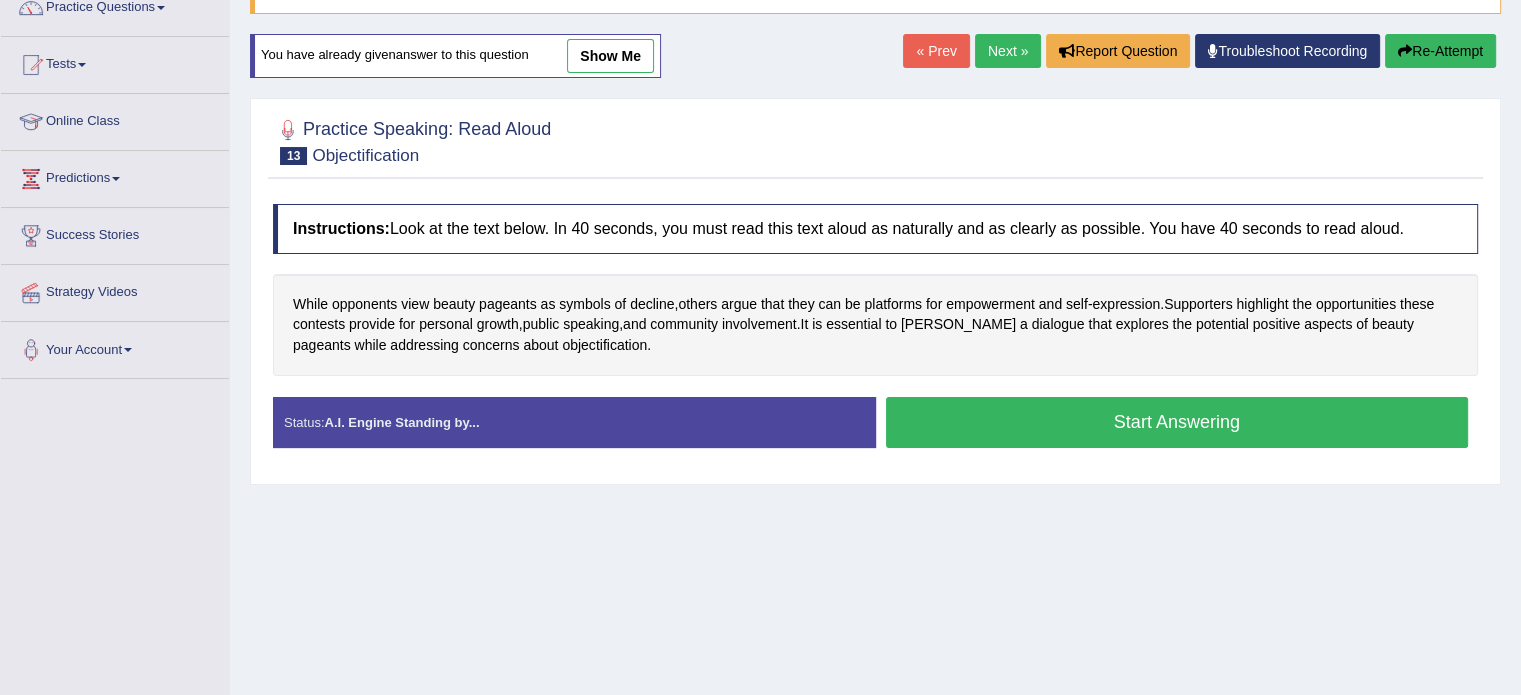click on "Start Answering" at bounding box center [1177, 422] 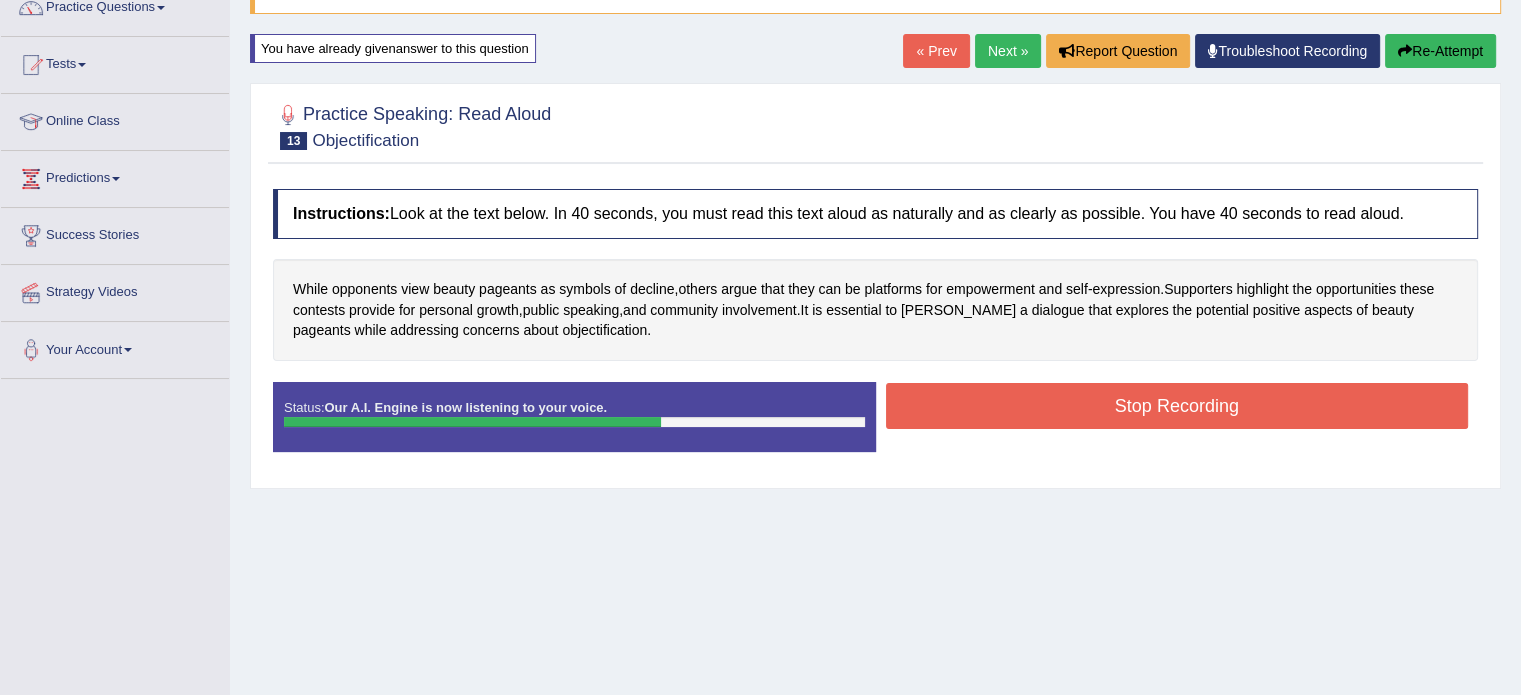 click on "Stop Recording" at bounding box center (1177, 406) 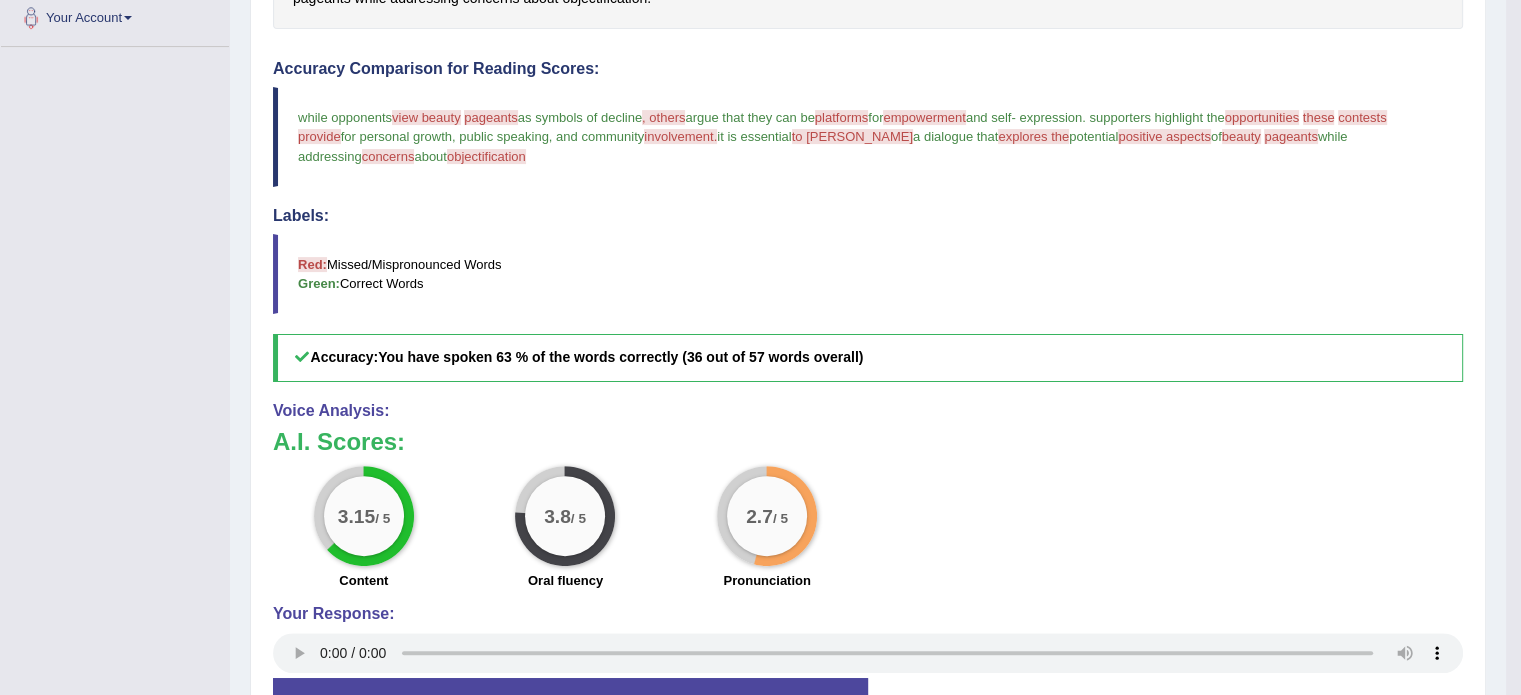 scroll, scrollTop: 509, scrollLeft: 0, axis: vertical 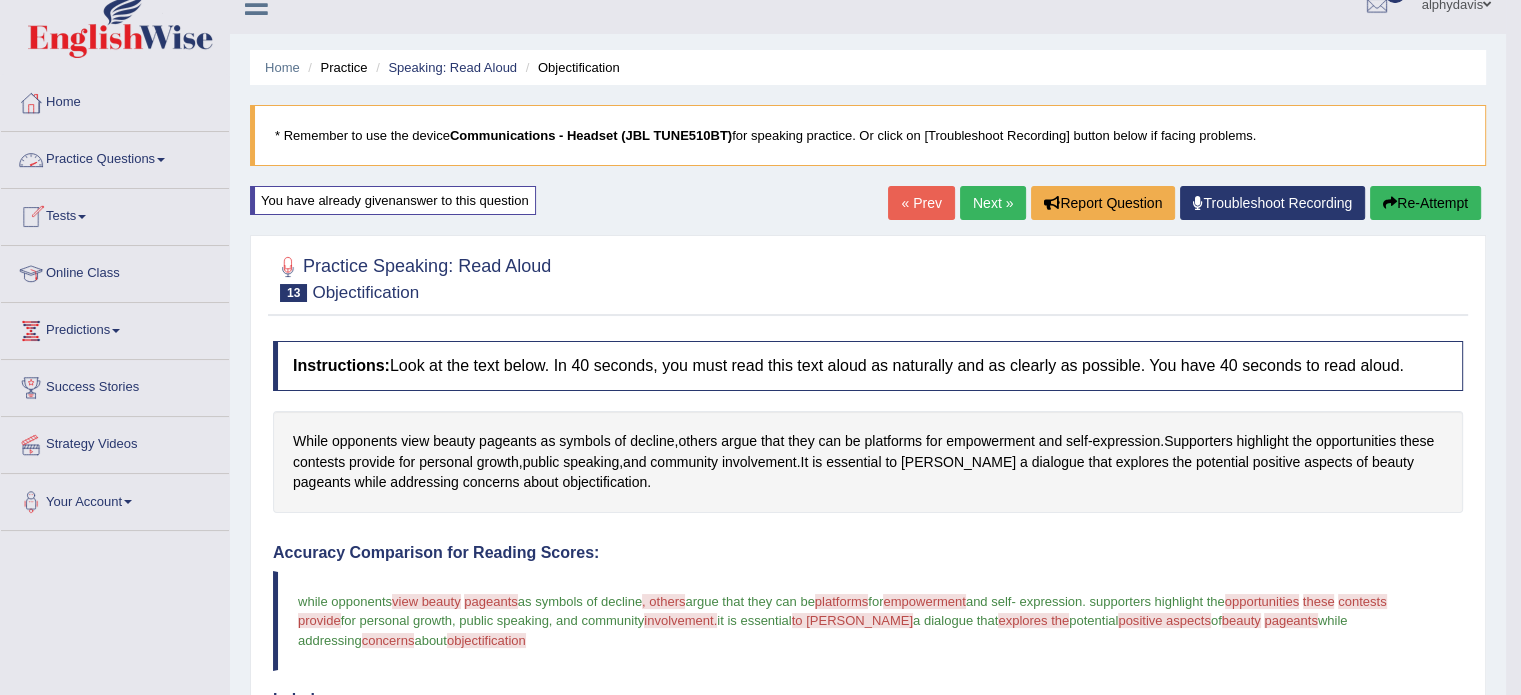 click on "Practice Questions" at bounding box center (115, 157) 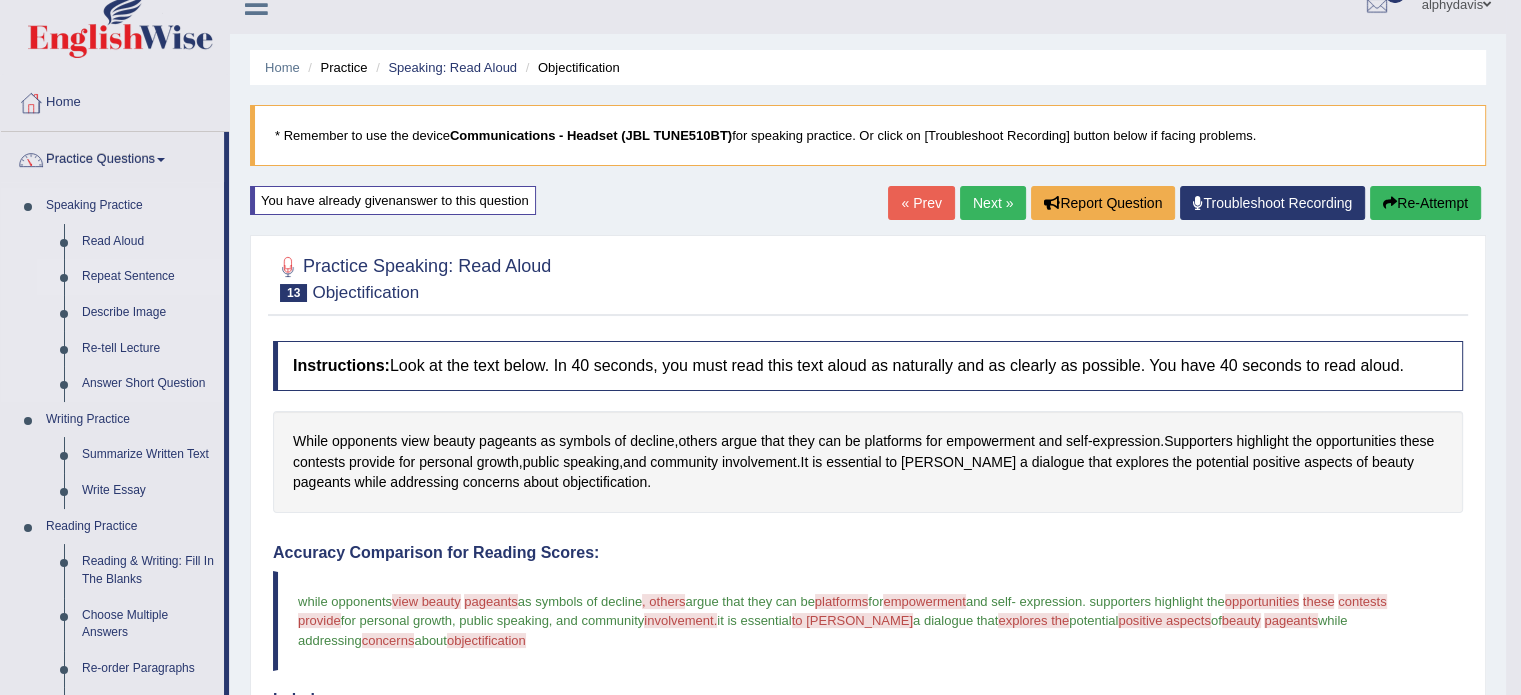 click on "Repeat Sentence" at bounding box center (148, 277) 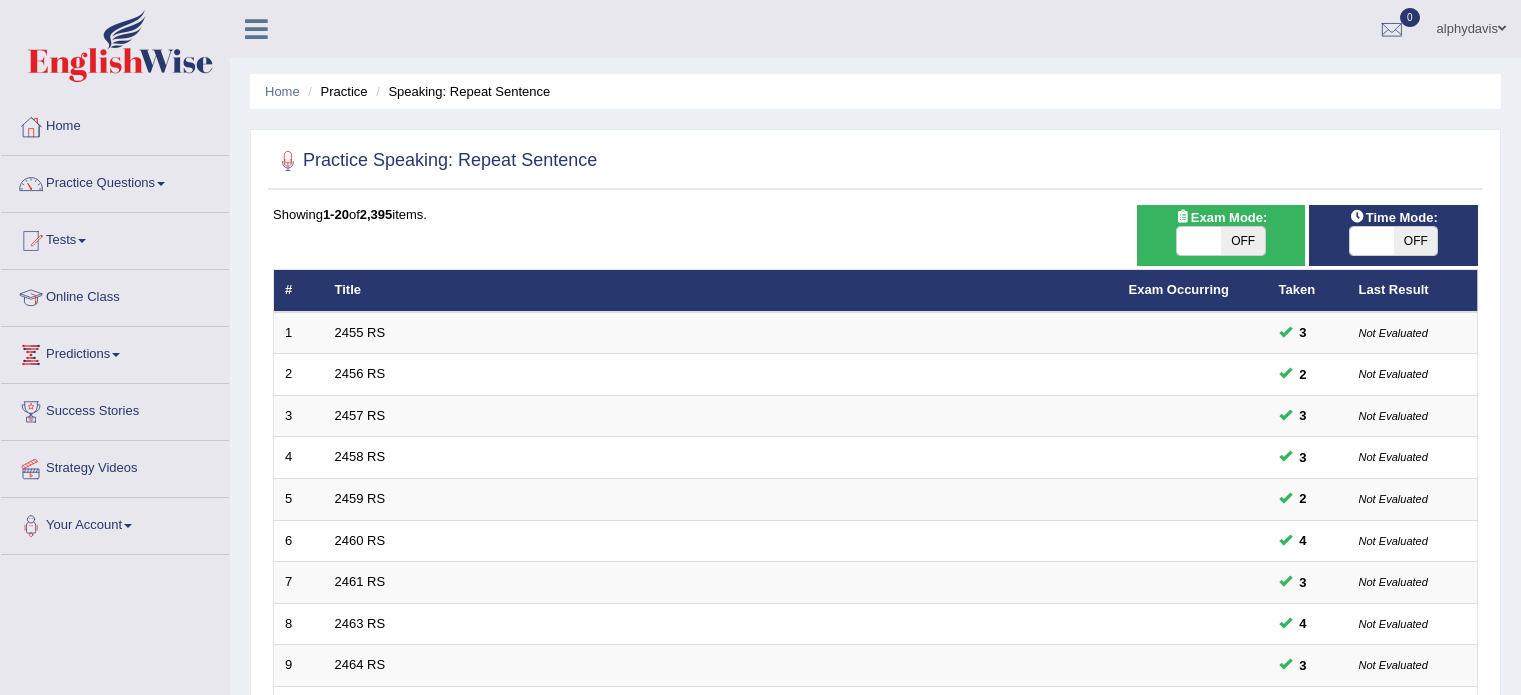 scroll, scrollTop: 0, scrollLeft: 0, axis: both 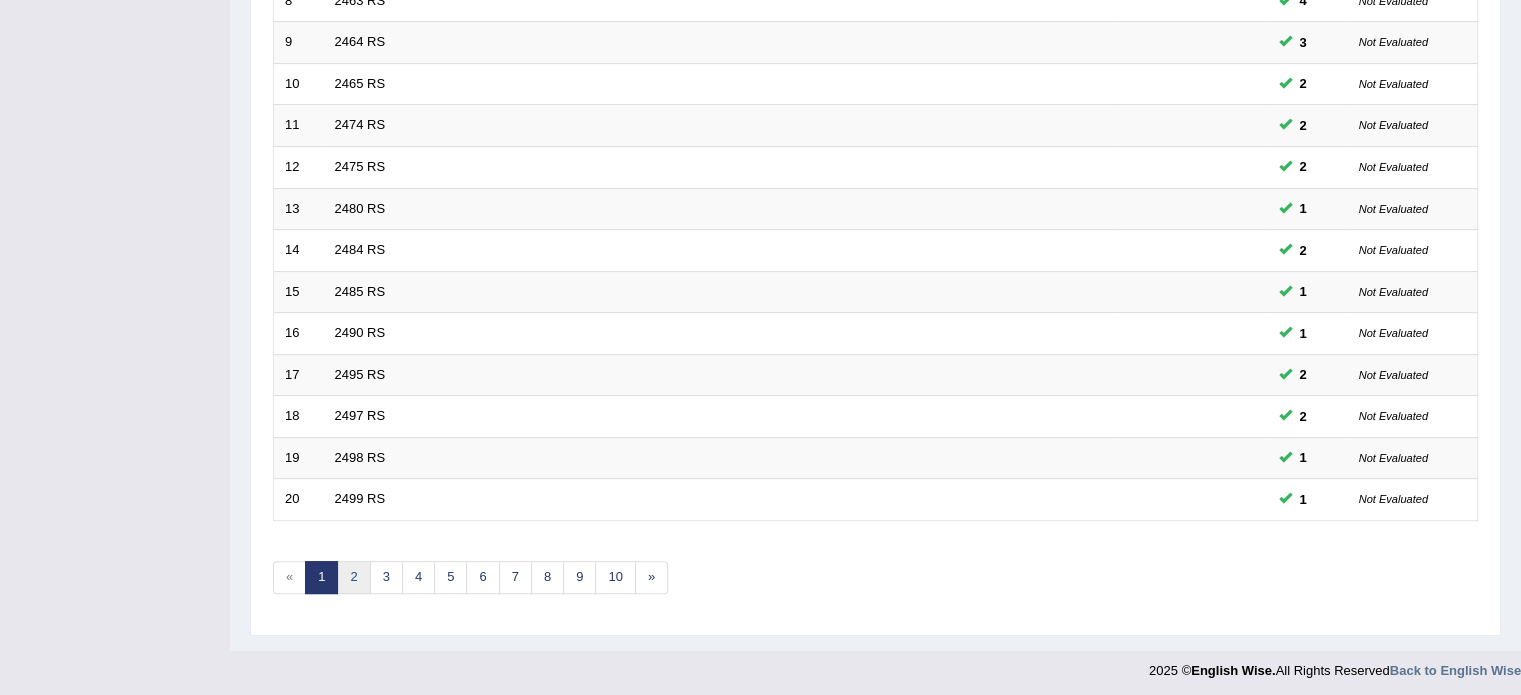 click on "2" at bounding box center (353, 577) 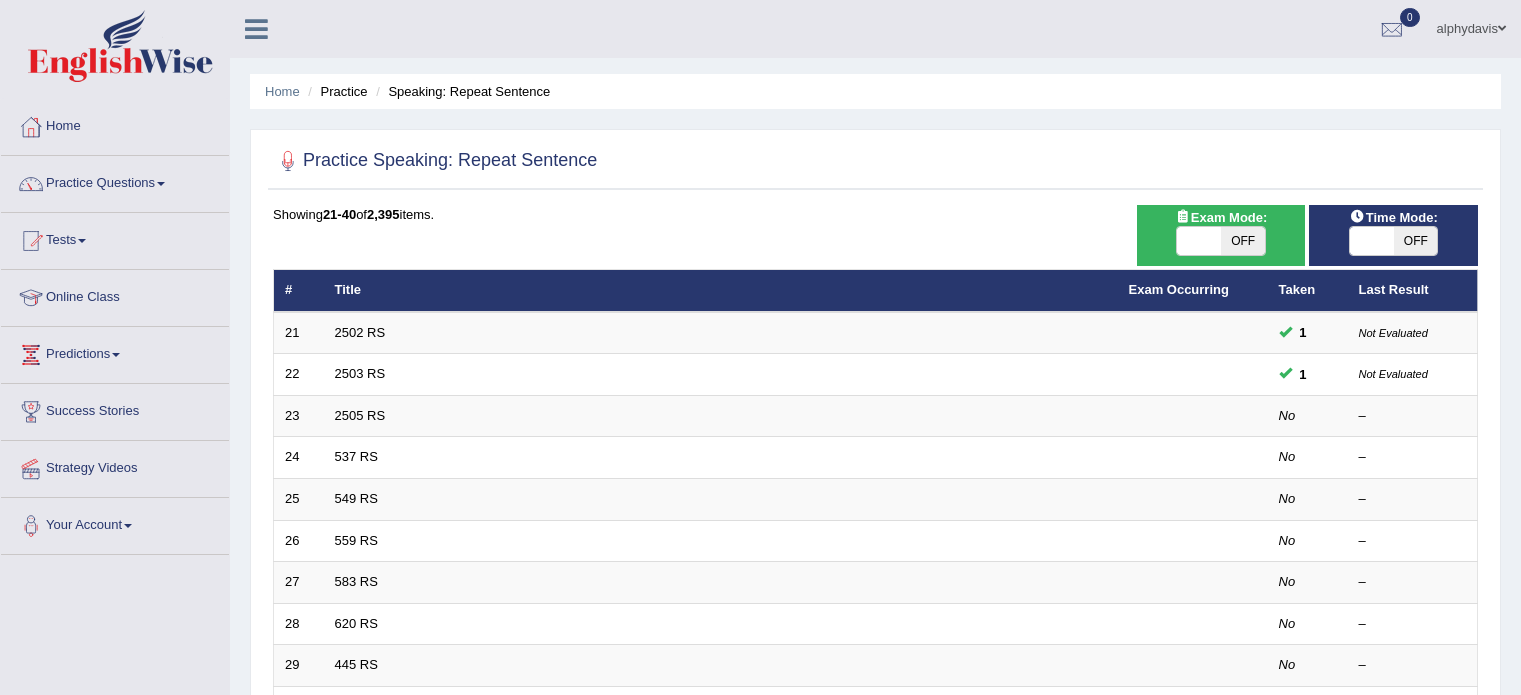 scroll, scrollTop: 0, scrollLeft: 0, axis: both 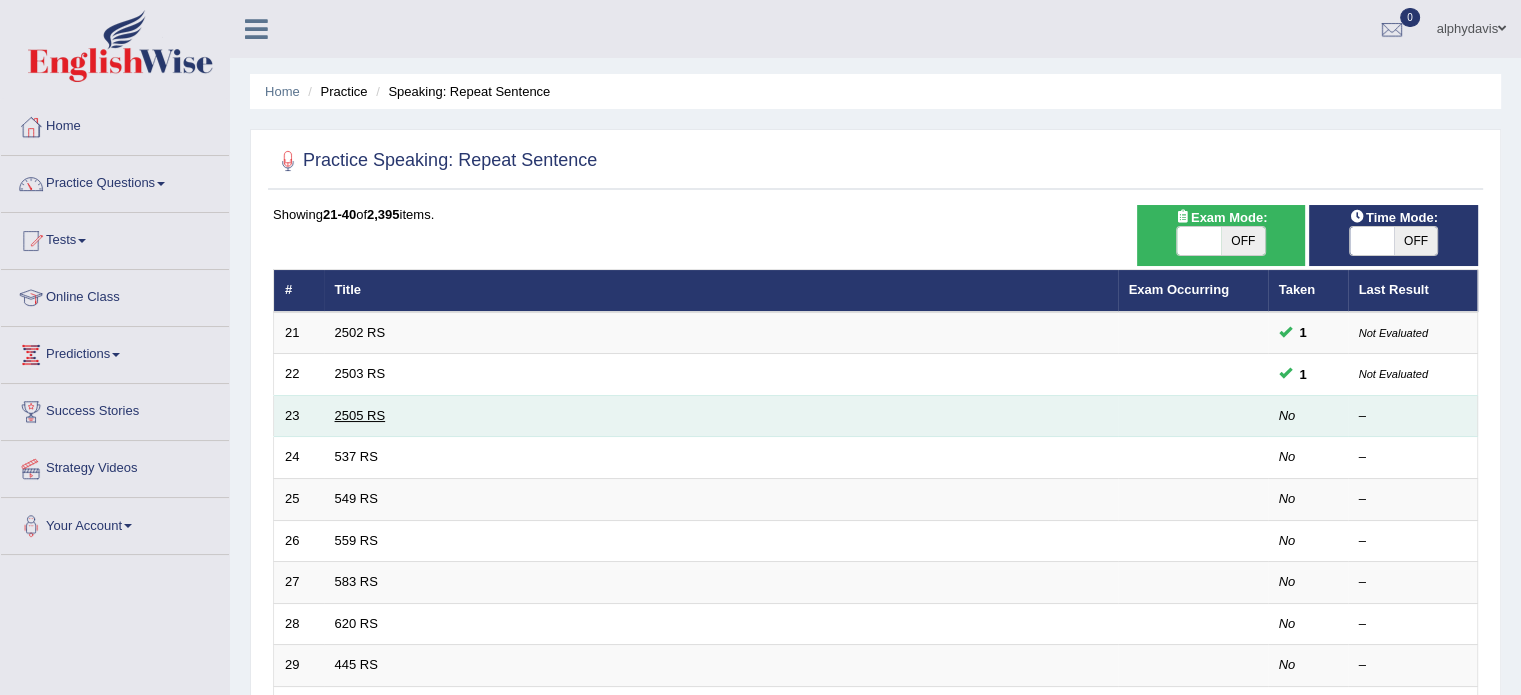 click on "2505 RS" at bounding box center (360, 415) 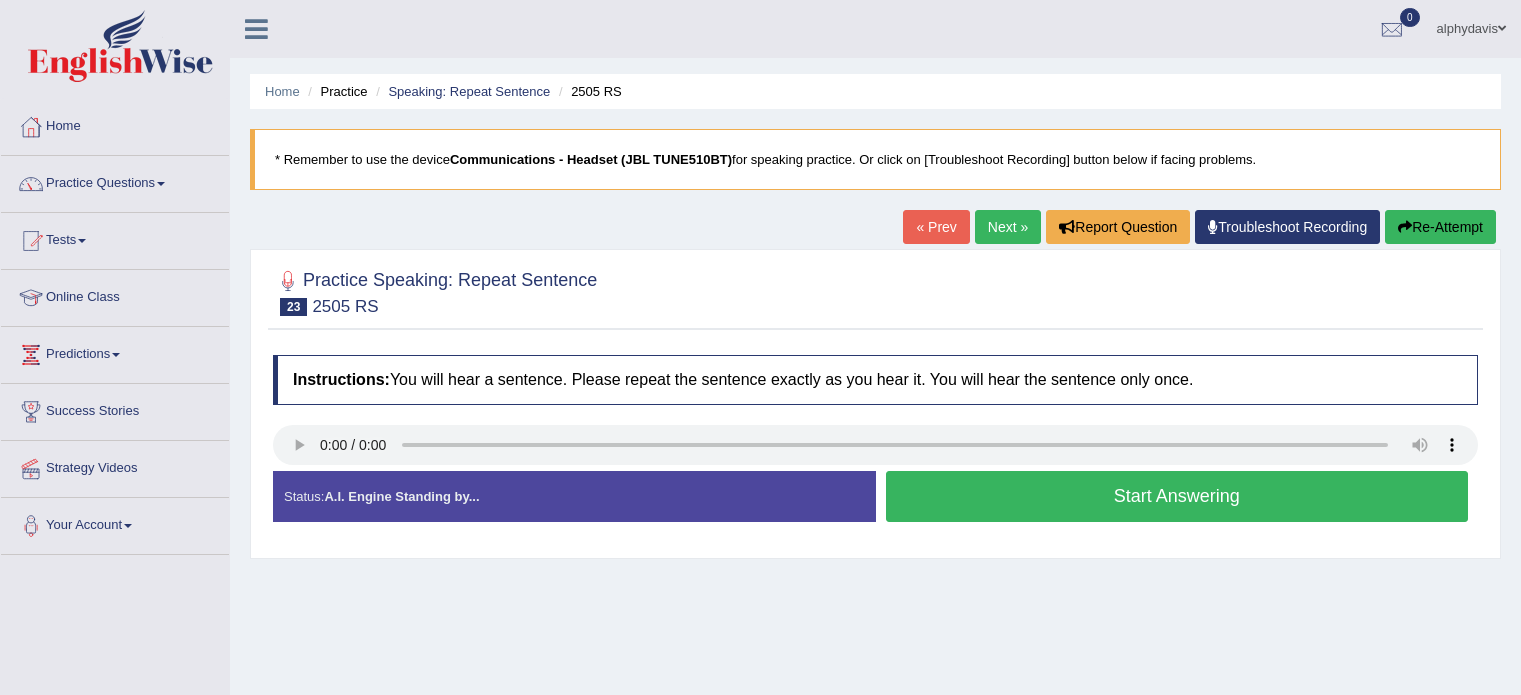 scroll, scrollTop: 0, scrollLeft: 0, axis: both 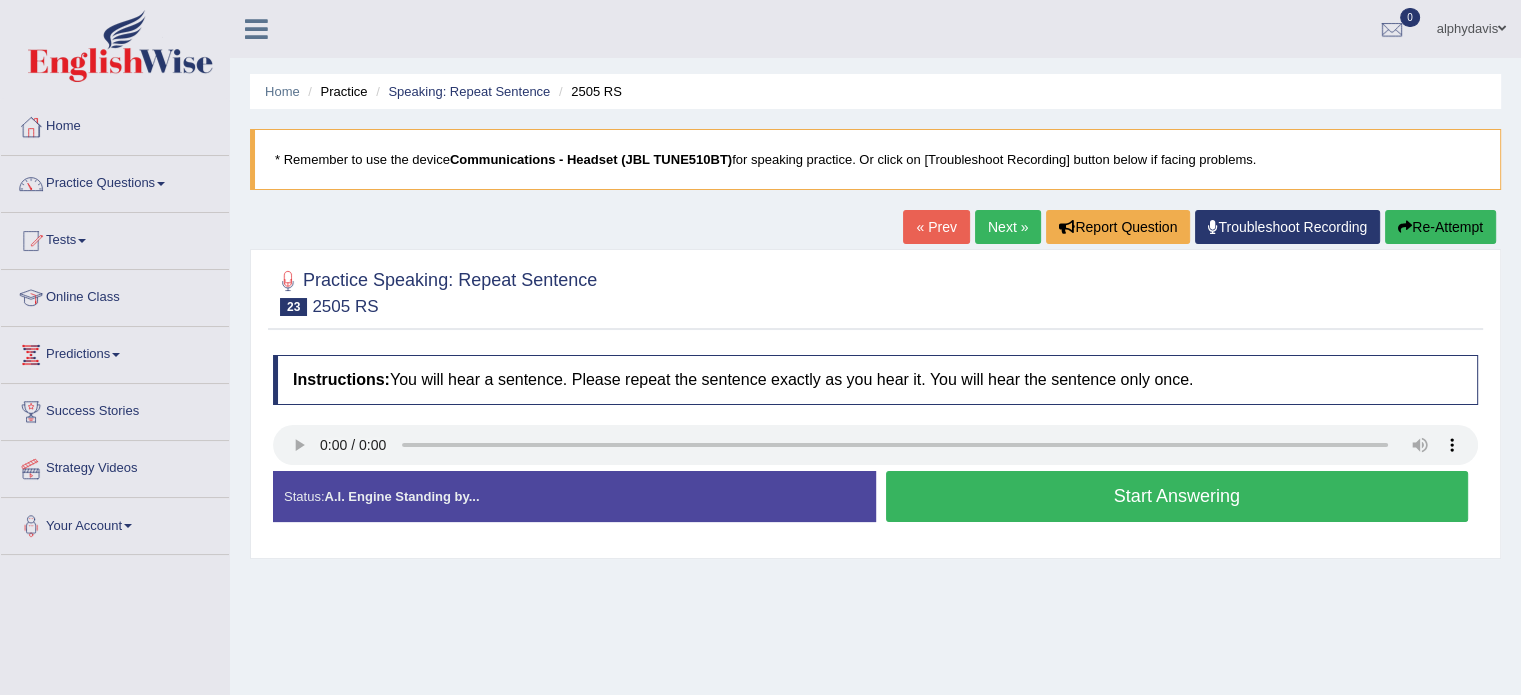 click on "Start Answering" at bounding box center [1177, 496] 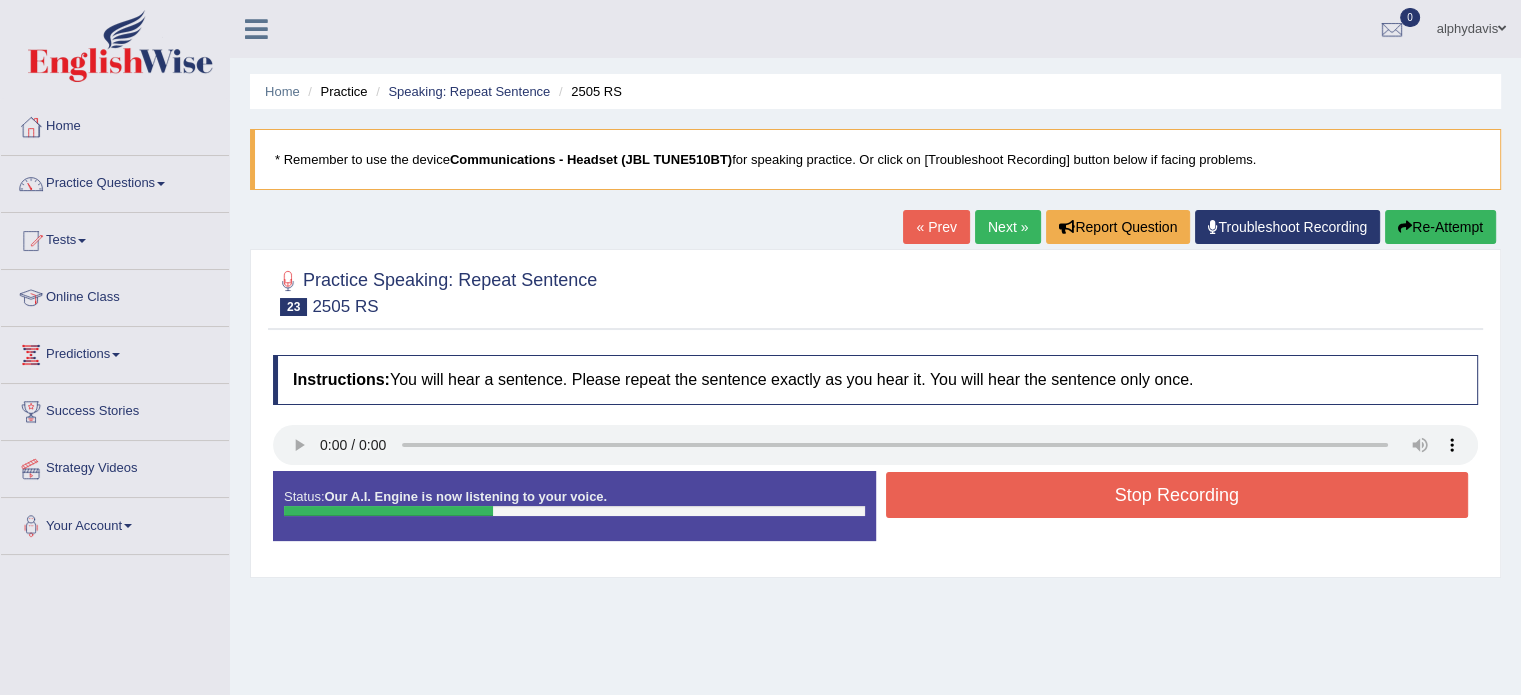 click on "Stop Recording" at bounding box center (1177, 495) 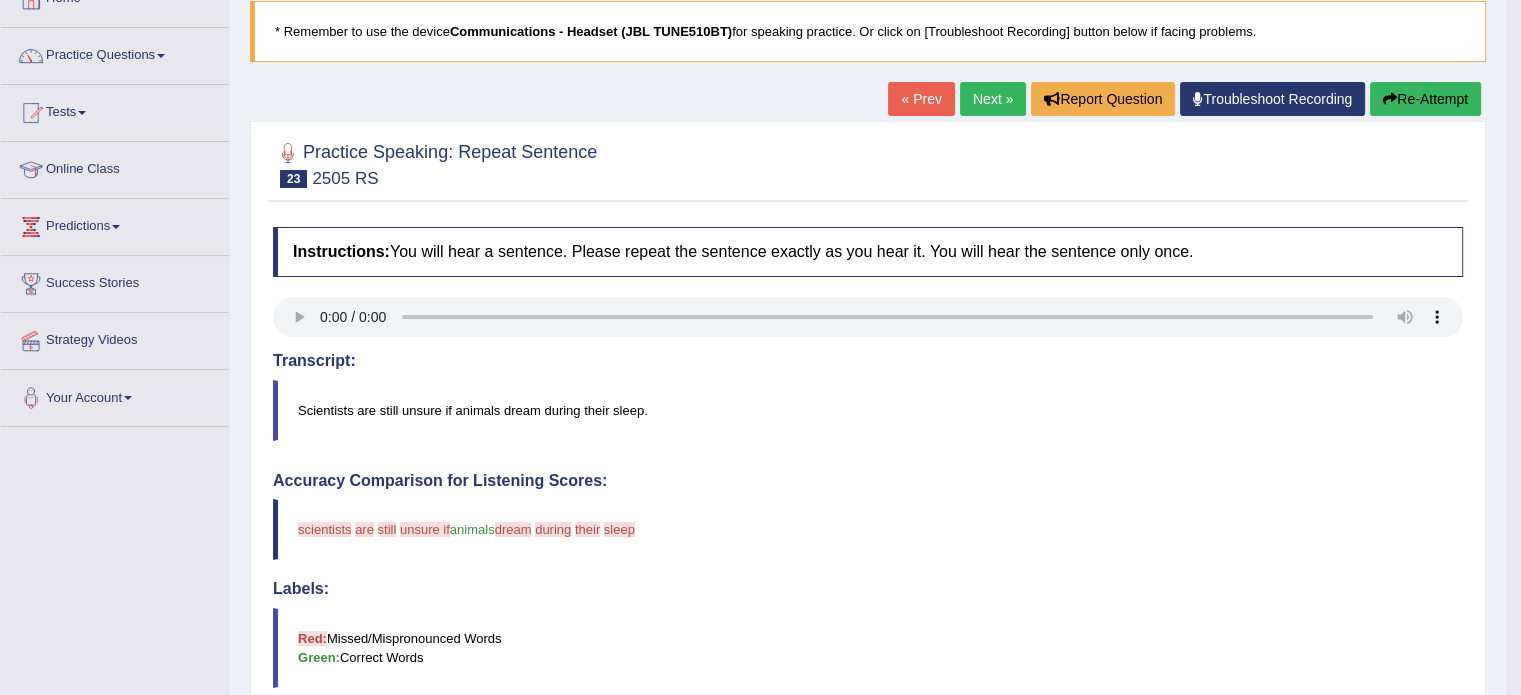 scroll, scrollTop: 0, scrollLeft: 0, axis: both 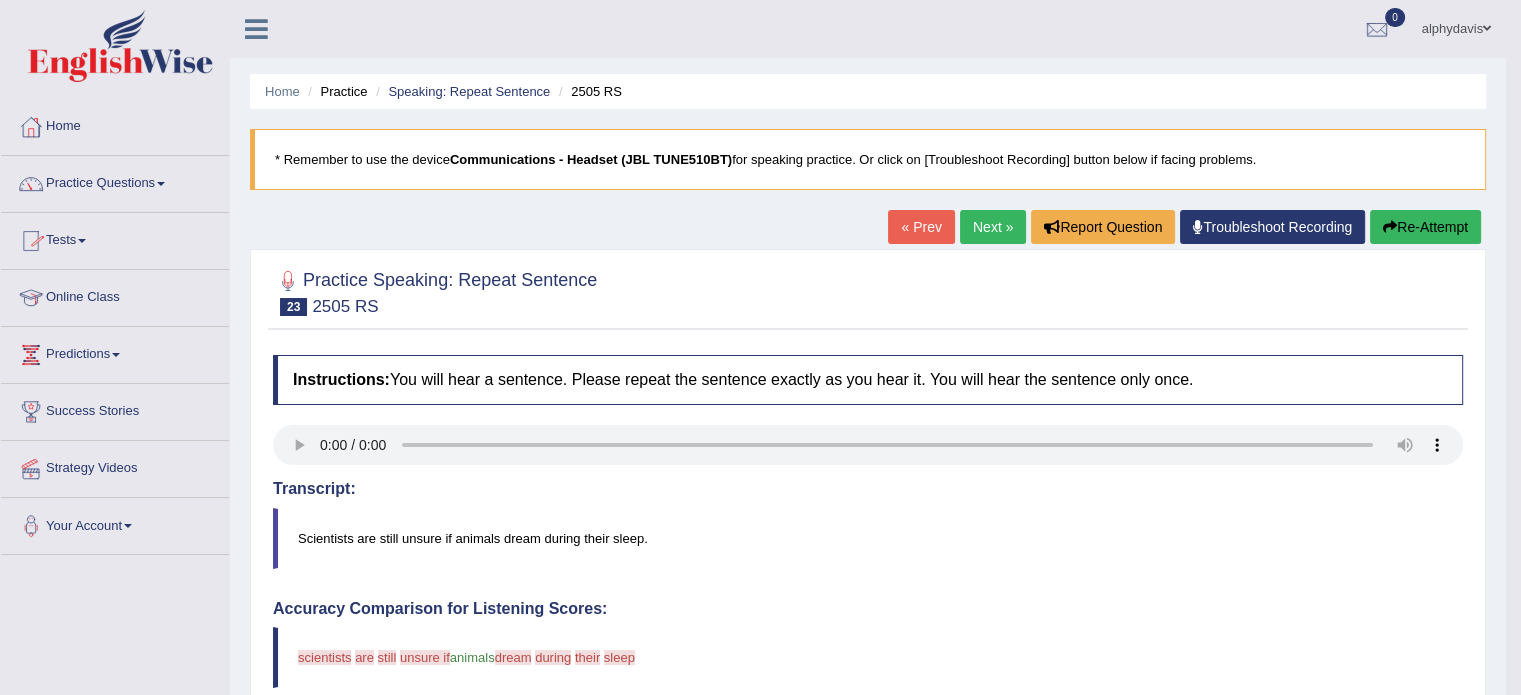 click at bounding box center (161, 184) 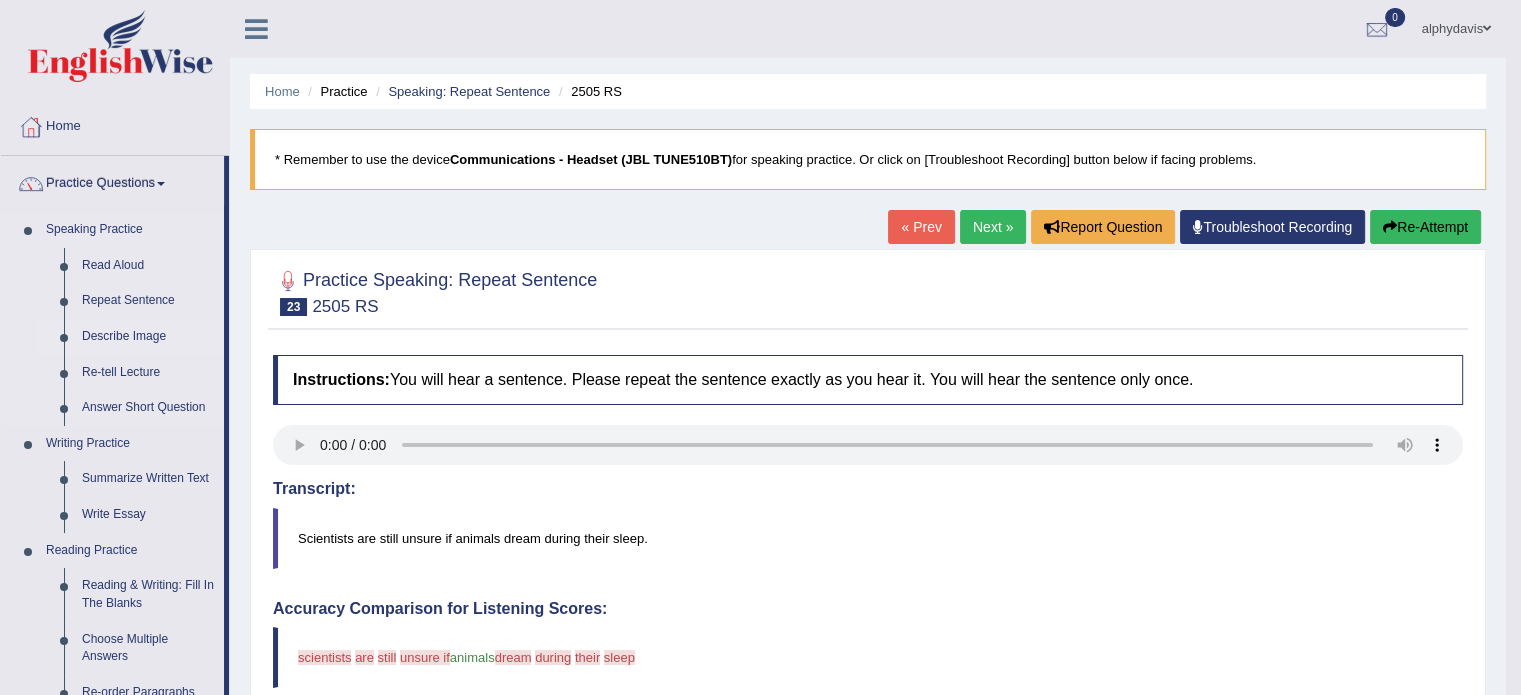 click on "Describe Image" at bounding box center (148, 337) 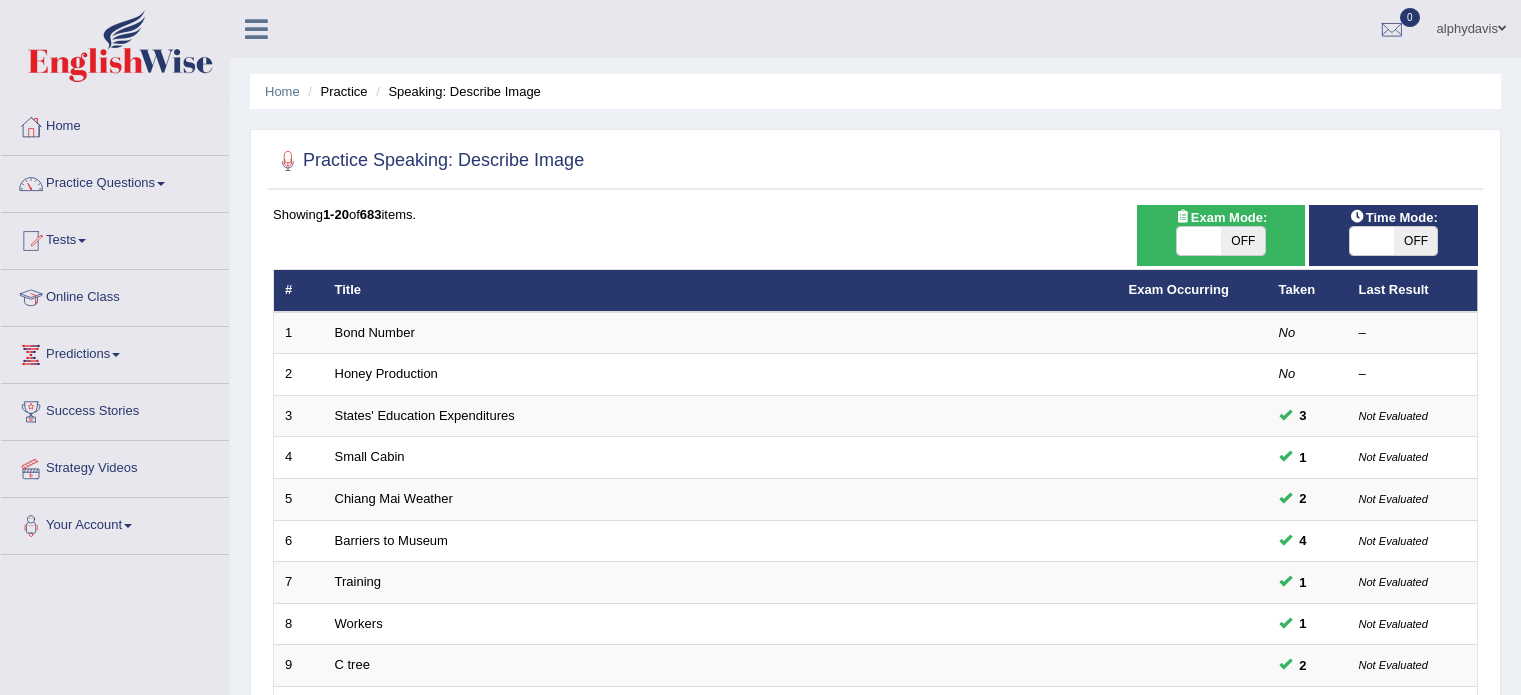 scroll, scrollTop: 0, scrollLeft: 0, axis: both 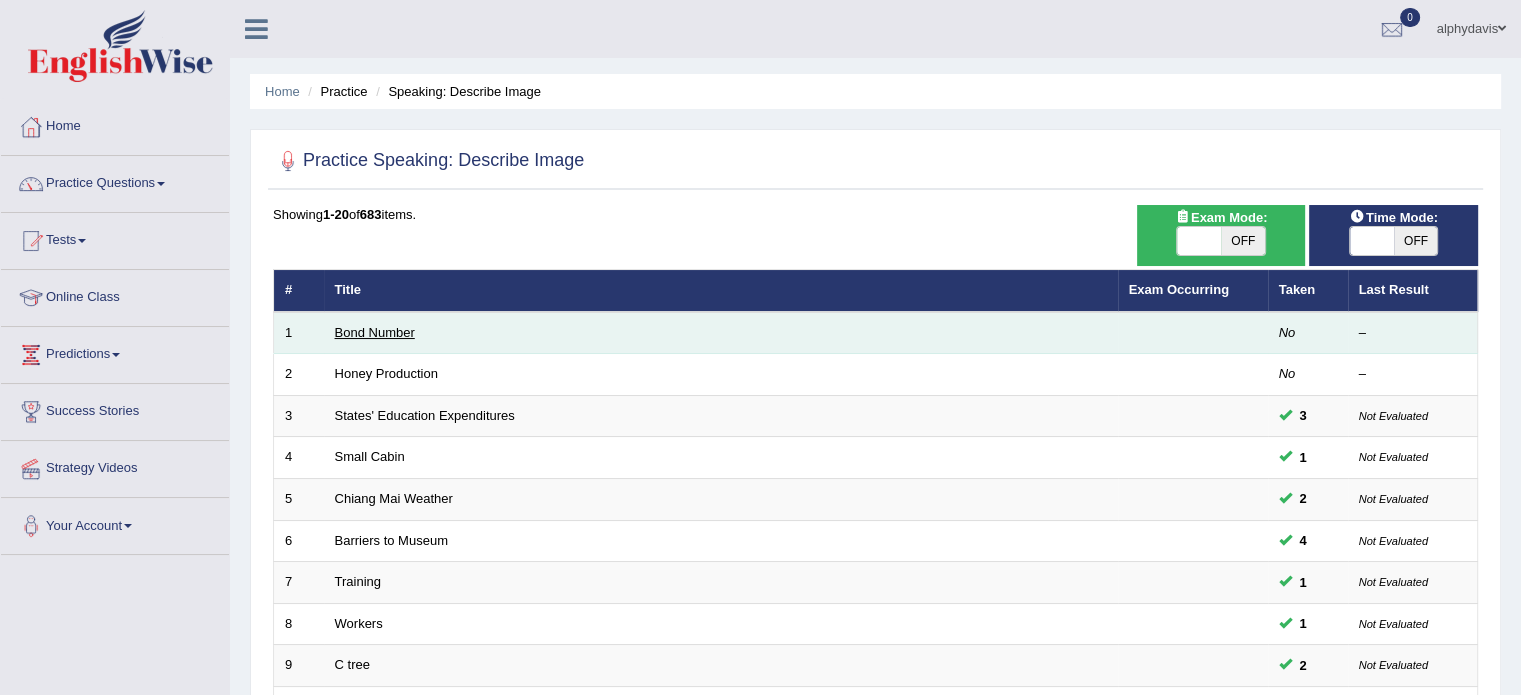 click on "Bond Number" at bounding box center (375, 332) 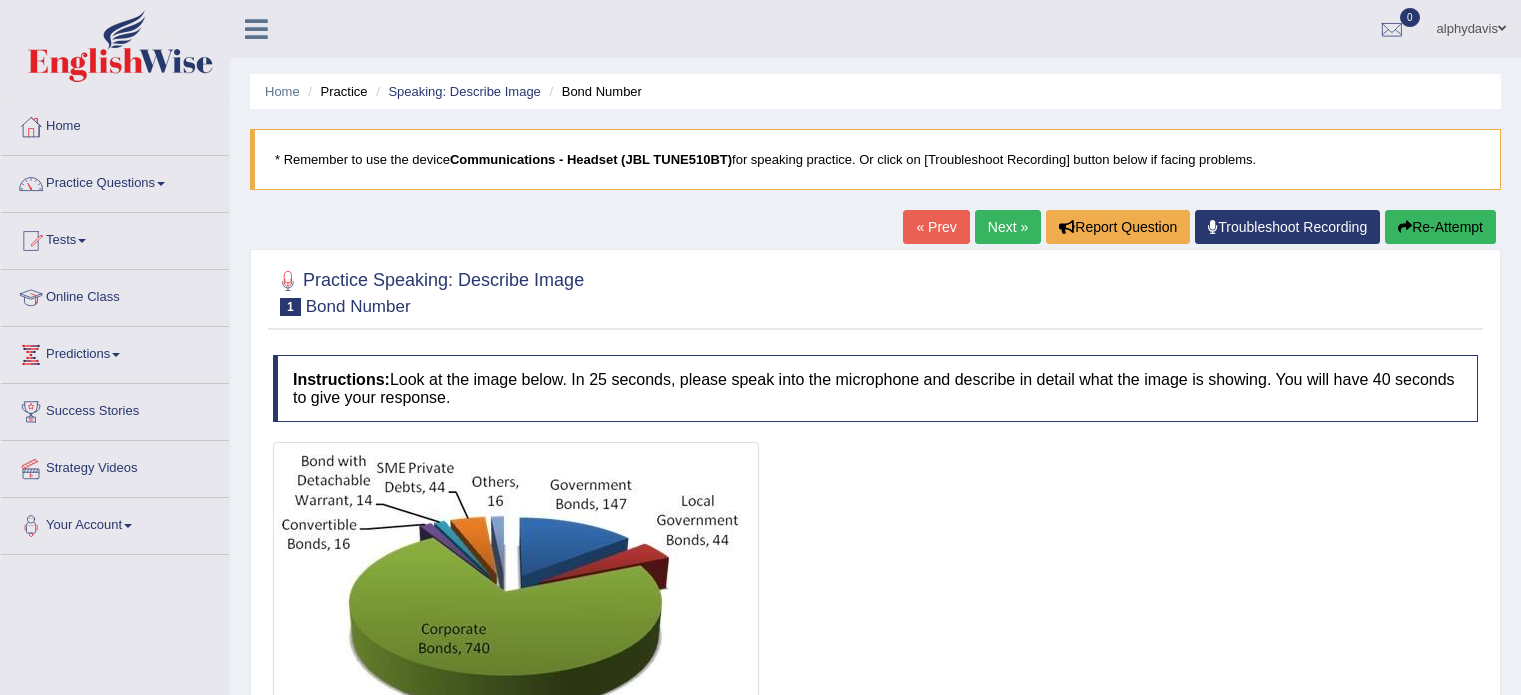 scroll, scrollTop: 0, scrollLeft: 0, axis: both 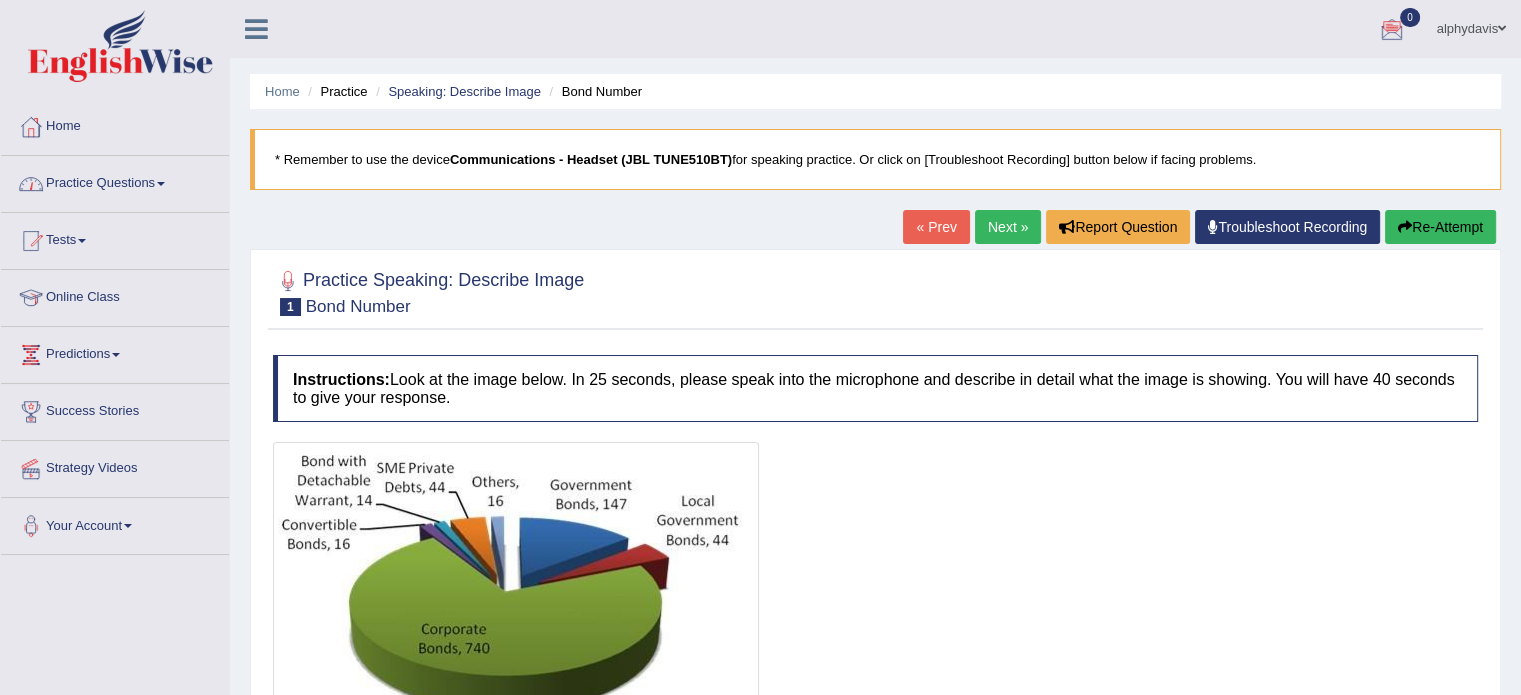 click on "Practice Questions" at bounding box center (115, 181) 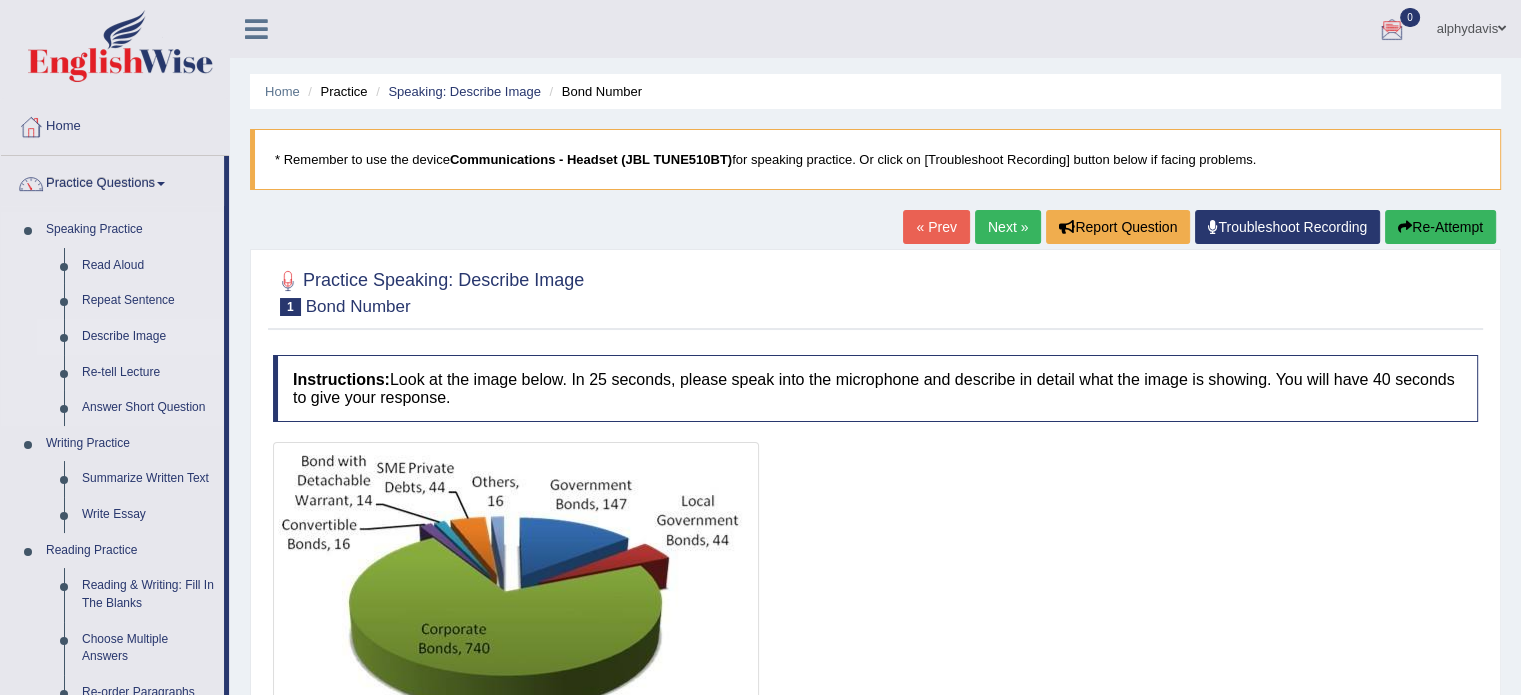 click on "Describe Image" at bounding box center [148, 337] 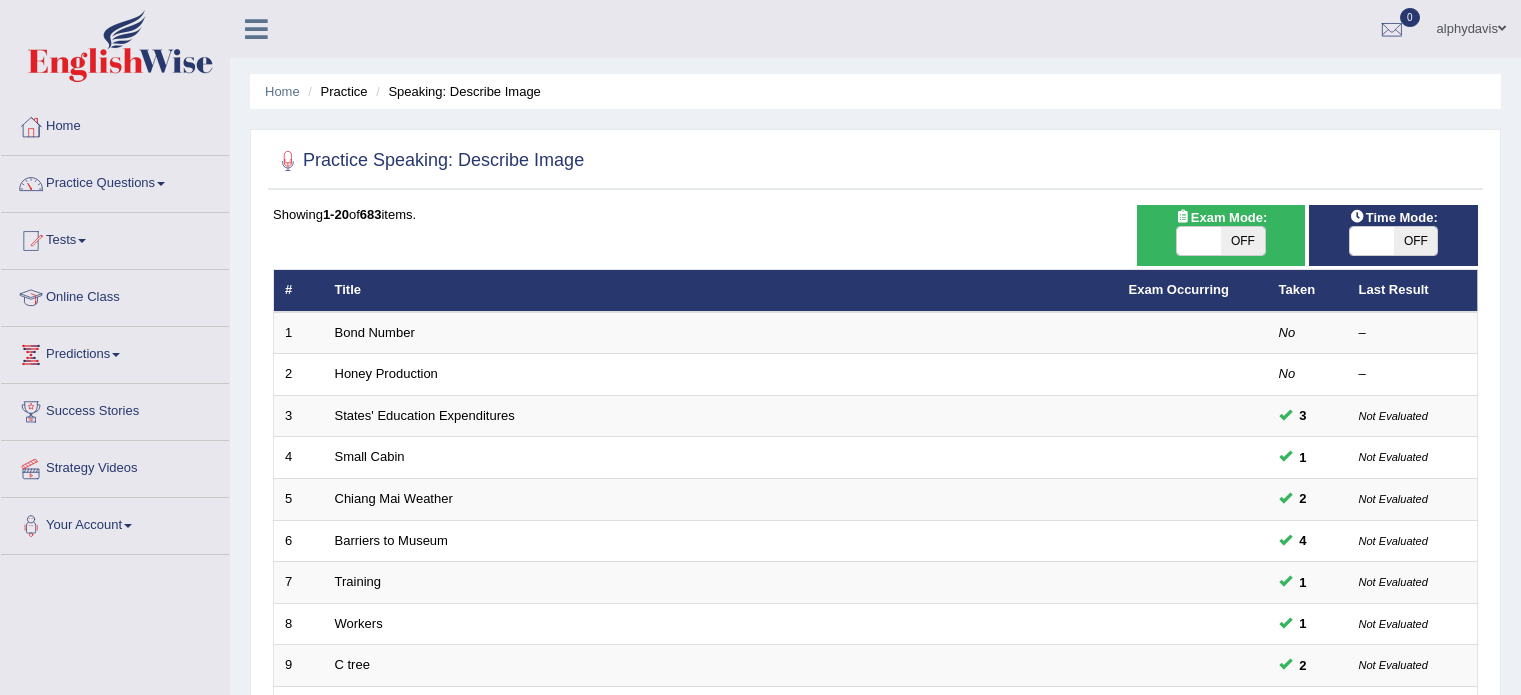 scroll, scrollTop: 0, scrollLeft: 0, axis: both 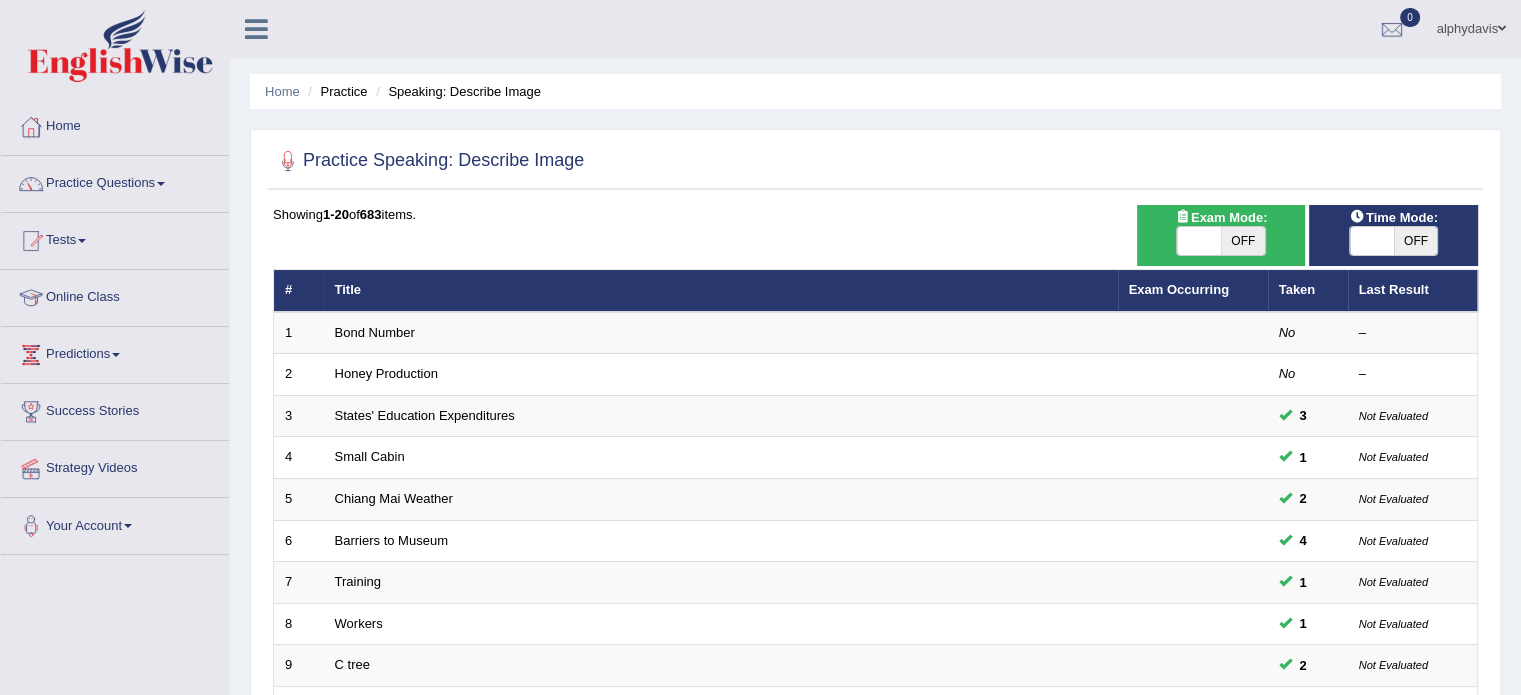click on "OFF" at bounding box center [1416, 241] 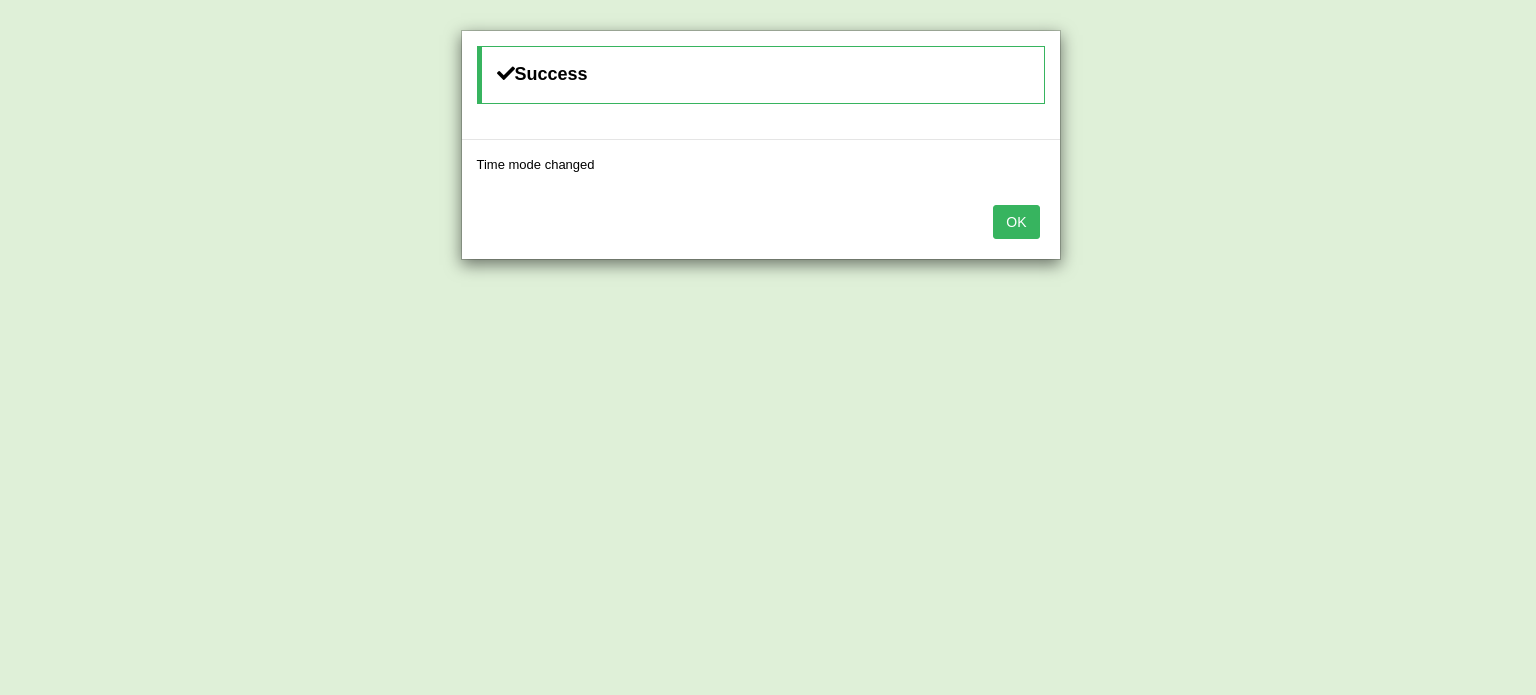 click on "OK" at bounding box center [1016, 222] 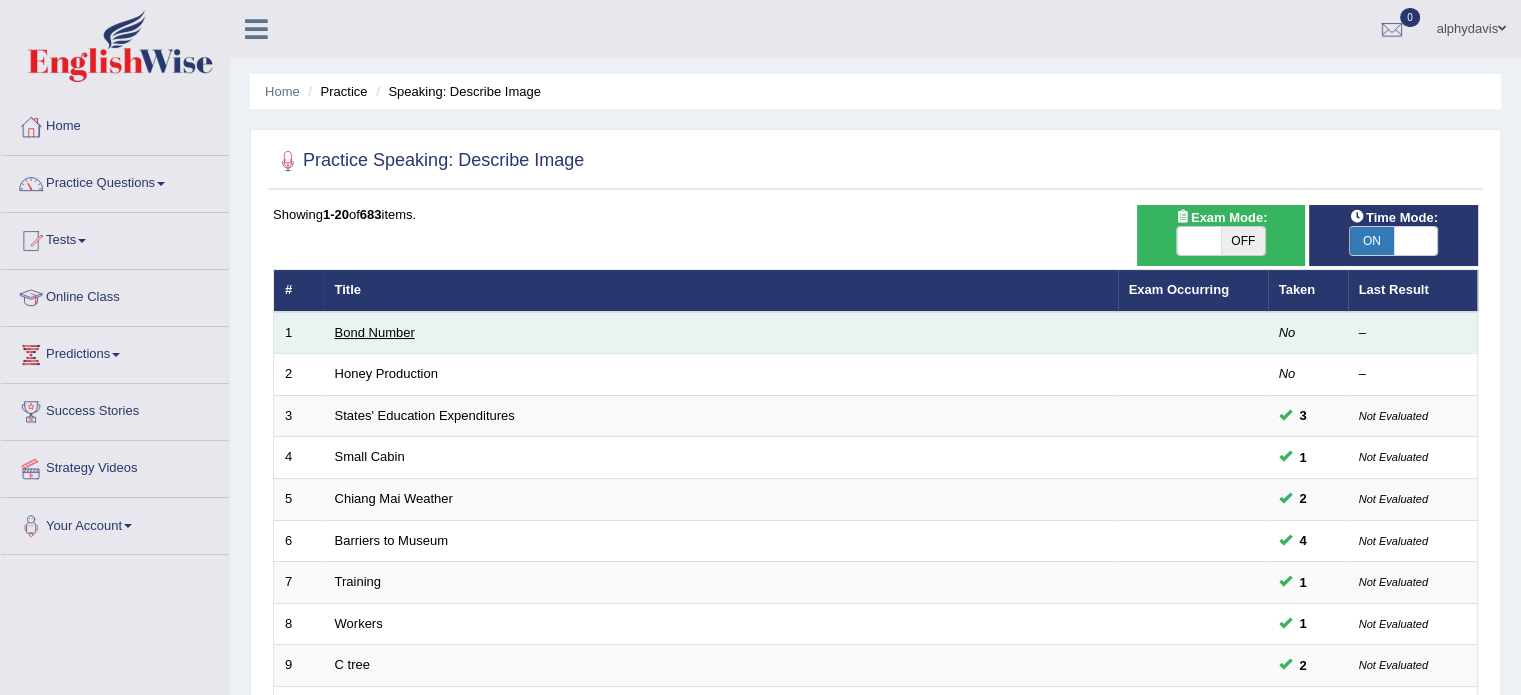 click on "Bond Number" at bounding box center (375, 332) 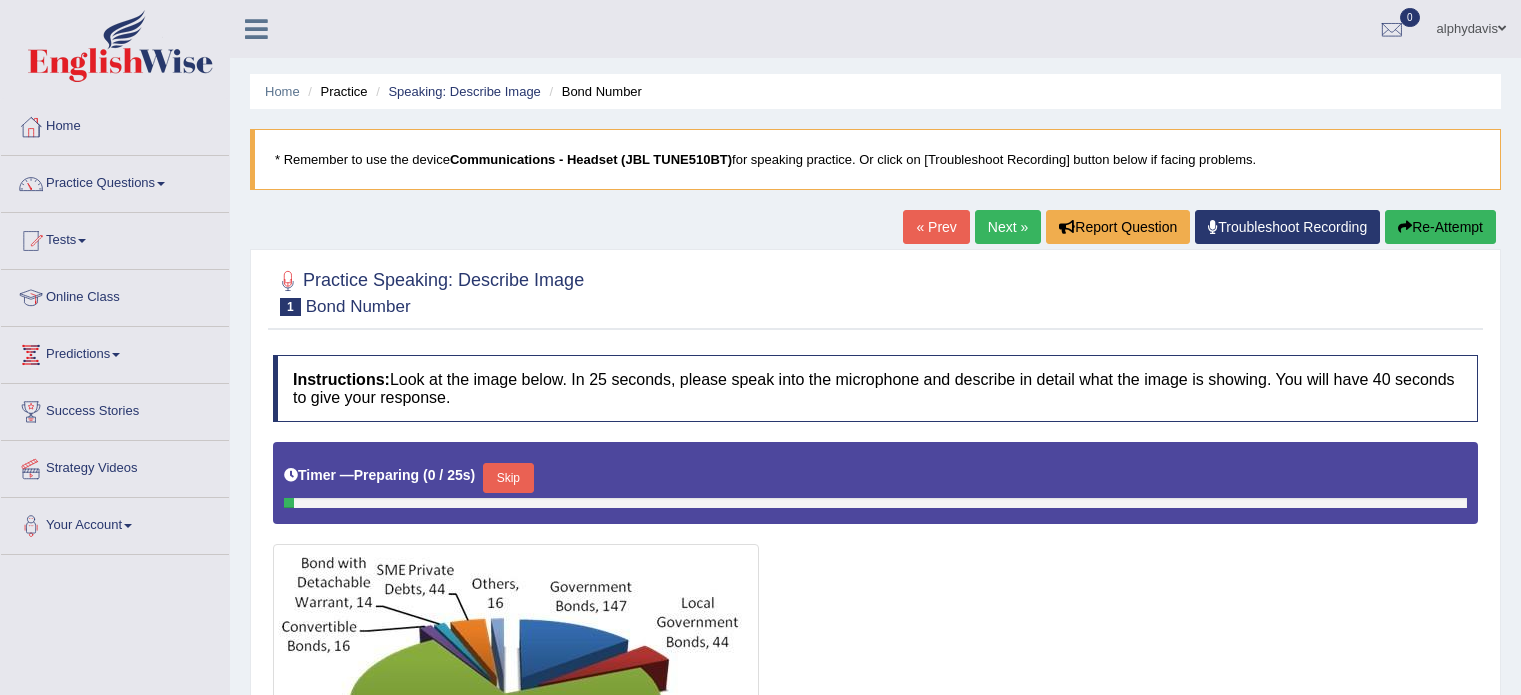 scroll, scrollTop: 0, scrollLeft: 0, axis: both 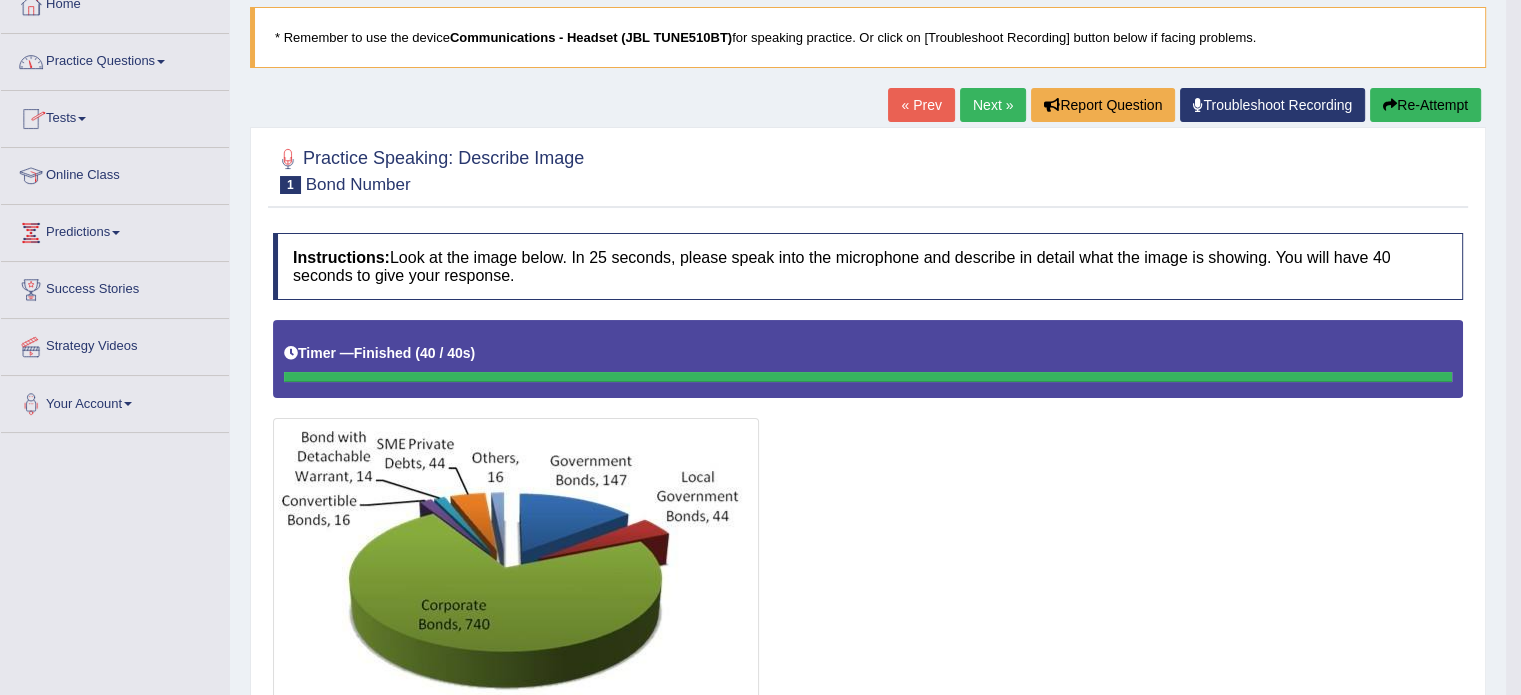 click at bounding box center (161, 62) 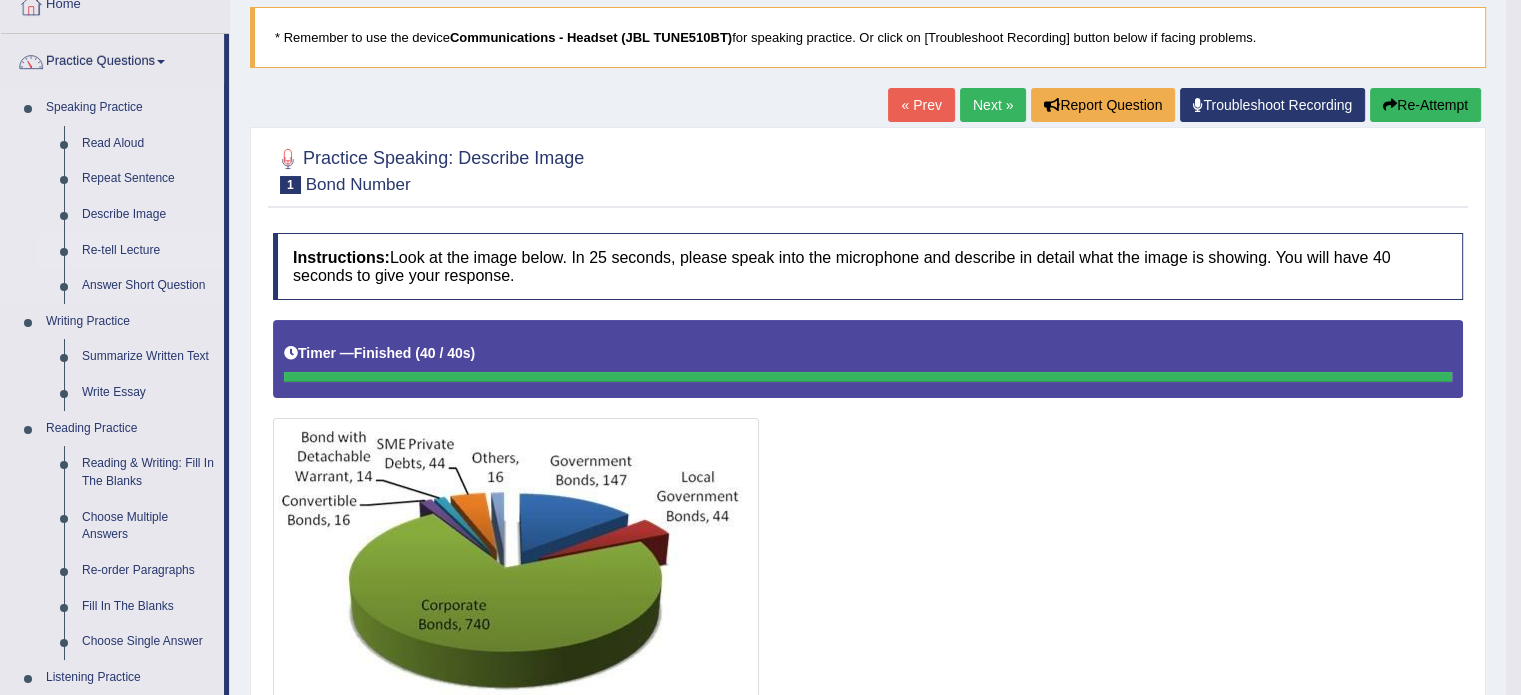 click on "Re-tell Lecture" at bounding box center (148, 251) 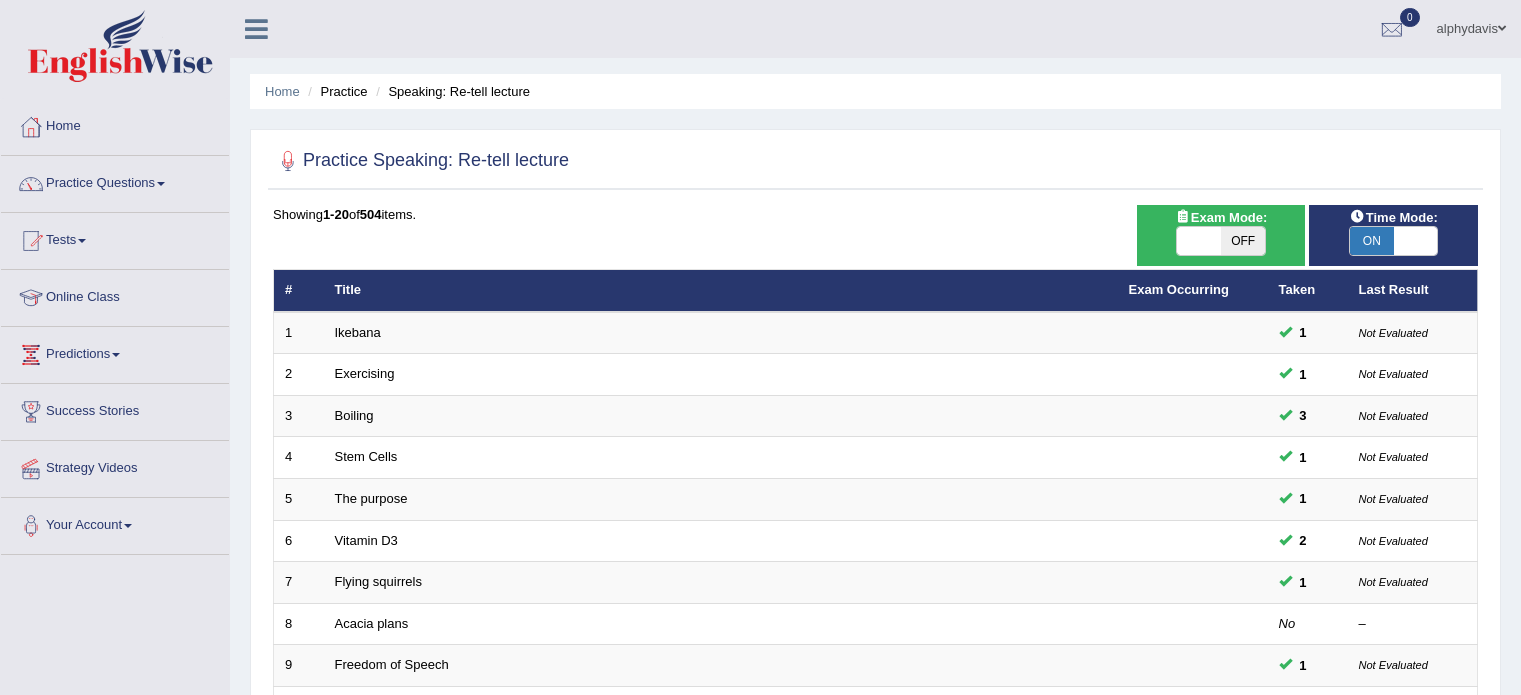 scroll, scrollTop: 0, scrollLeft: 0, axis: both 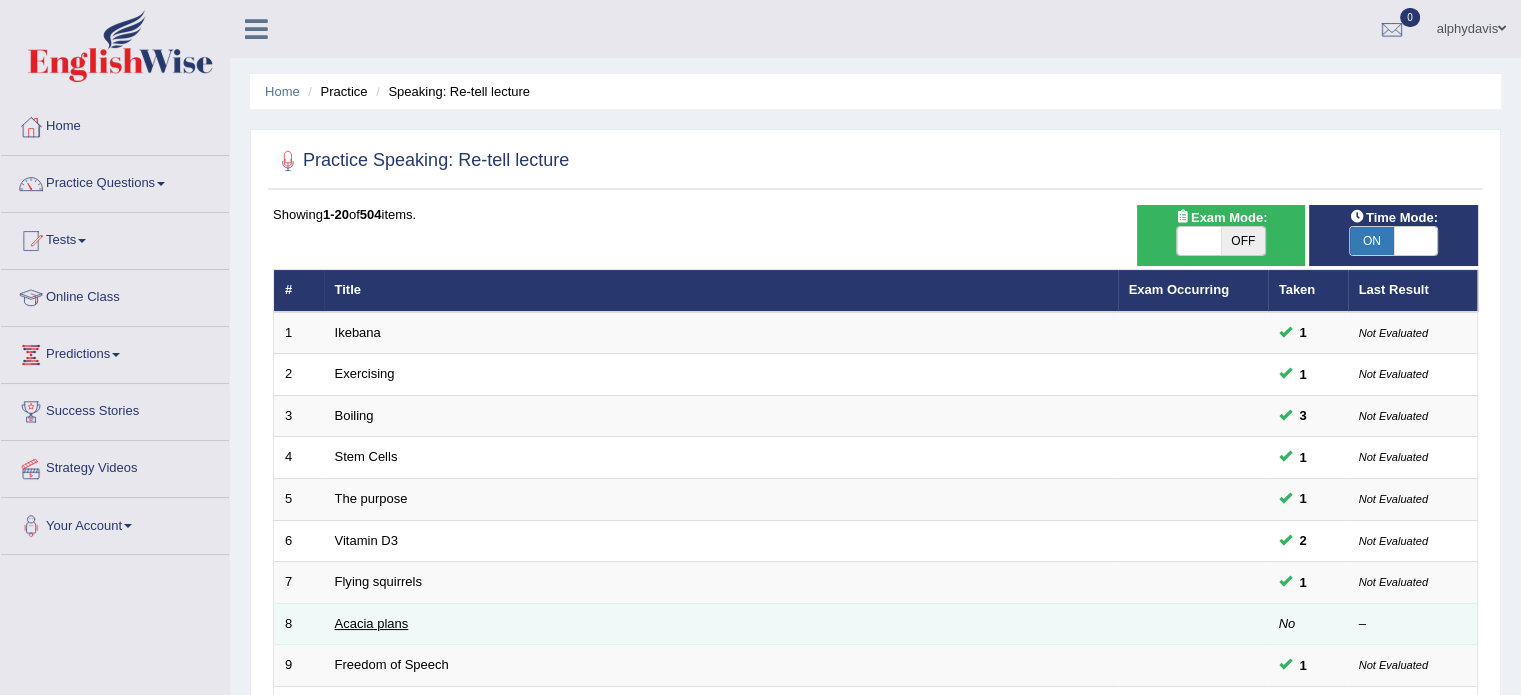 click on "Acacia plans" at bounding box center [372, 623] 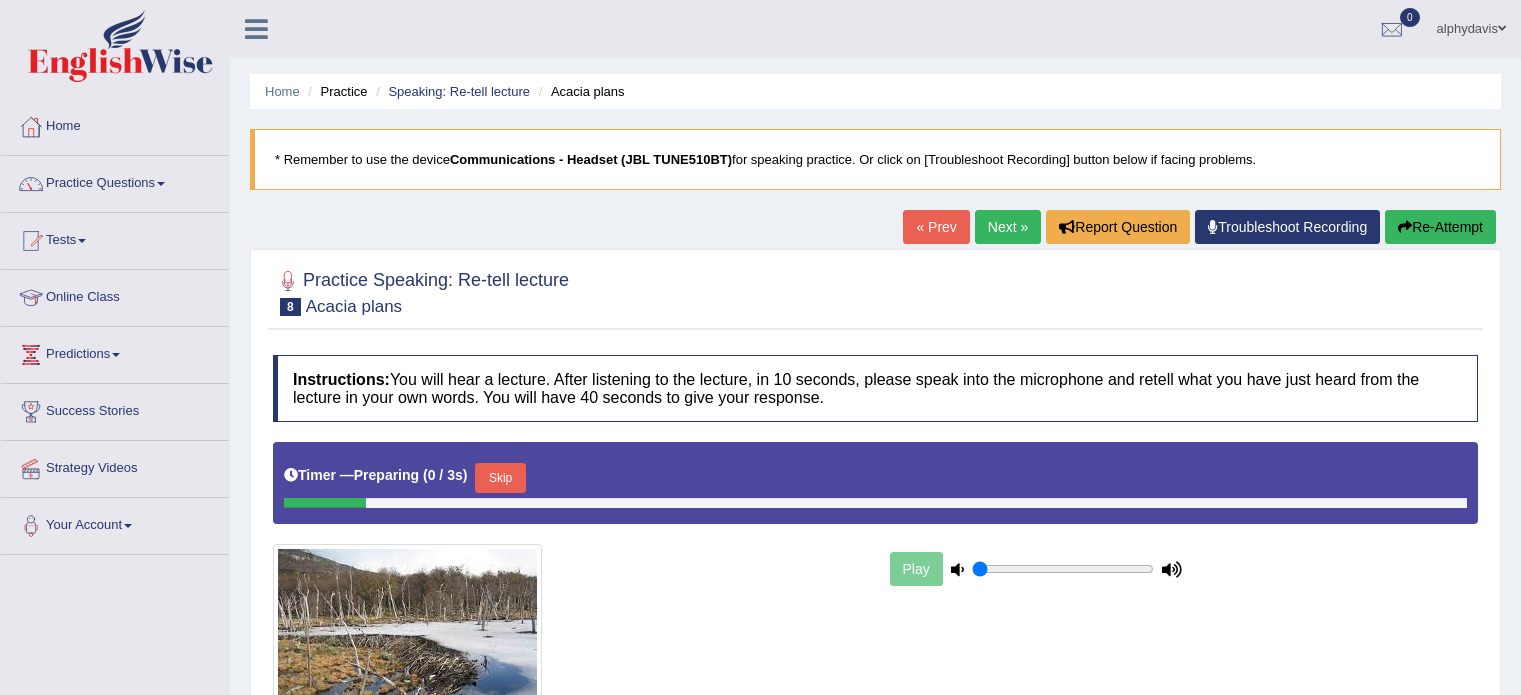 scroll, scrollTop: 0, scrollLeft: 0, axis: both 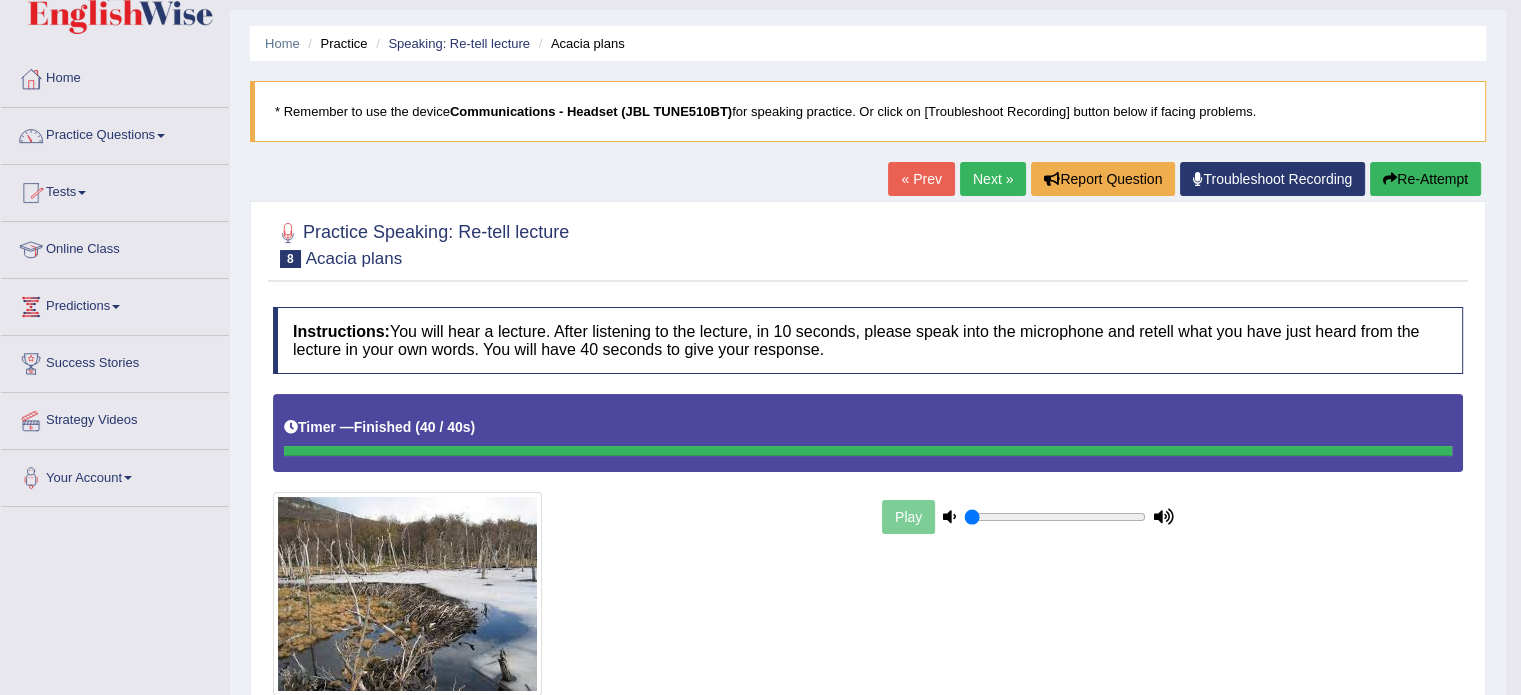 click on "Practice Questions" at bounding box center [115, 133] 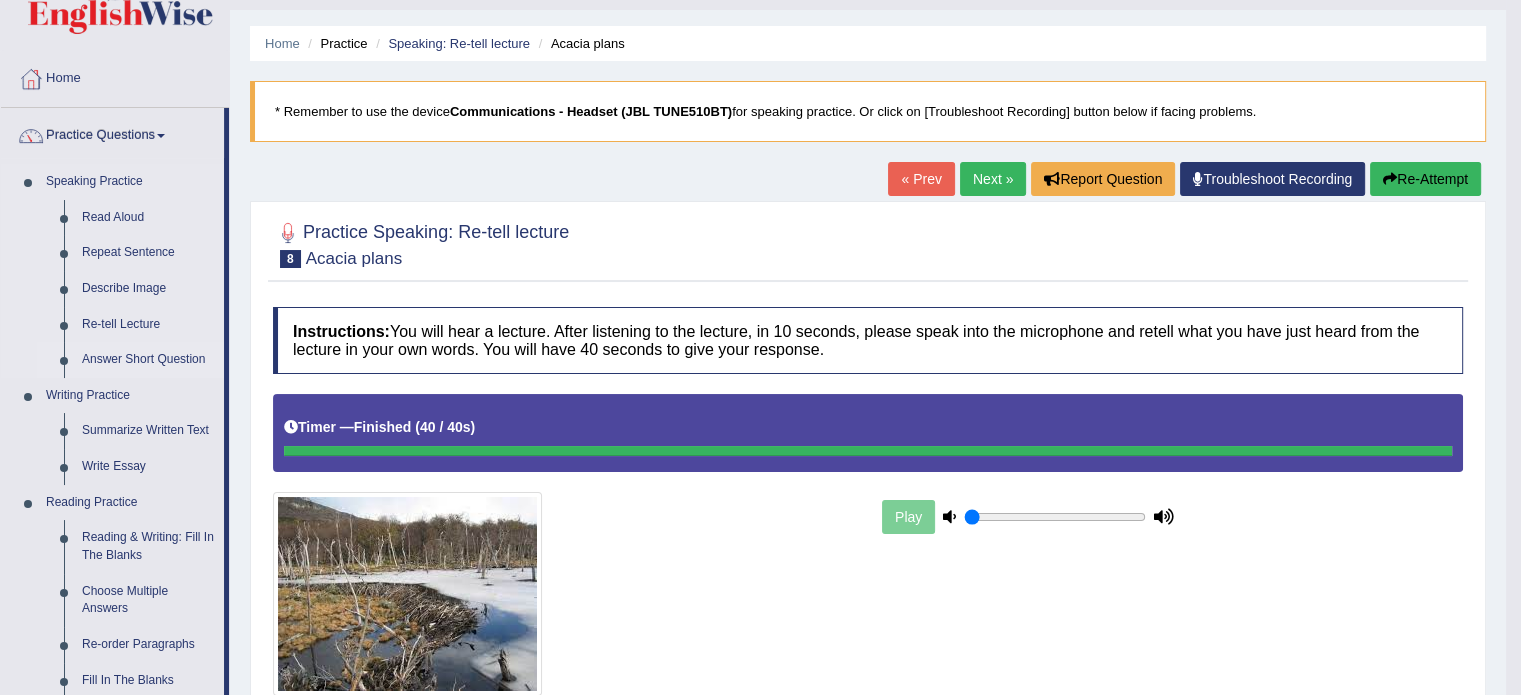 click on "Answer Short Question" at bounding box center (148, 360) 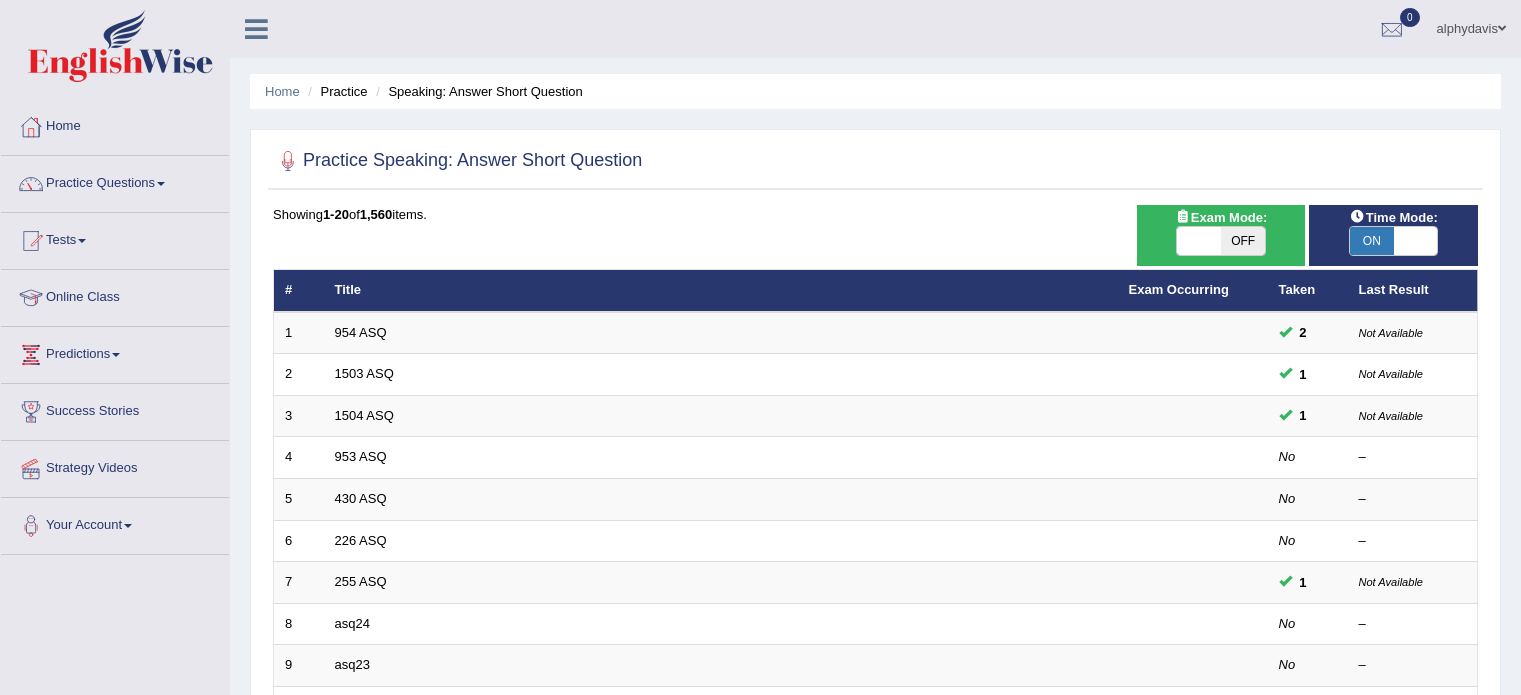 scroll, scrollTop: 0, scrollLeft: 0, axis: both 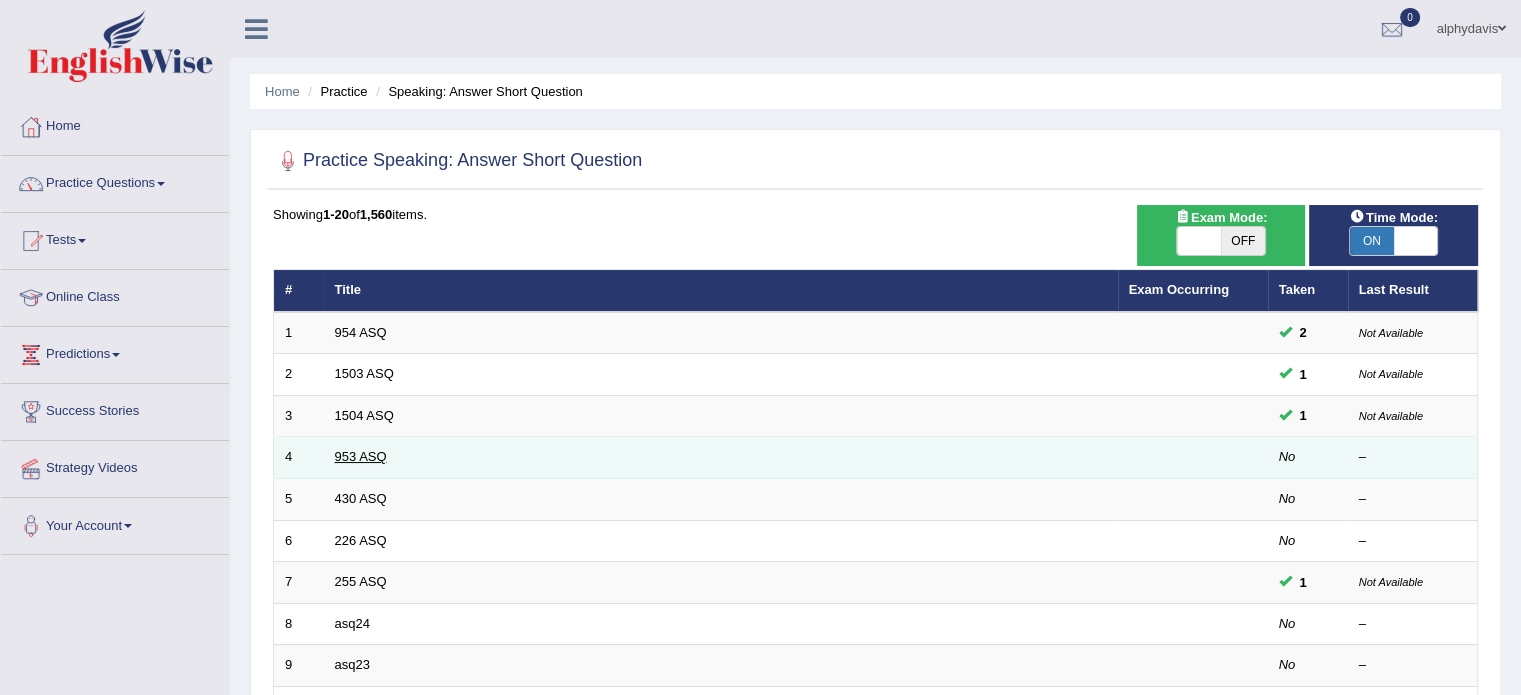 click on "953 ASQ" at bounding box center (361, 456) 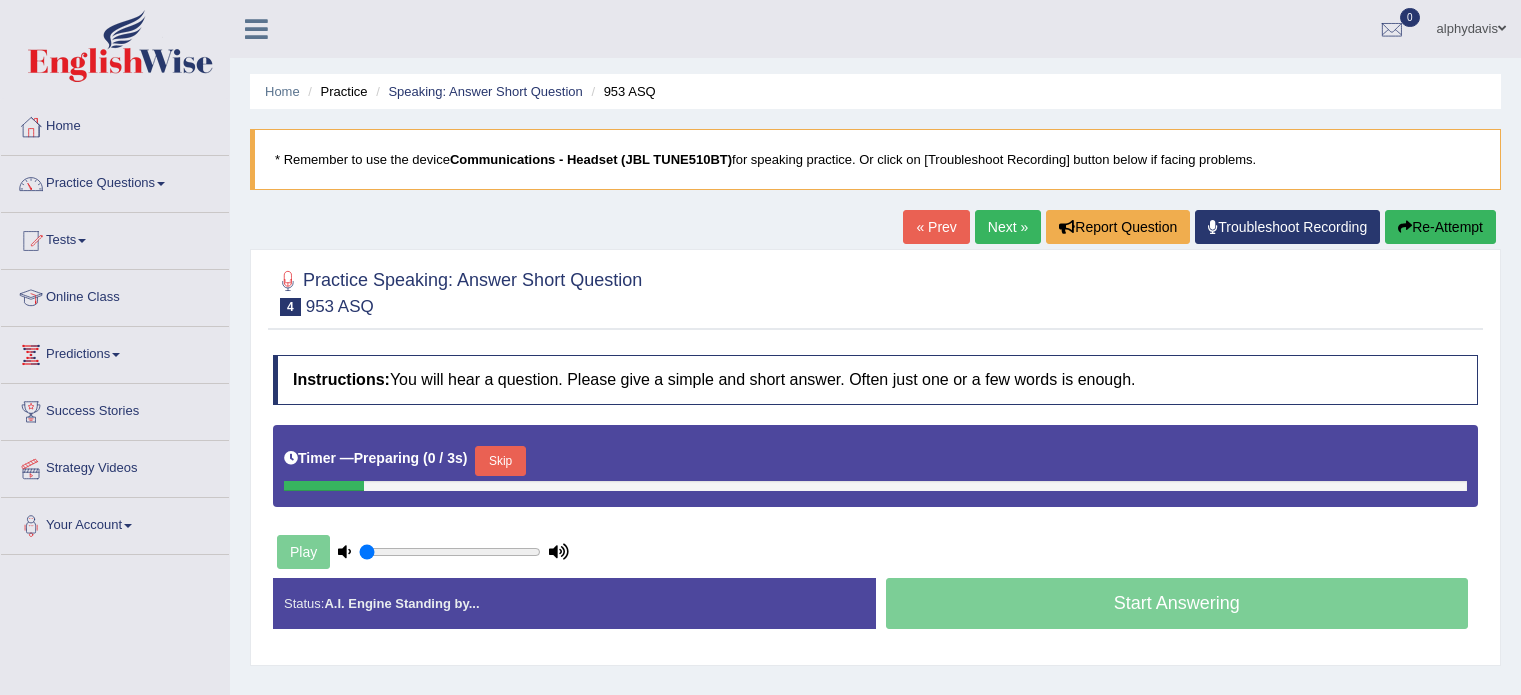 scroll, scrollTop: 0, scrollLeft: 0, axis: both 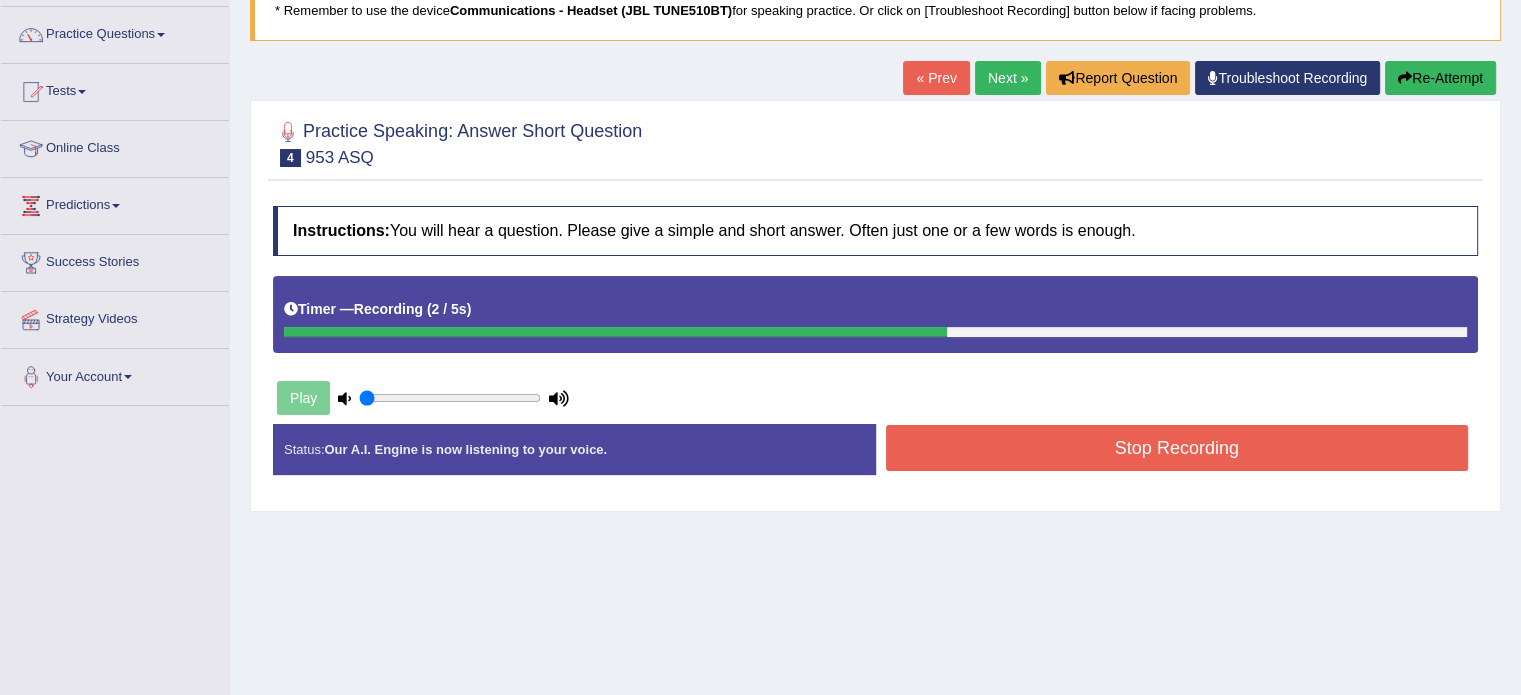 click on "Stop Recording" at bounding box center (1177, 448) 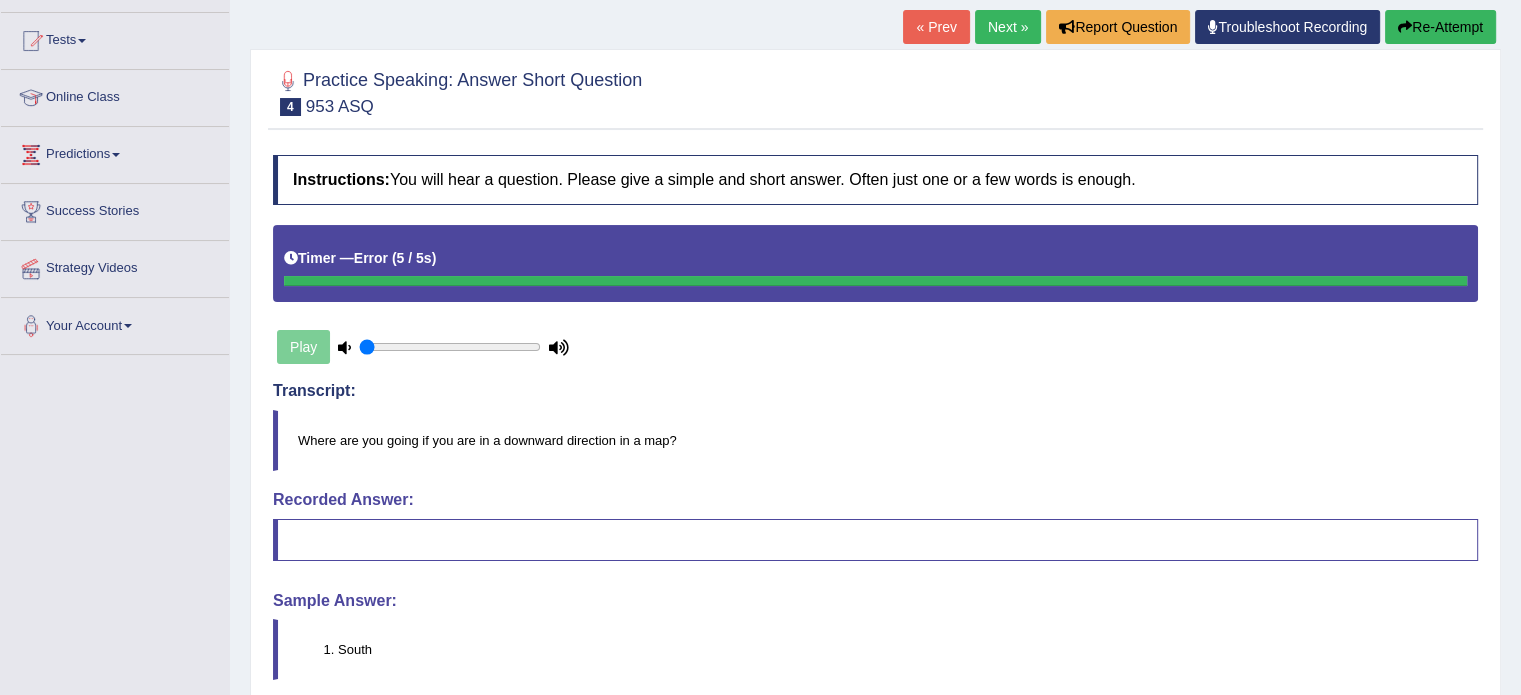 scroll, scrollTop: 187, scrollLeft: 0, axis: vertical 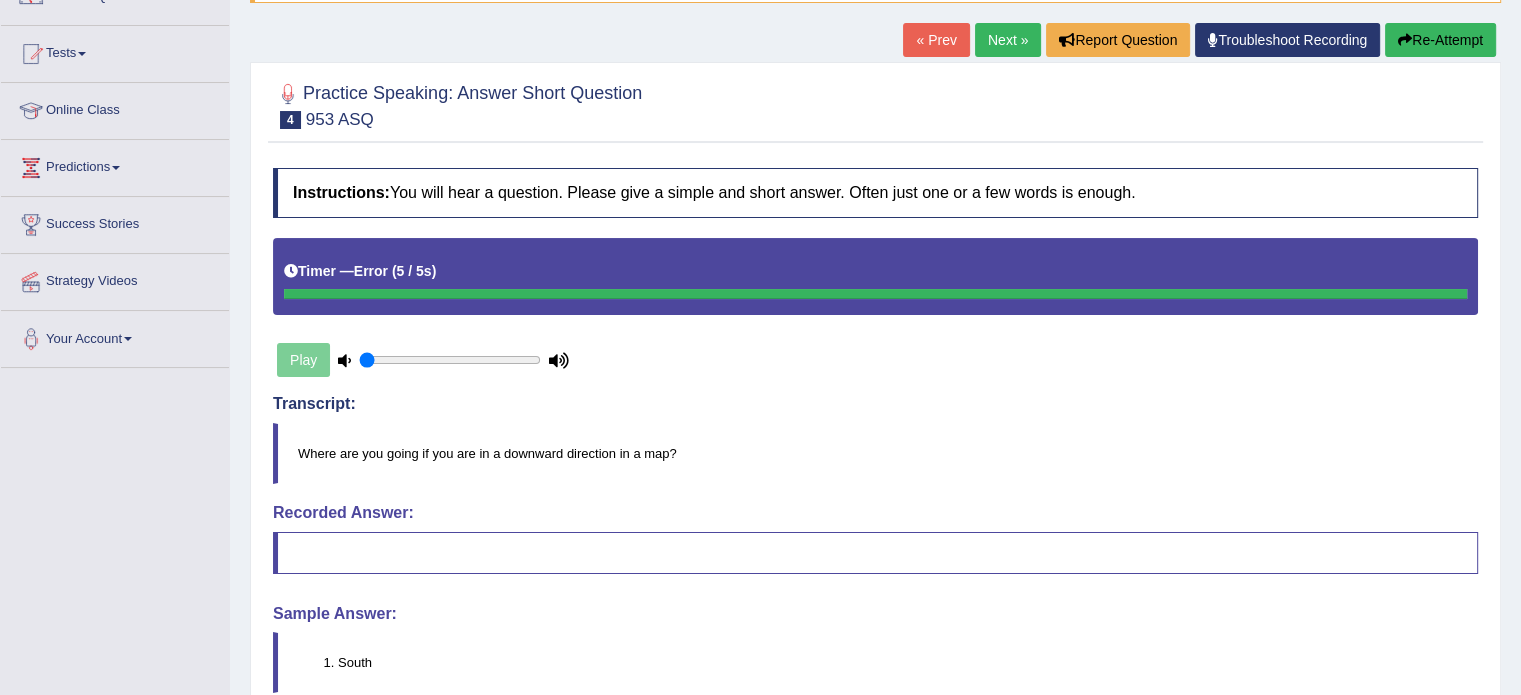click on "Next »" at bounding box center (1008, 40) 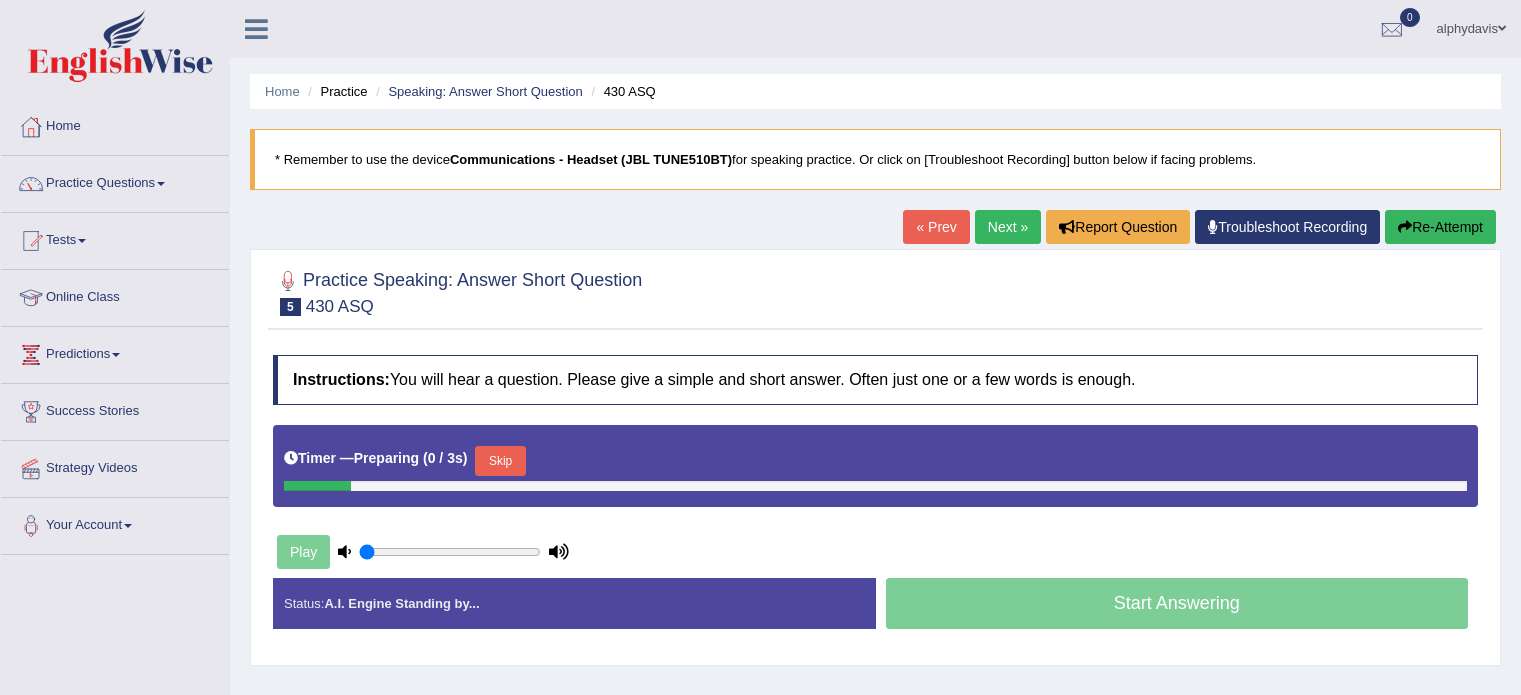 scroll, scrollTop: 0, scrollLeft: 0, axis: both 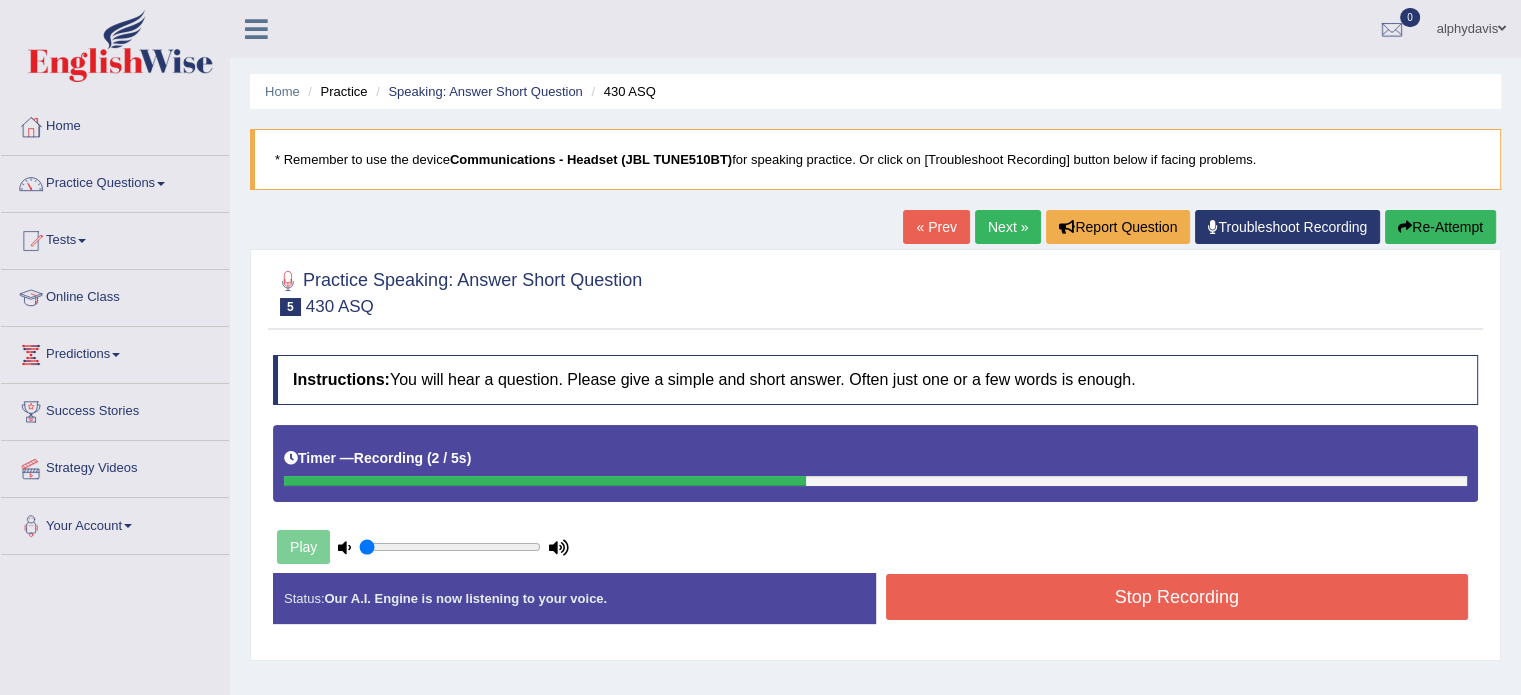click on "Stop Recording" at bounding box center (1177, 597) 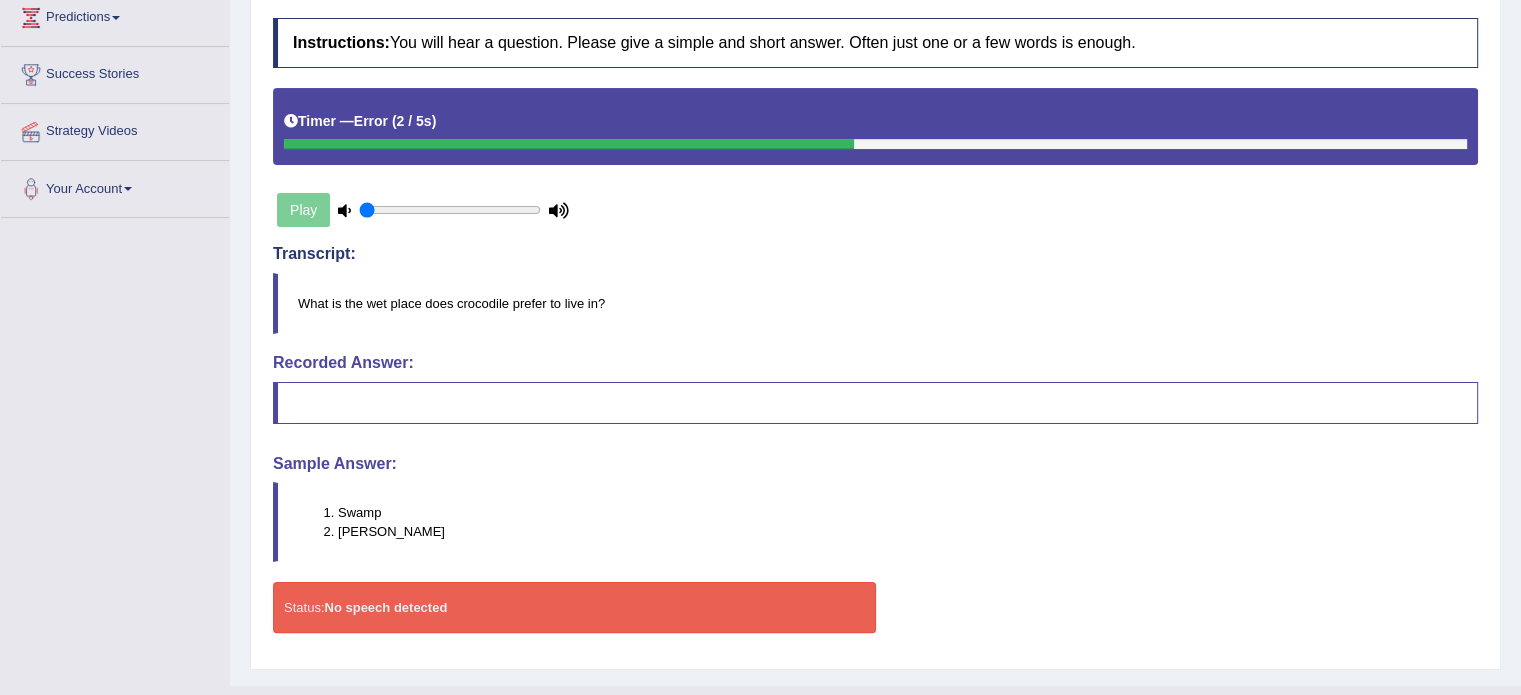 scroll, scrollTop: 0, scrollLeft: 0, axis: both 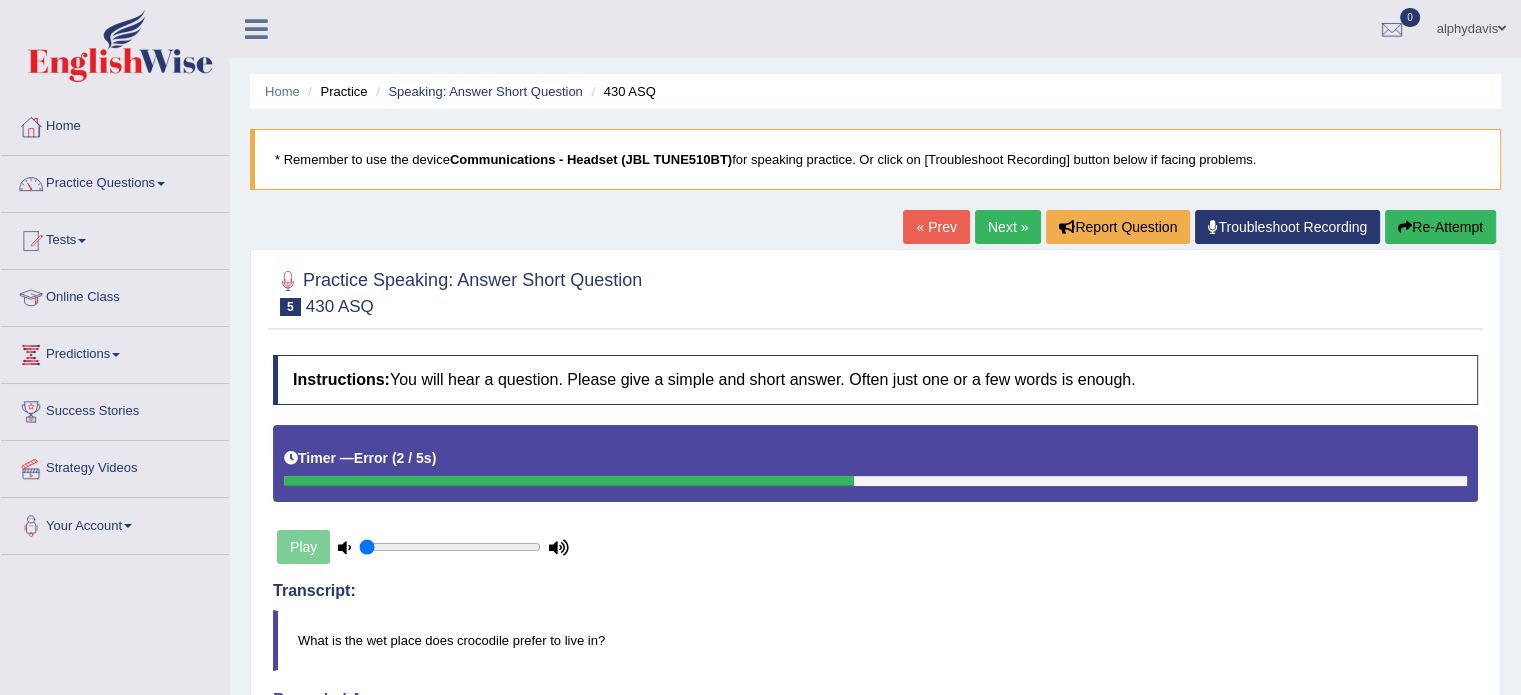 click on "Practice Questions" at bounding box center (115, 181) 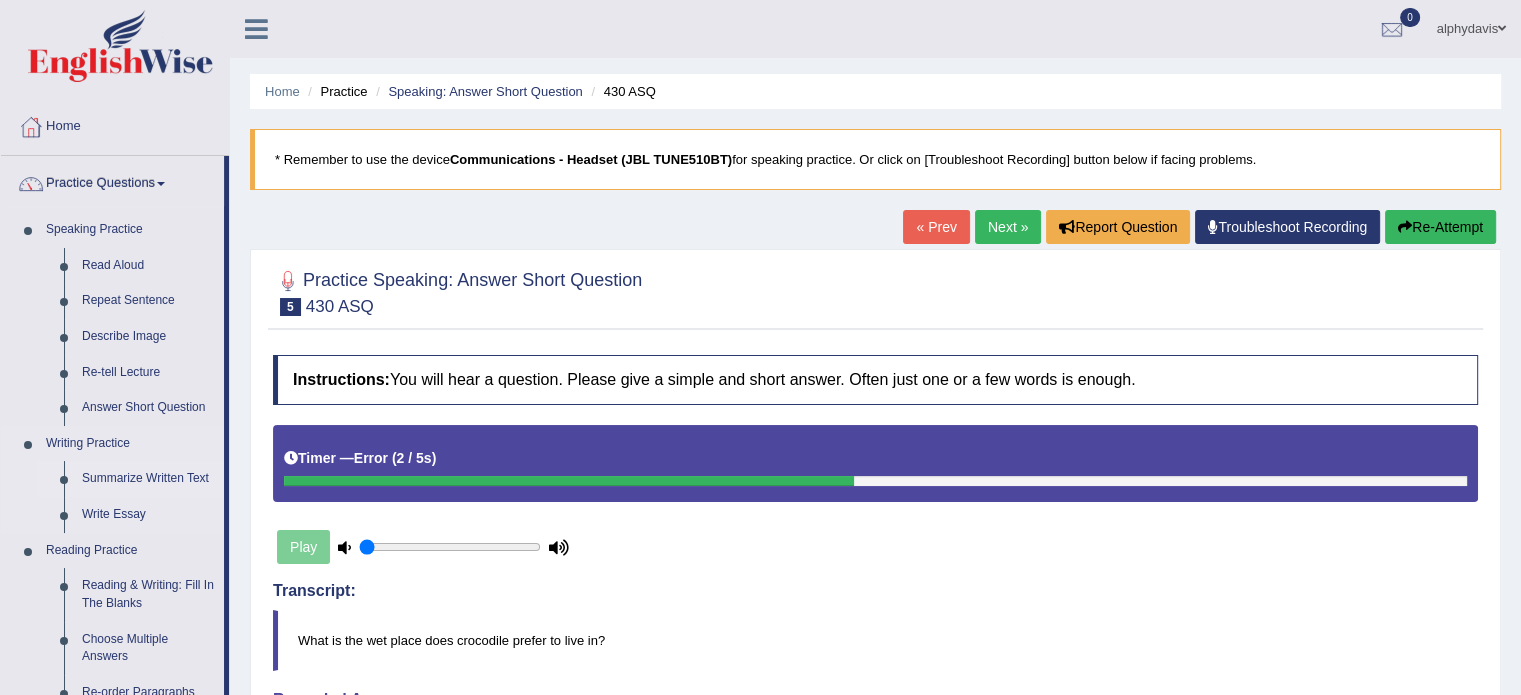 click on "Summarize Written Text" at bounding box center (148, 479) 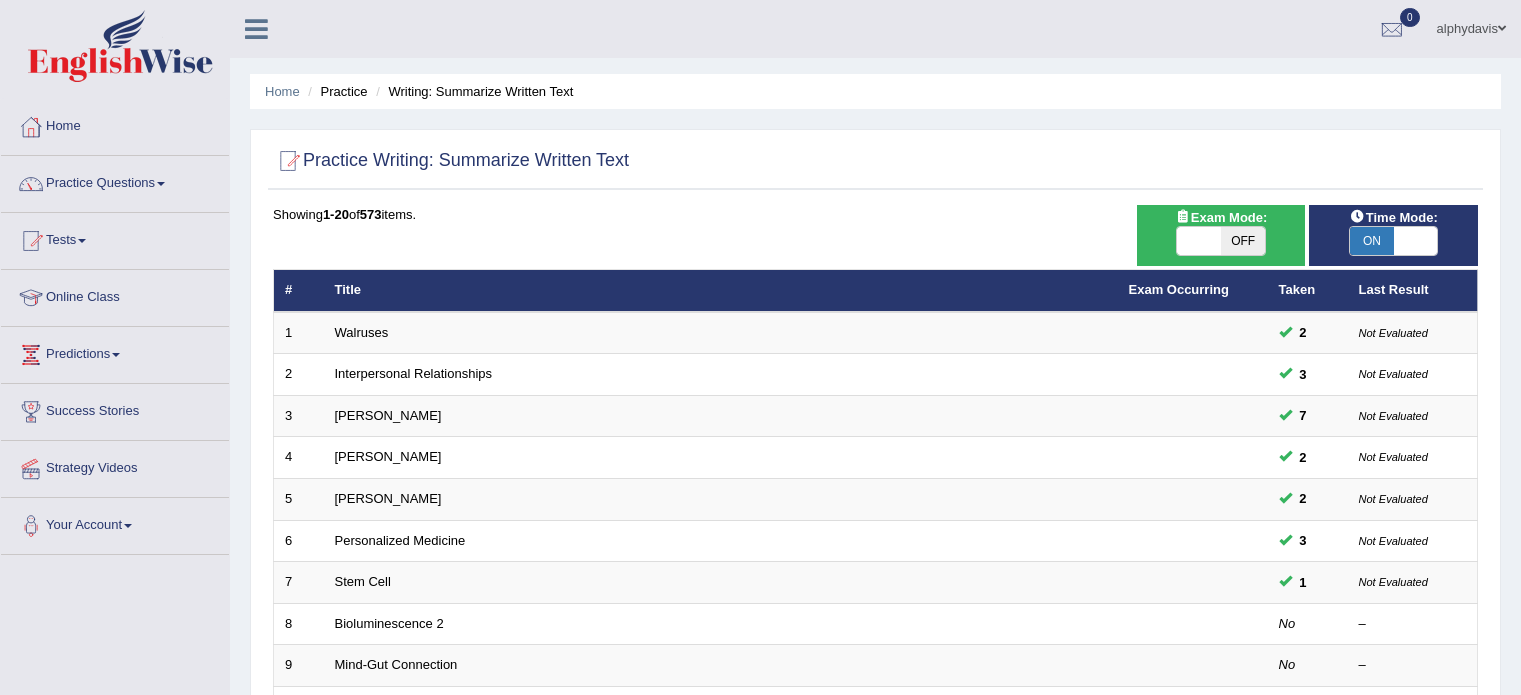 scroll, scrollTop: 0, scrollLeft: 0, axis: both 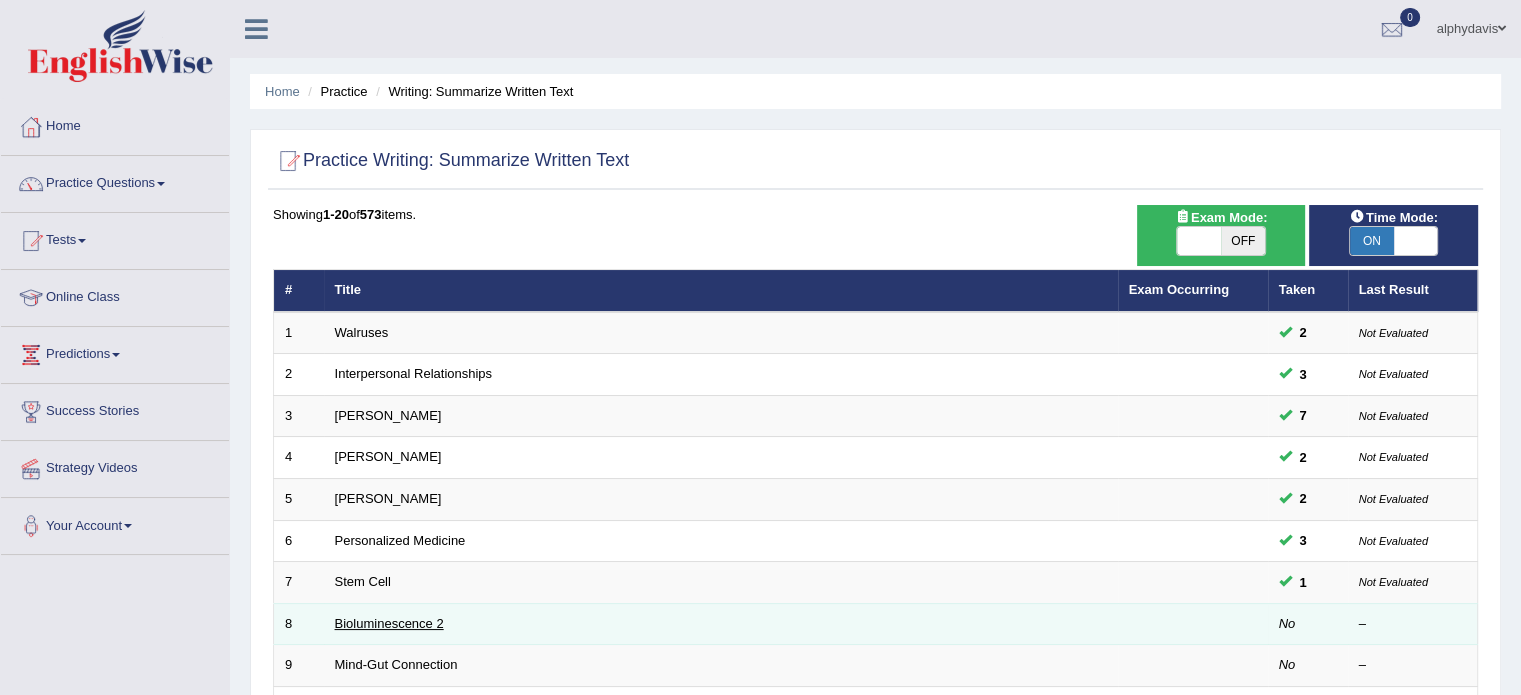 click on "Bioluminescence 2" at bounding box center (389, 623) 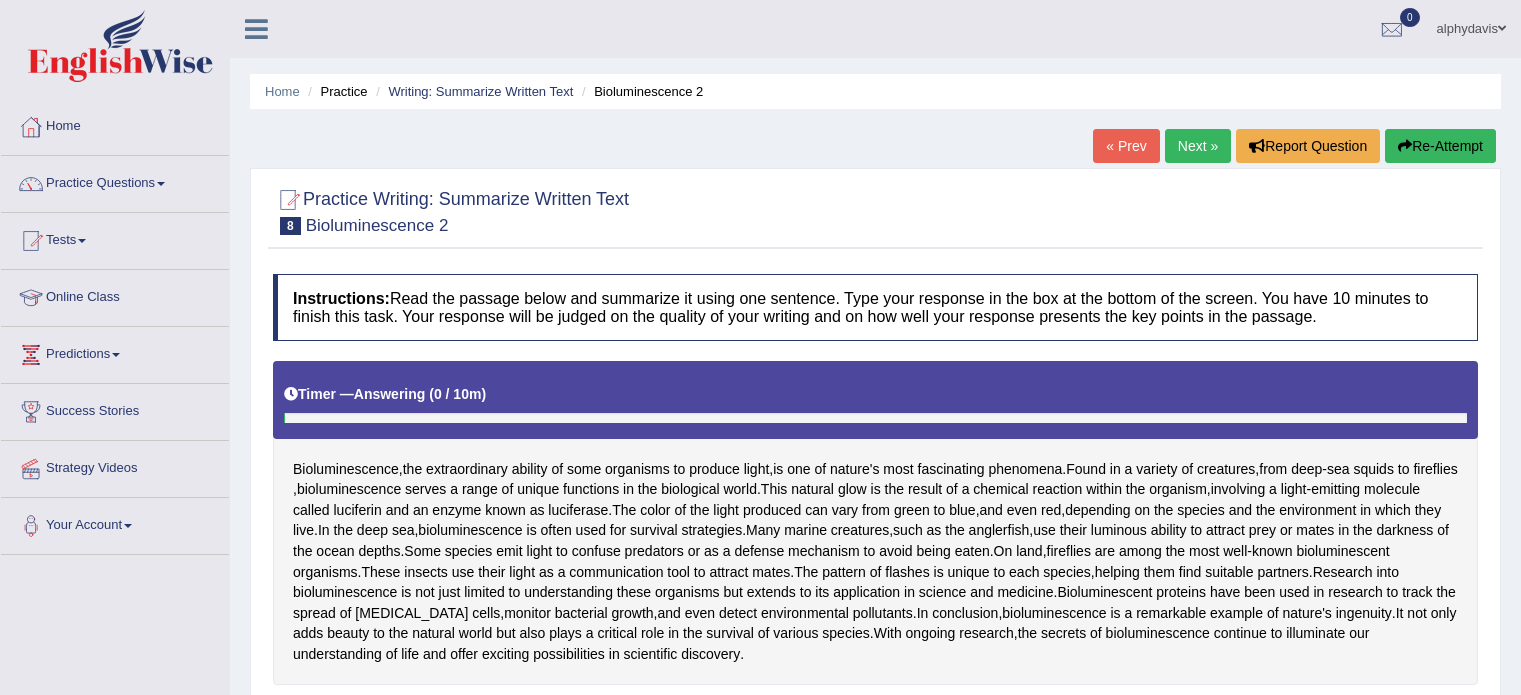 scroll, scrollTop: 0, scrollLeft: 0, axis: both 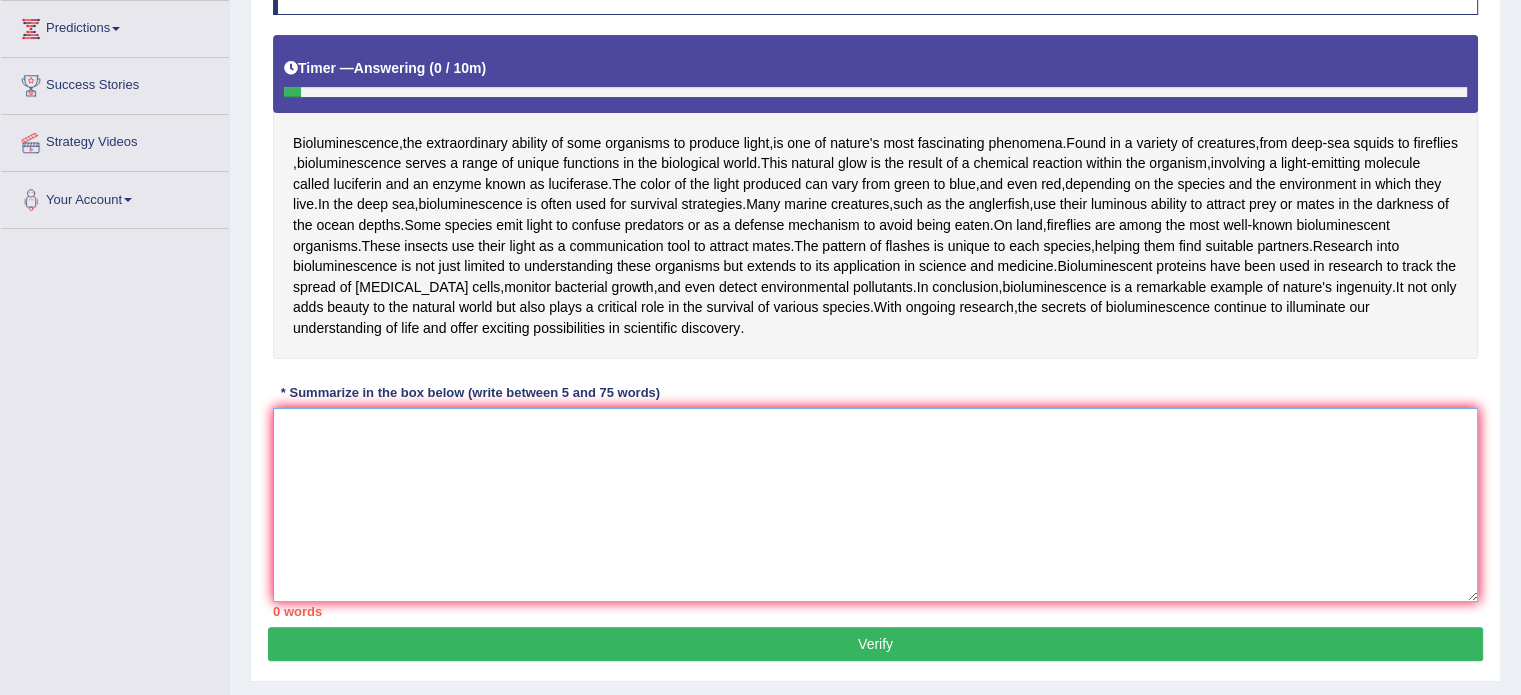 click at bounding box center (875, 505) 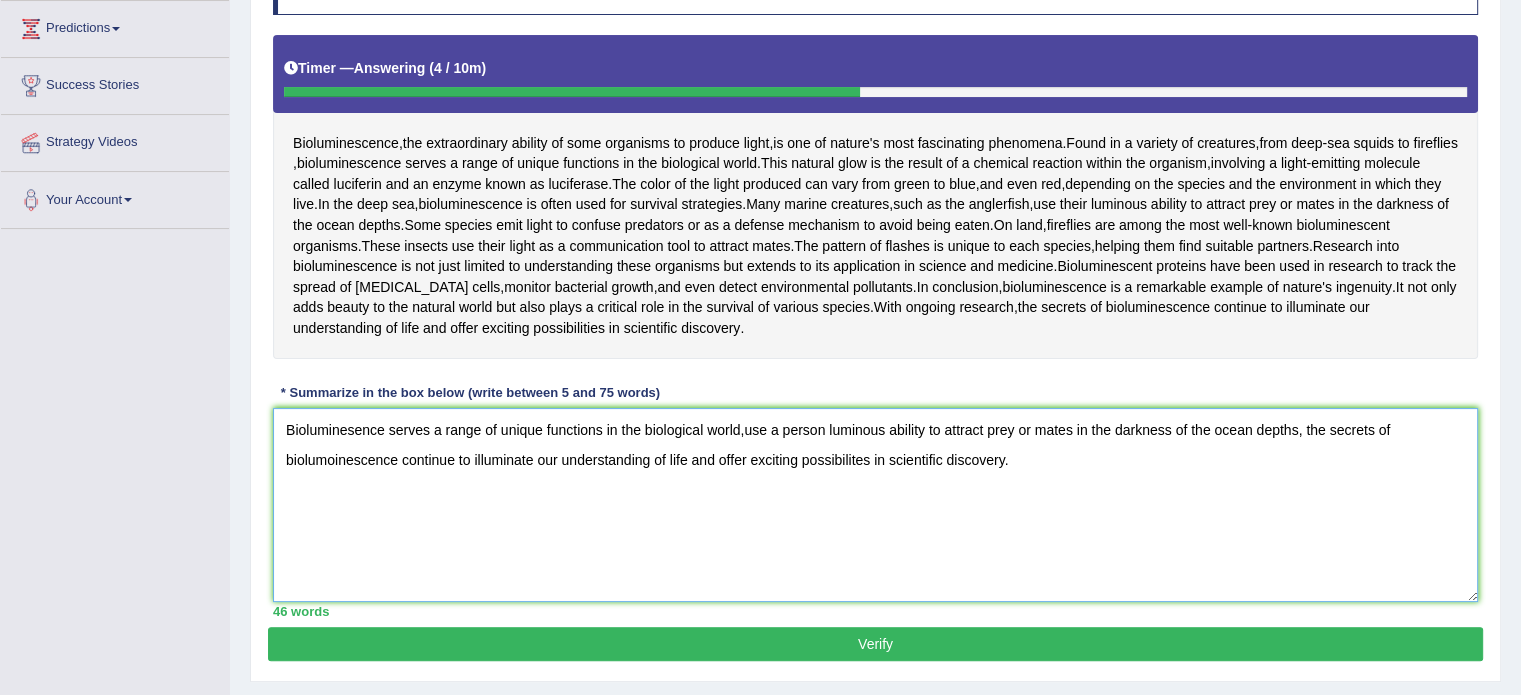 click on "Bioluminesence serves a range of unique functions in the biological world,use a person luminous ability to attract prey or mates in the darkness of the ocean depths, the secrets of biolumoinescence continue to illuminate our understanding of life and offer exciting possibilites in scientific discovery." at bounding box center (875, 505) 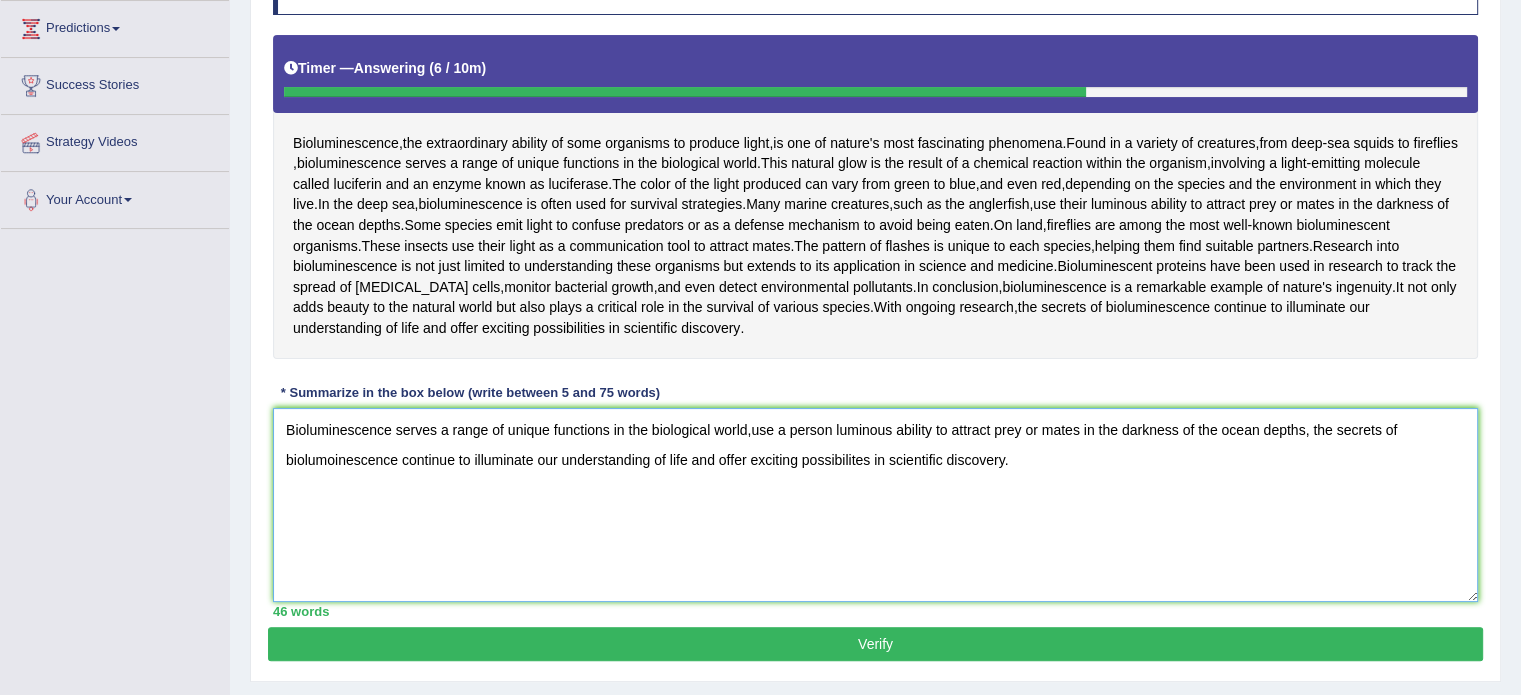 click on "Bioluminescence serves a range of unique functions in the biological world,use a person luminous ability to attract prey or mates in the darkness of the ocean depths, the secrets of biolumoinescence continue to illuminate our understanding of life and offer exciting possibilites in scientific discovery." at bounding box center (875, 505) 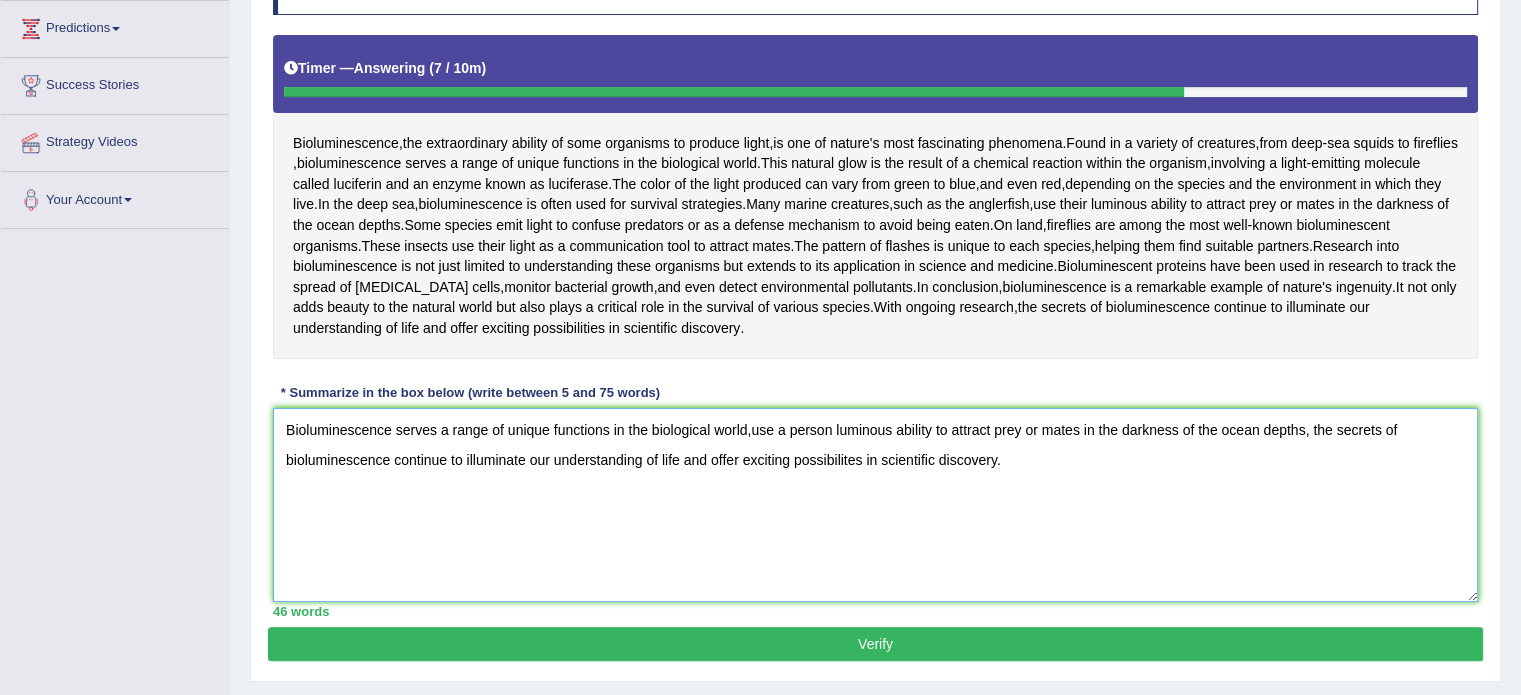 click on "Bioluminescence serves a range of unique functions in the biological world,use a person luminous ability to attract prey or mates in the darkness of the ocean depths, the secrets of bioluminescence continue to illuminate our understanding of life and offer exciting possibilites in scientific discovery." at bounding box center [875, 505] 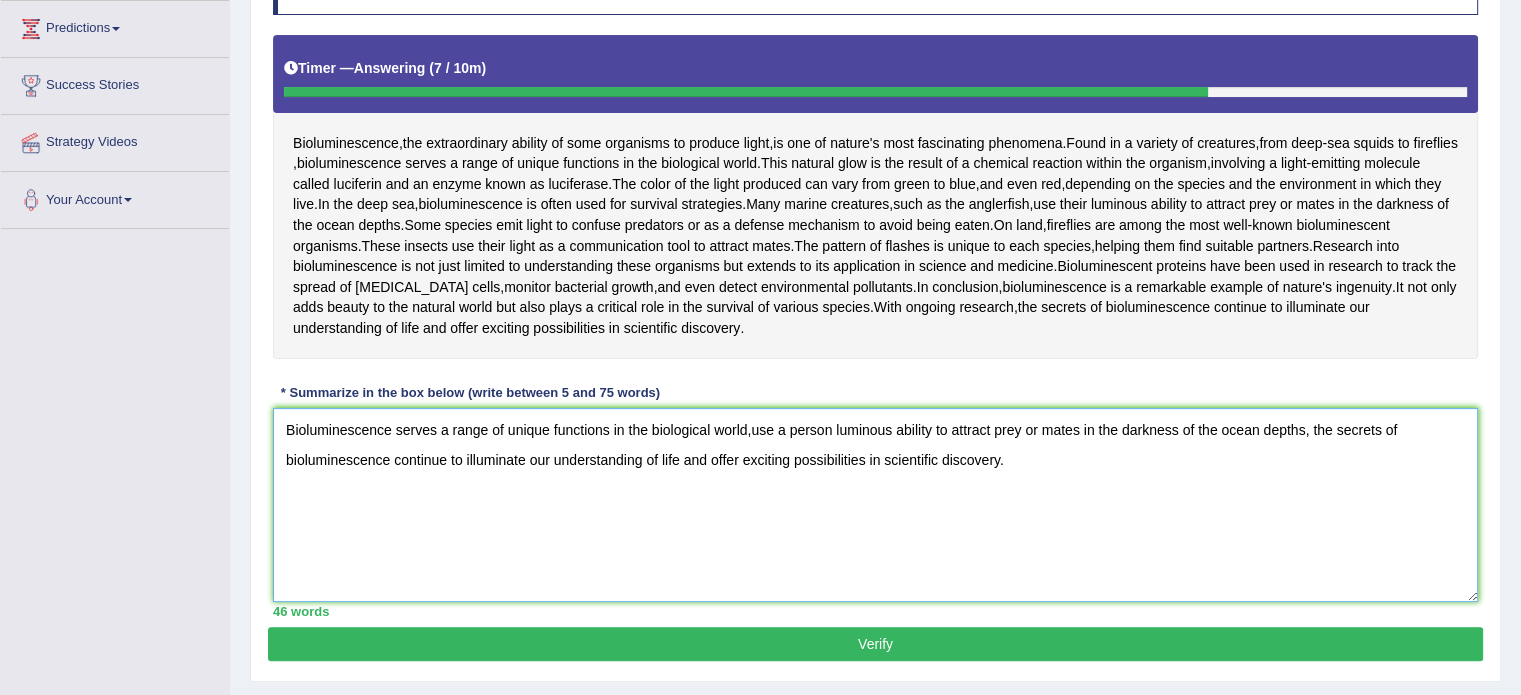 type on "Bioluminescence serves a range of unique functions in the biological world,use a person luminous ability to attract prey or mates in the darkness of the ocean depths, the secrets of bioluminescence continue to illuminate our understanding of life and offer exciting possibilities in scientific discovery." 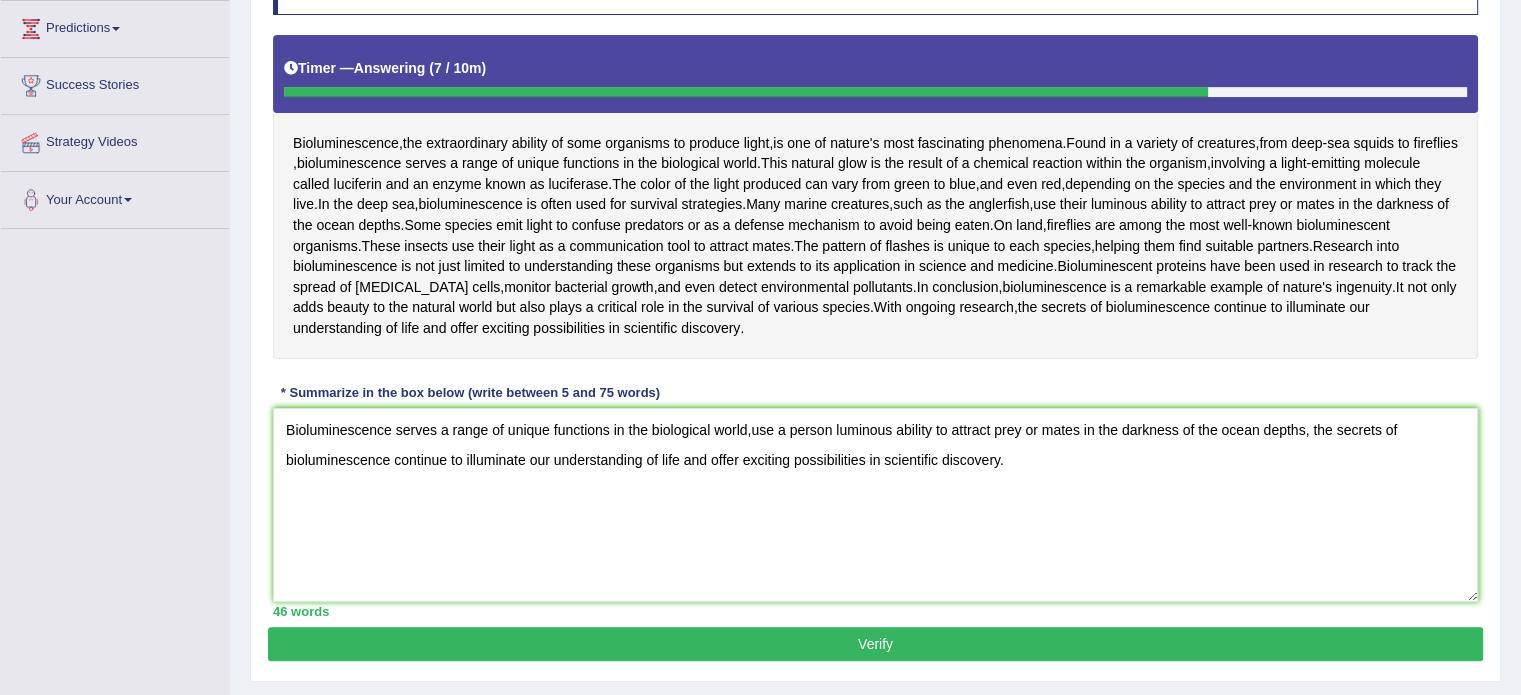click on "Verify" at bounding box center (875, 644) 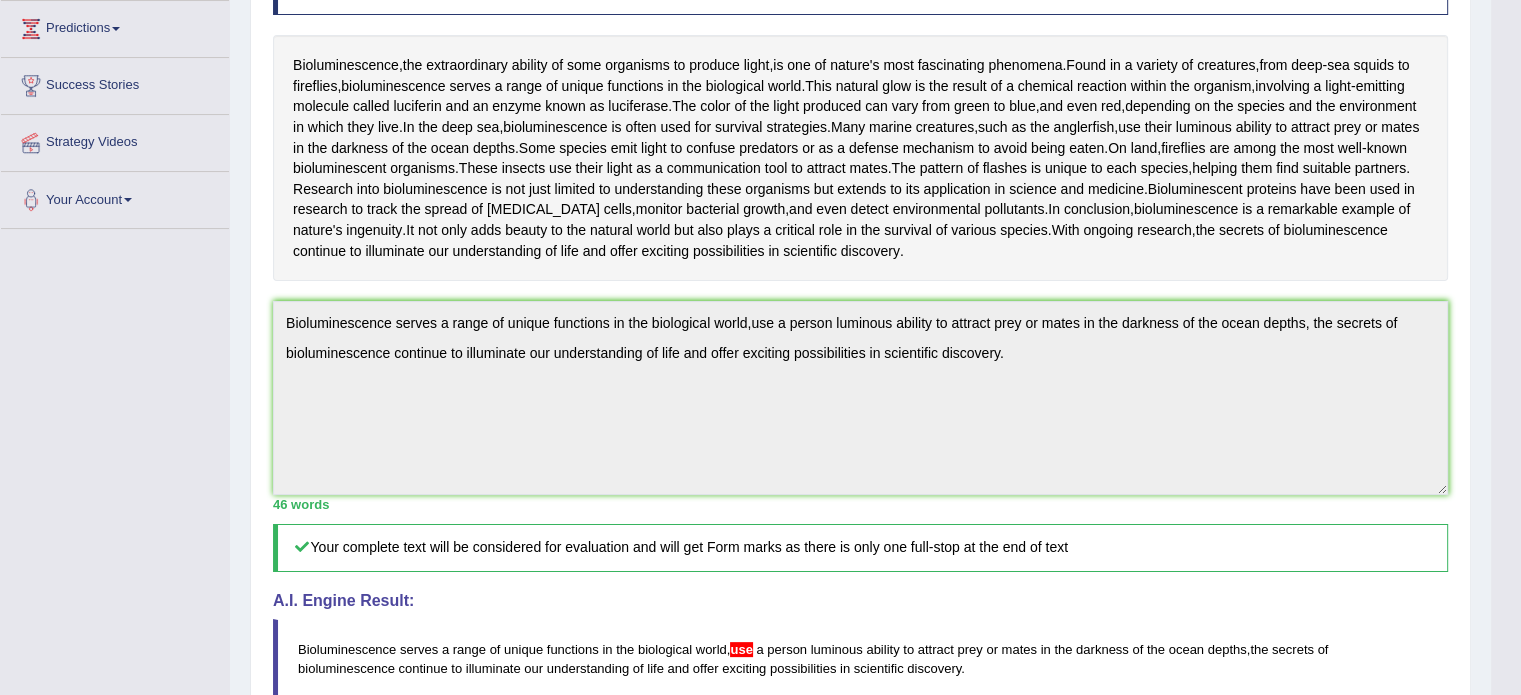 scroll, scrollTop: 705, scrollLeft: 0, axis: vertical 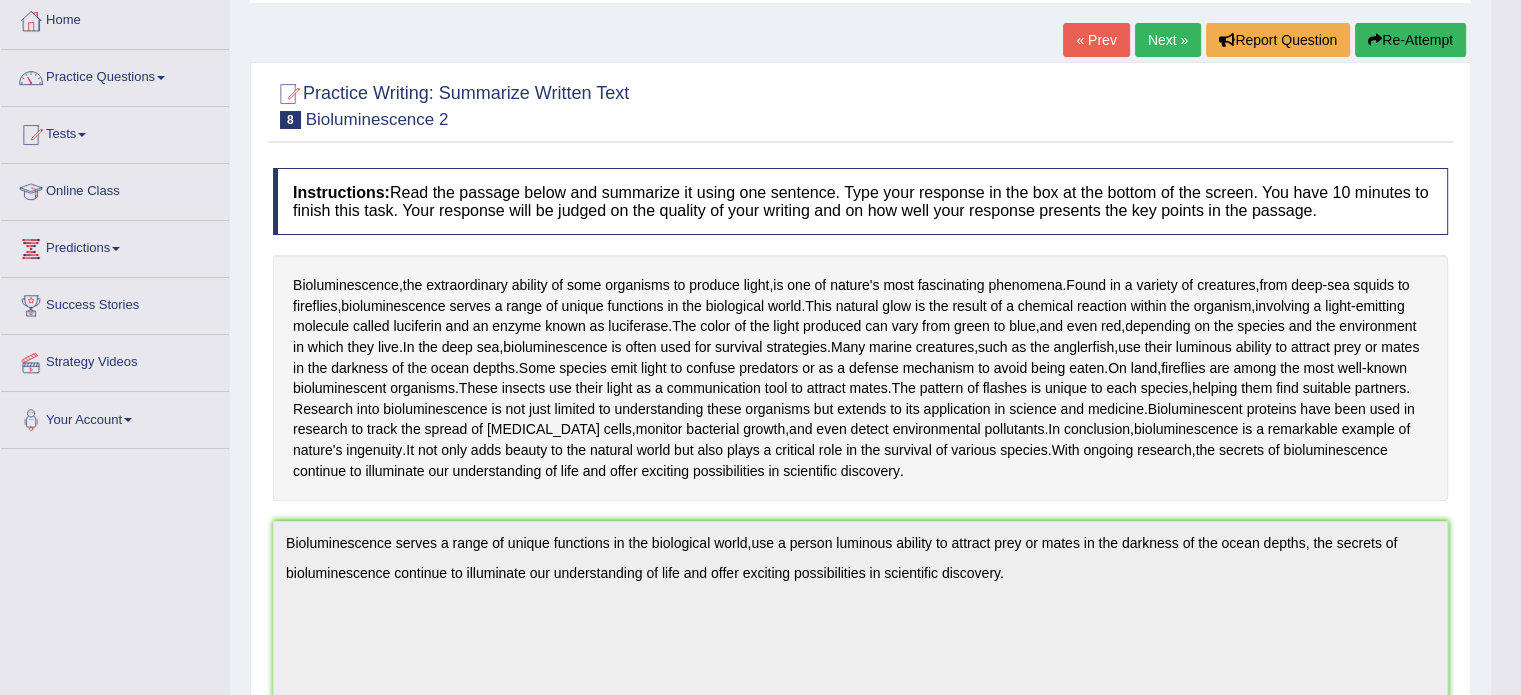click on "Re-Attempt" at bounding box center (1410, 40) 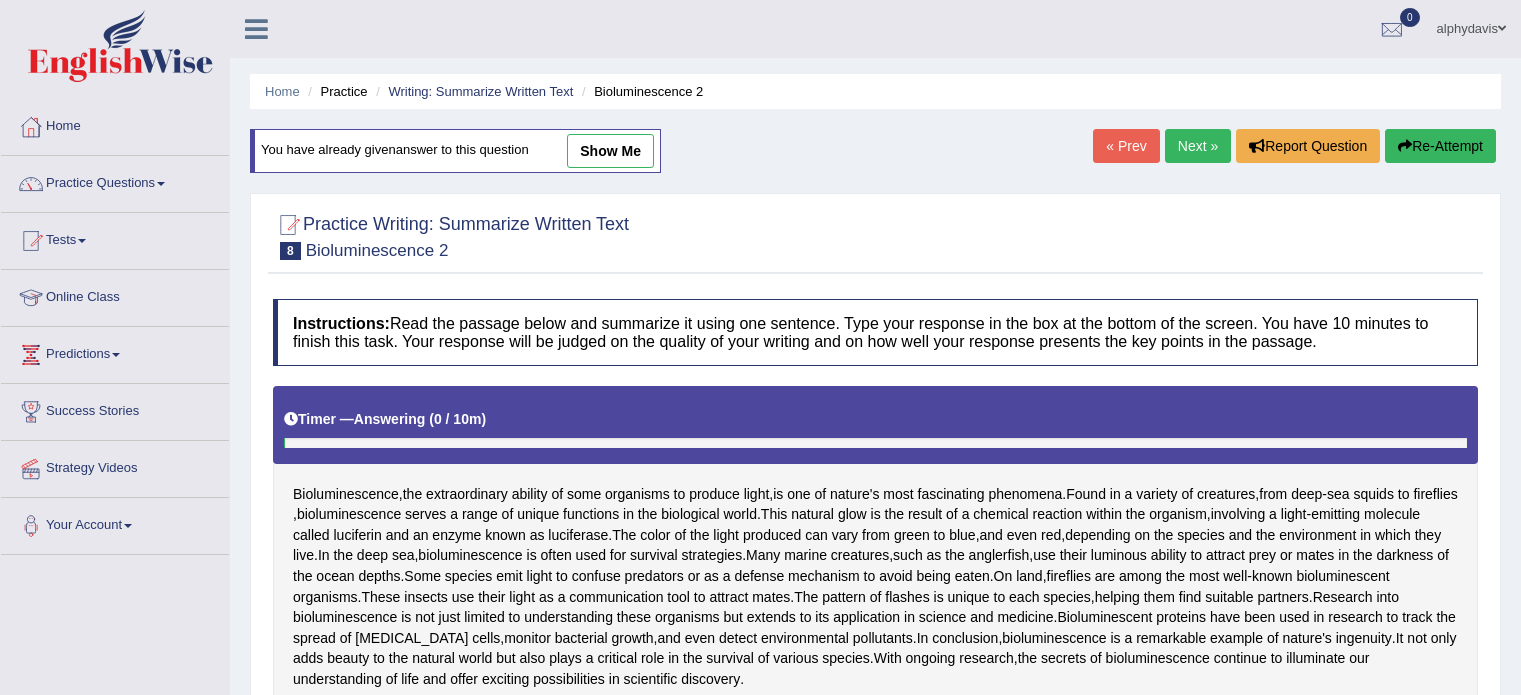 scroll, scrollTop: 106, scrollLeft: 0, axis: vertical 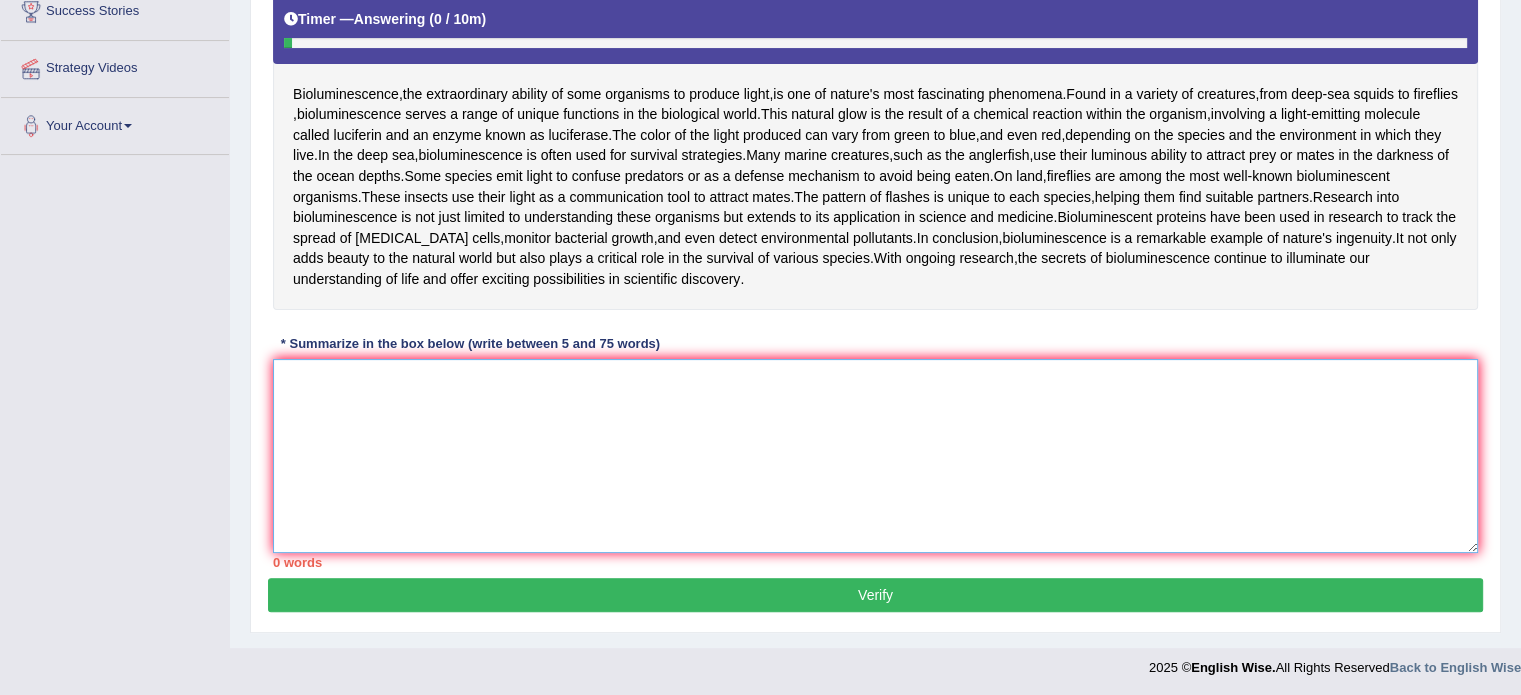 click at bounding box center [875, 456] 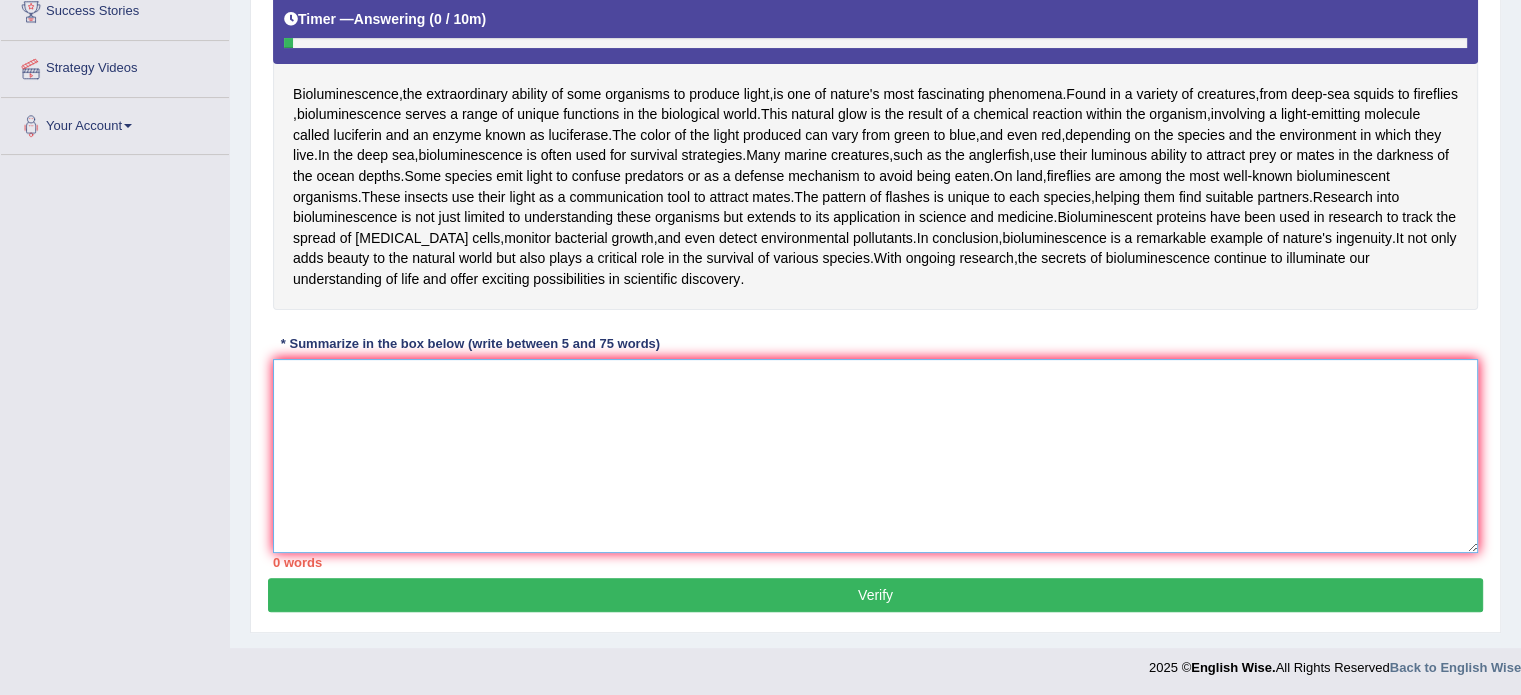 paste on "Bioluminescence serves a range of unique functions in the biological world,use a person luminous ability to attract prey or mates in the darkness of the ocean depths, the secrets of bioluminescence continue to illuminate our understanding of life and offer exciting possibilities in scientific discovery." 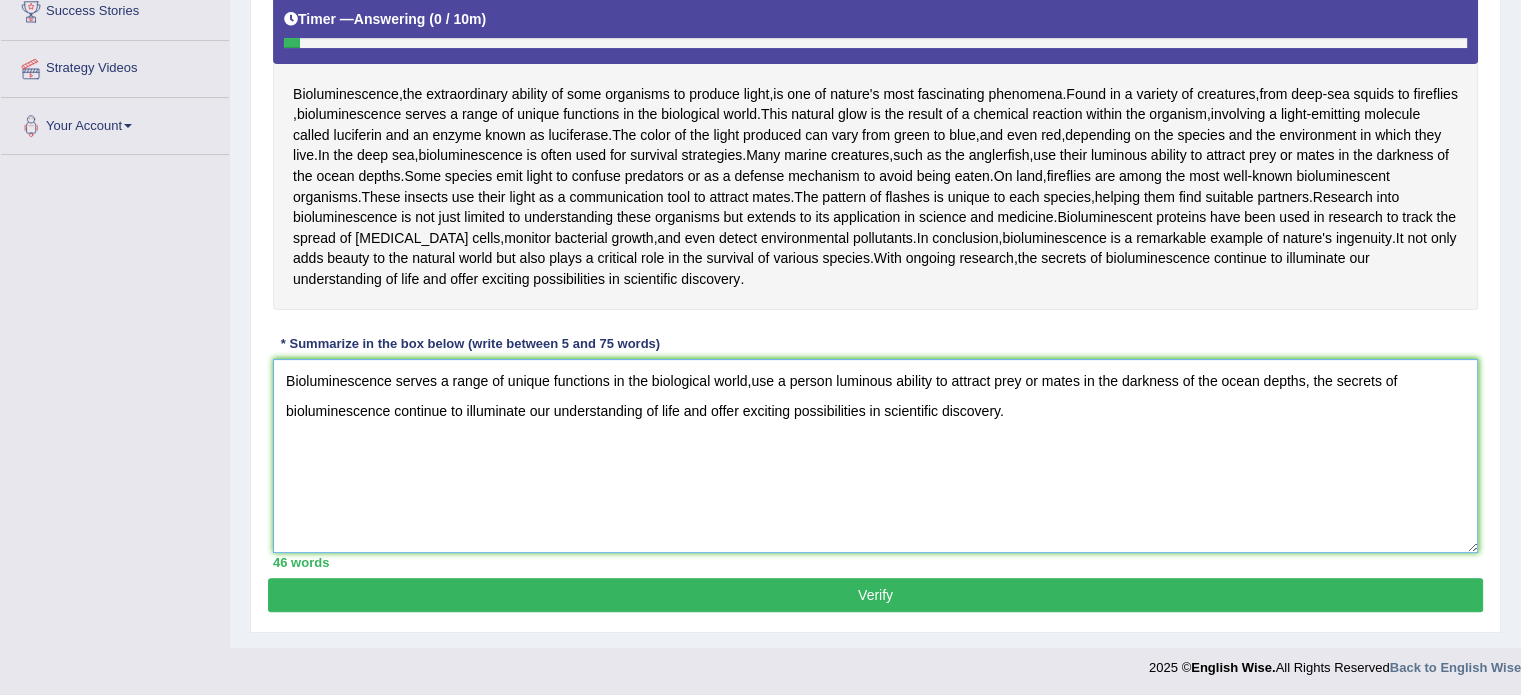 click on "Bioluminescence serves a range of unique functions in the biological world,use a person luminous ability to attract prey or mates in the darkness of the ocean depths, the secrets of bioluminescence continue to illuminate our understanding of life and offer exciting possibilities in scientific discovery." at bounding box center [875, 456] 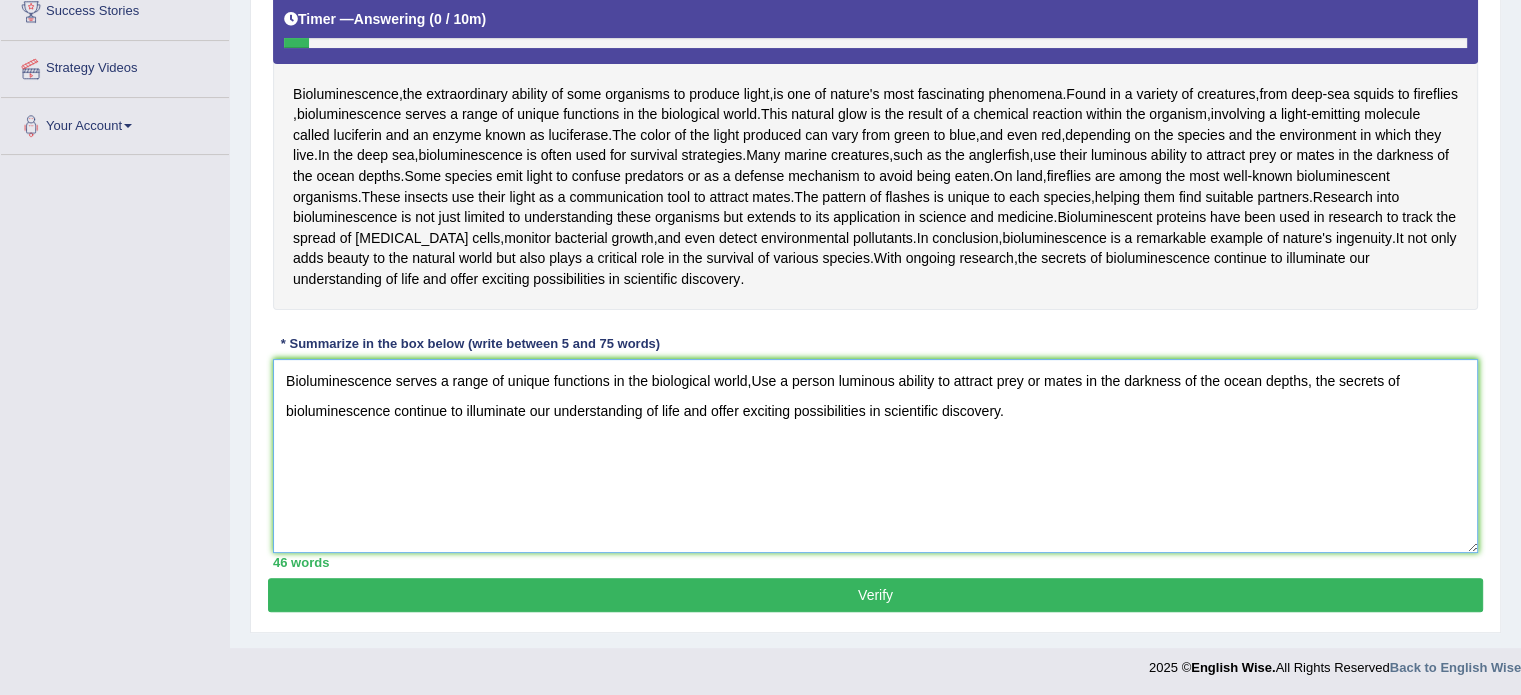 type on "Bioluminescence serves a range of unique functions in the biological world,Use a person luminous ability to attract prey or mates in the darkness of the ocean depths, the secrets of bioluminescence continue to illuminate our understanding of life and offer exciting possibilities in scientific discovery." 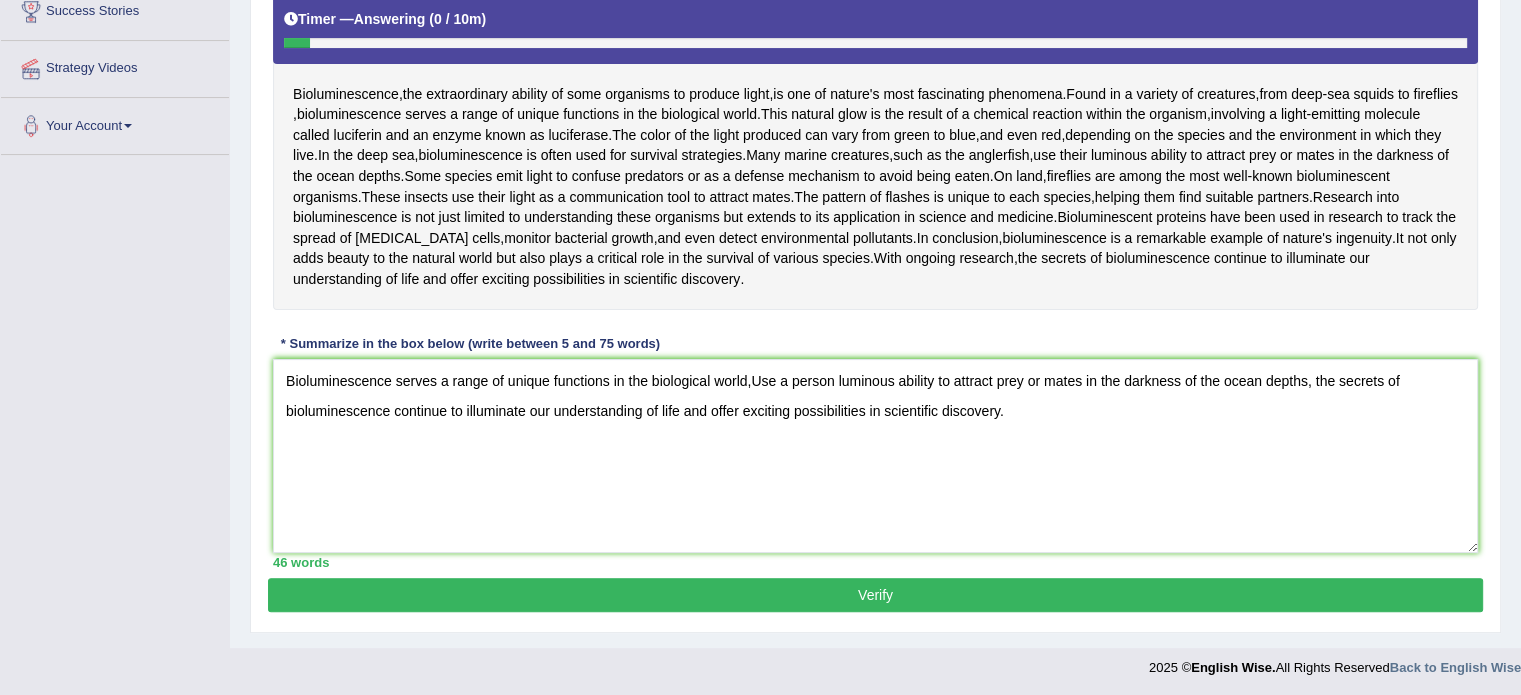 click on "Verify" at bounding box center (875, 595) 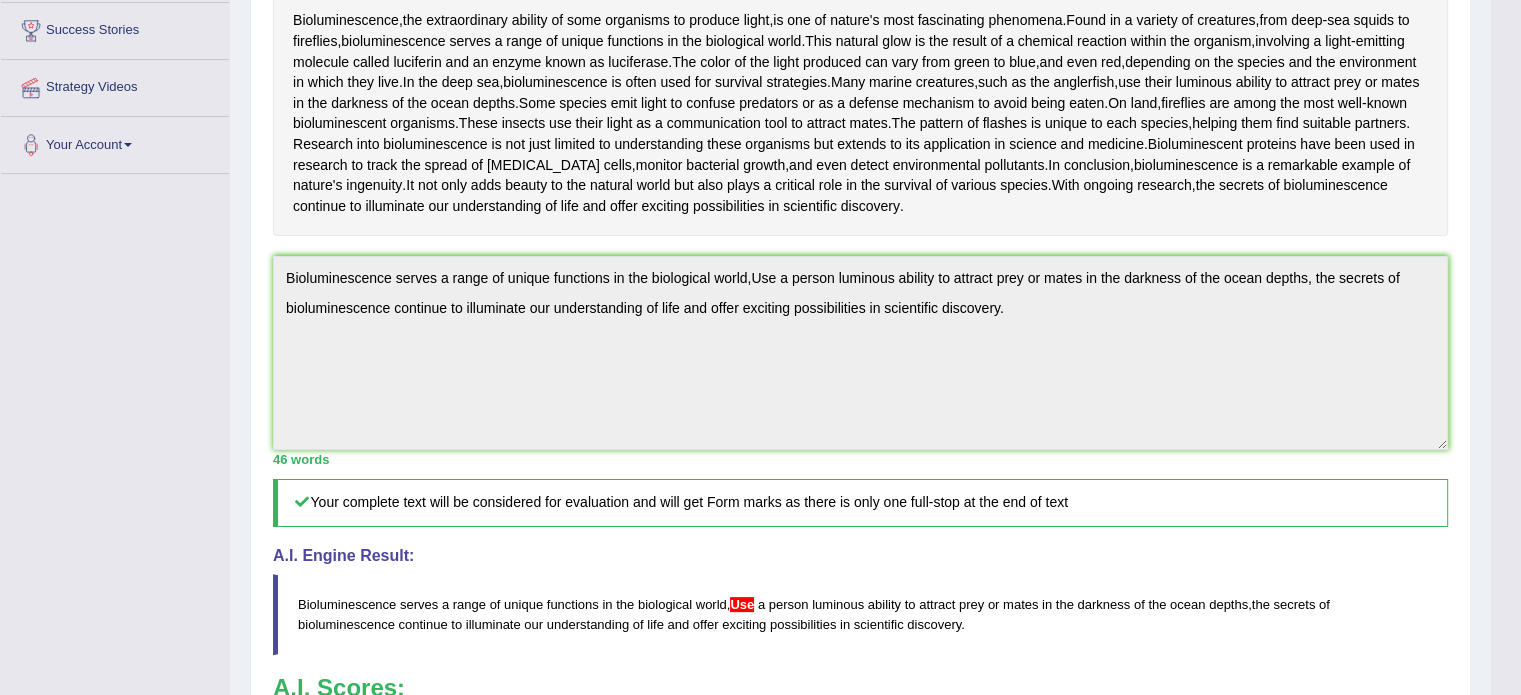 scroll, scrollTop: 380, scrollLeft: 0, axis: vertical 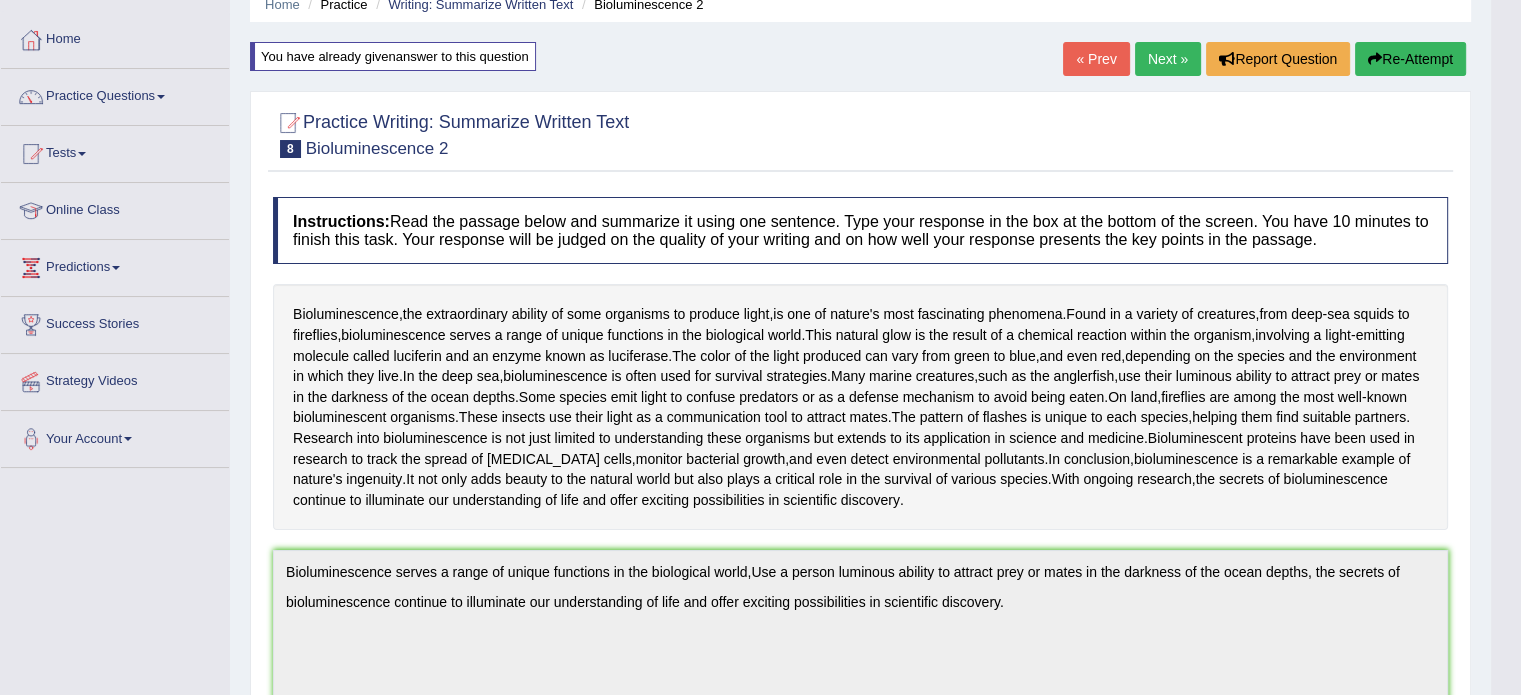 click on "Re-Attempt" at bounding box center (1410, 59) 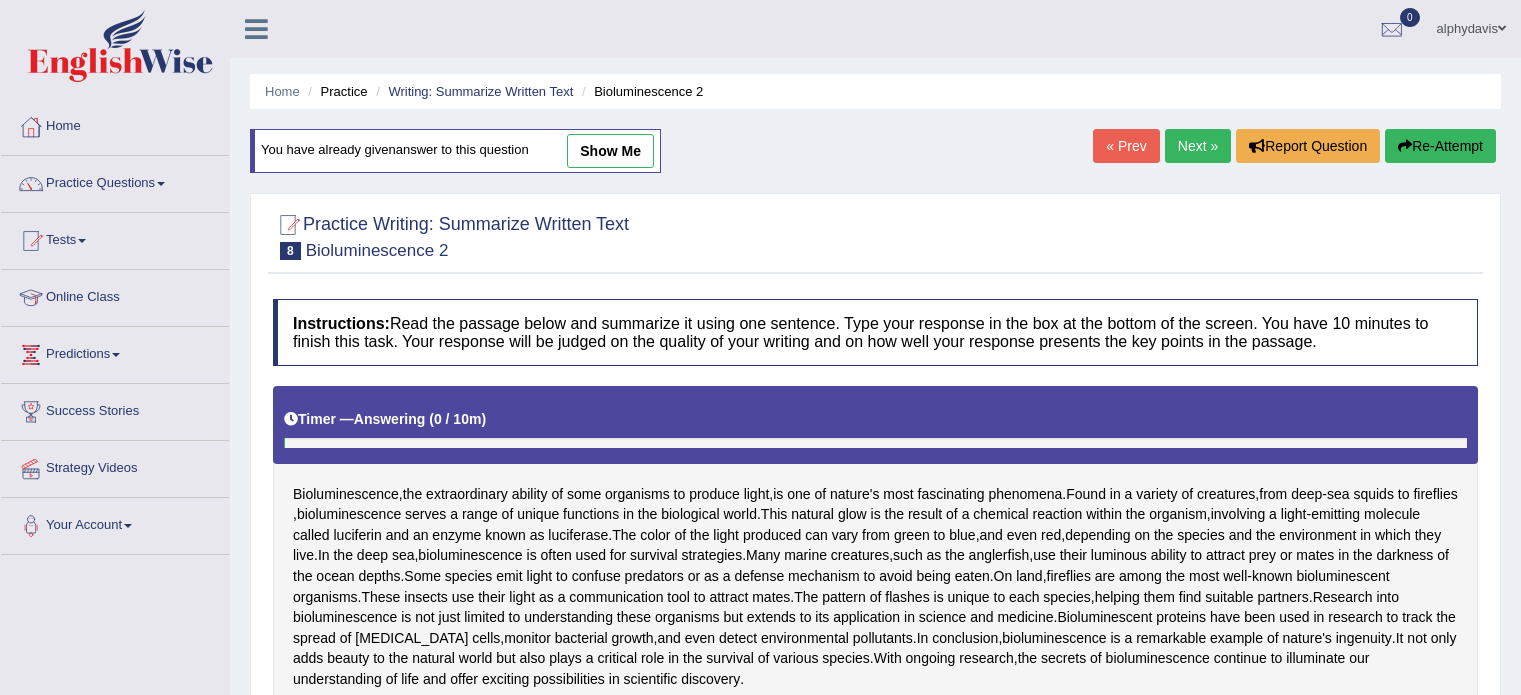scroll, scrollTop: 87, scrollLeft: 0, axis: vertical 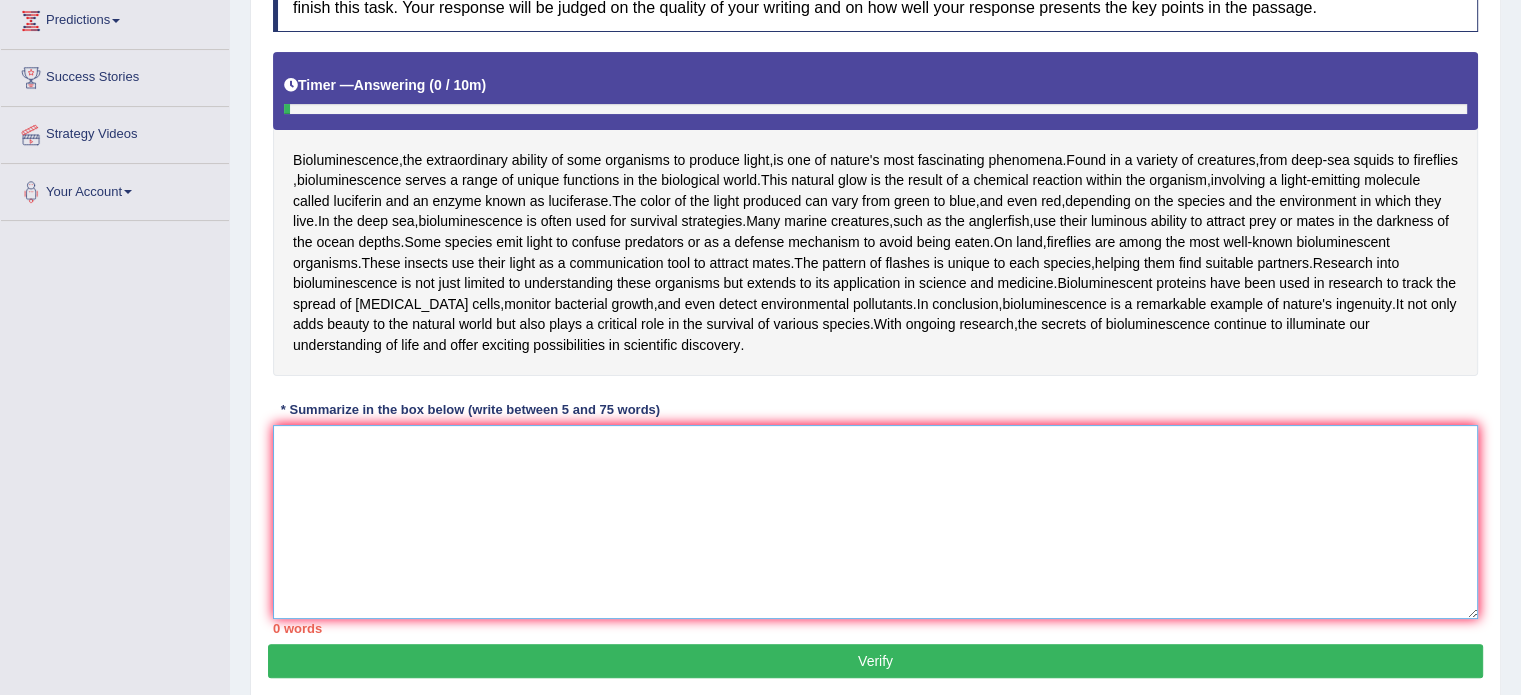 click at bounding box center [875, 522] 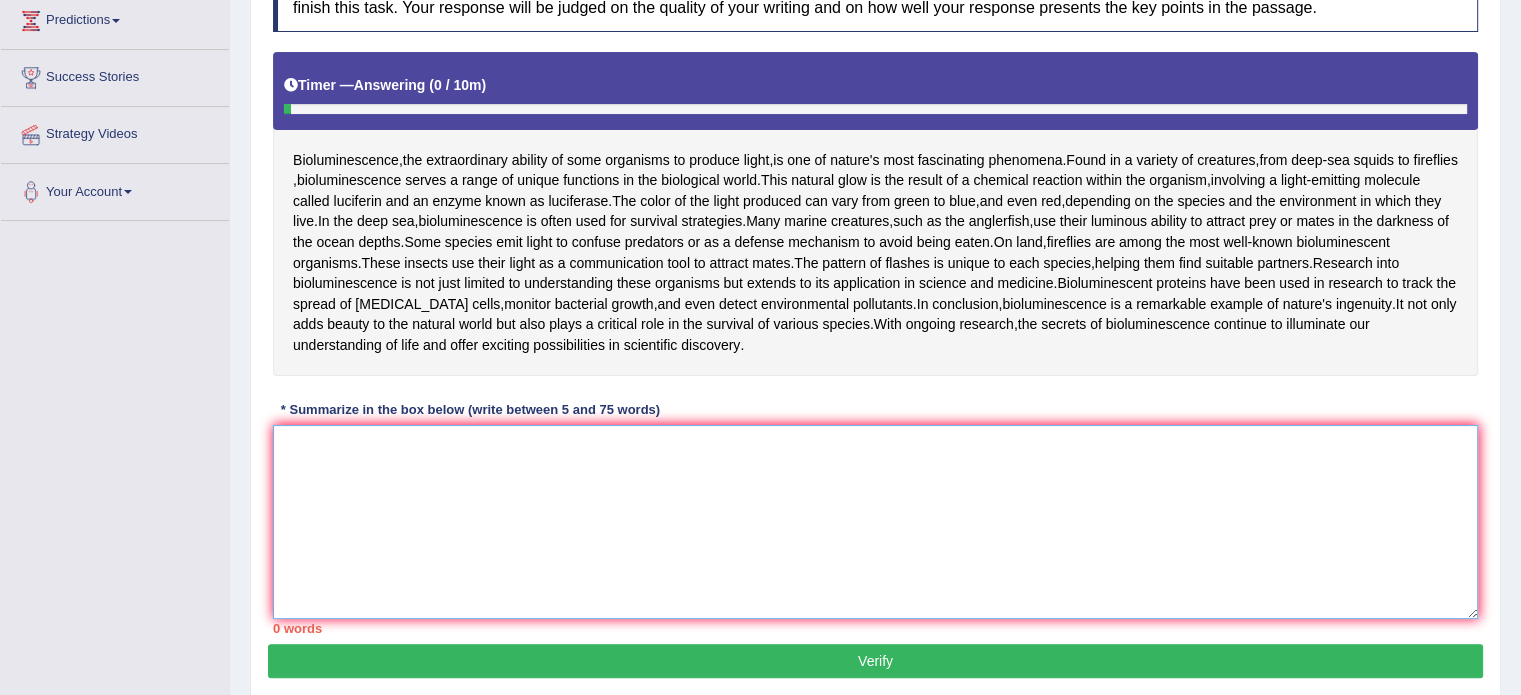 paste on "Bioluminescence serves a range of unique functions in the biological world,Use a person luminous ability to attract prey or mates in the darkness of the ocean depths, the secrets of bioluminescence continue to illuminate our understanding of life and offer exciting possibilities in scientific discovery." 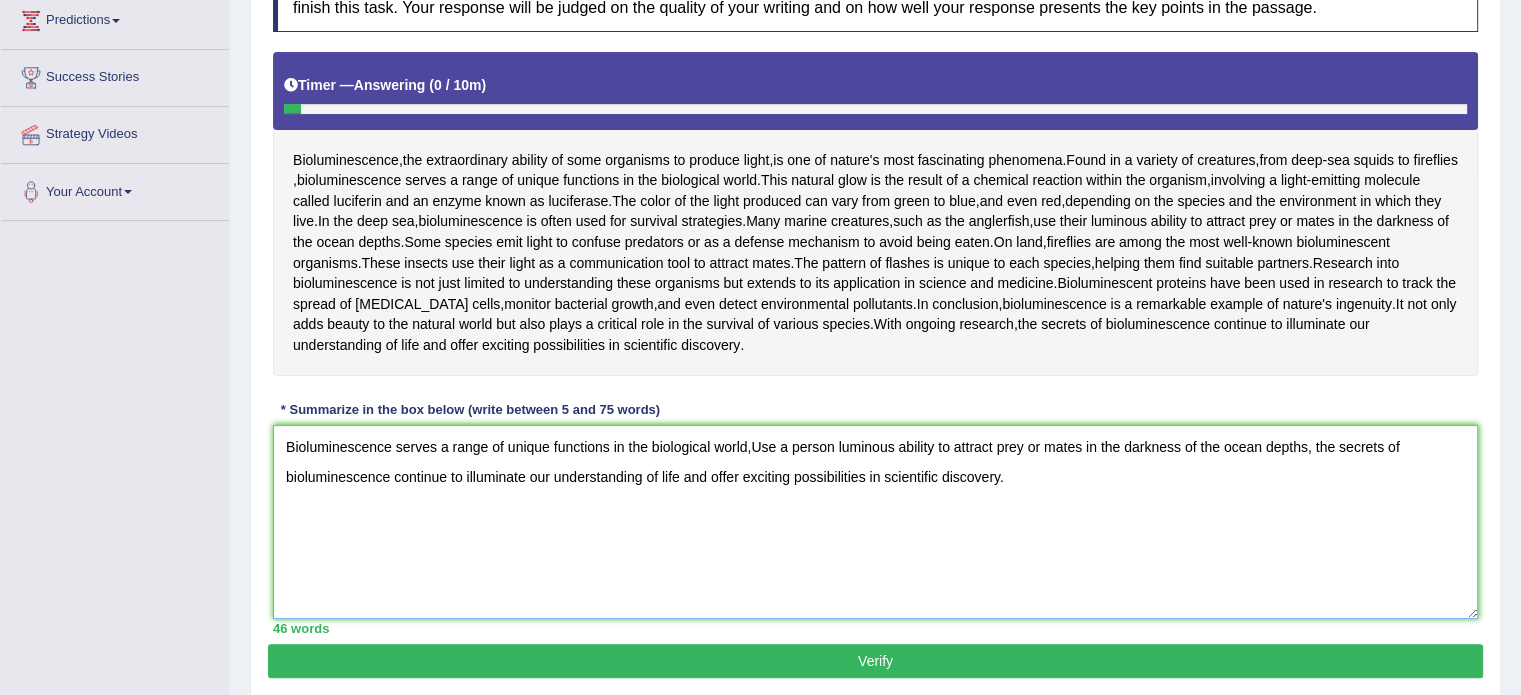 click on "Bioluminescence serves a range of unique functions in the biological world,Use a person luminous ability to attract prey or mates in the darkness of the ocean depths, the secrets of bioluminescence continue to illuminate our understanding of life and offer exciting possibilities in scientific discovery." at bounding box center [875, 522] 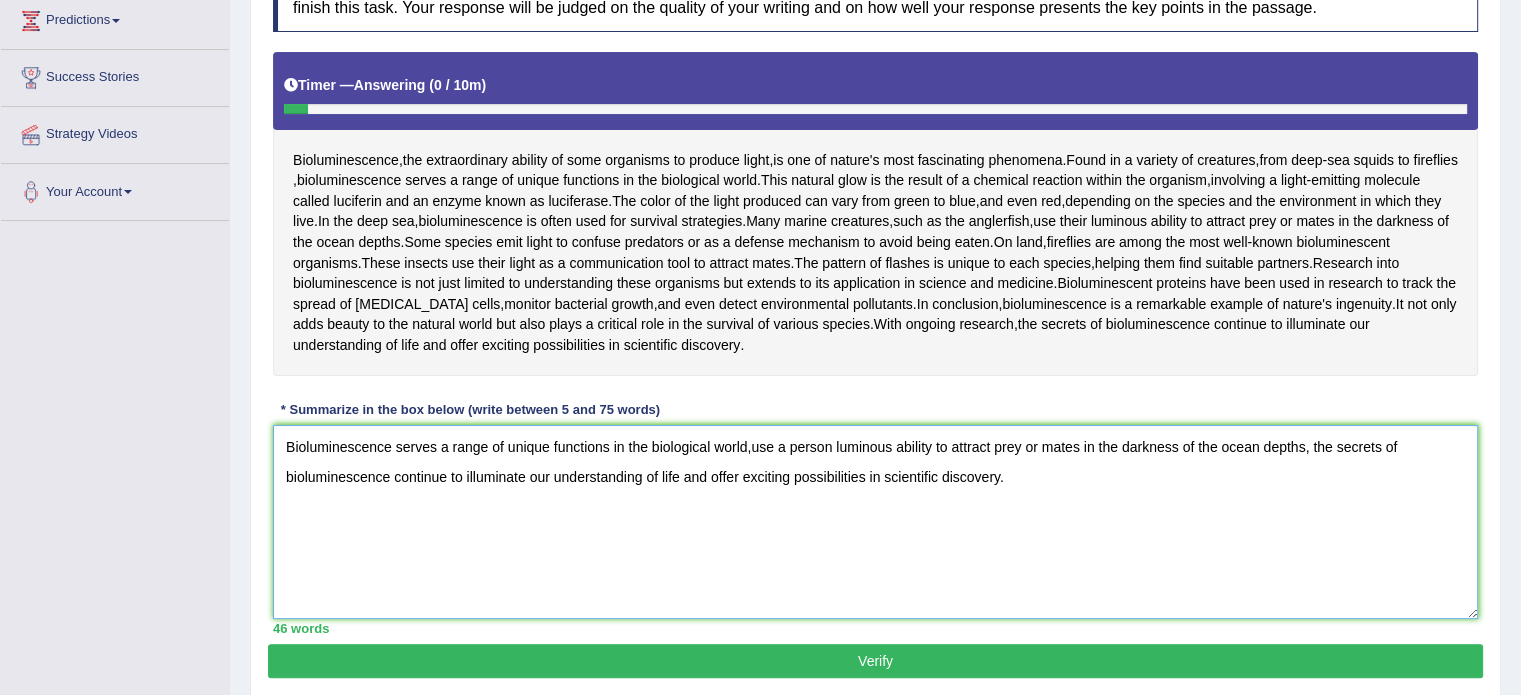 click on "Bioluminescence serves a range of unique functions in the biological world,use a person luminous ability to attract prey or mates in the darkness of the ocean depths, the secrets of bioluminescence continue to illuminate our understanding of life and offer exciting possibilities in scientific discovery." at bounding box center (875, 522) 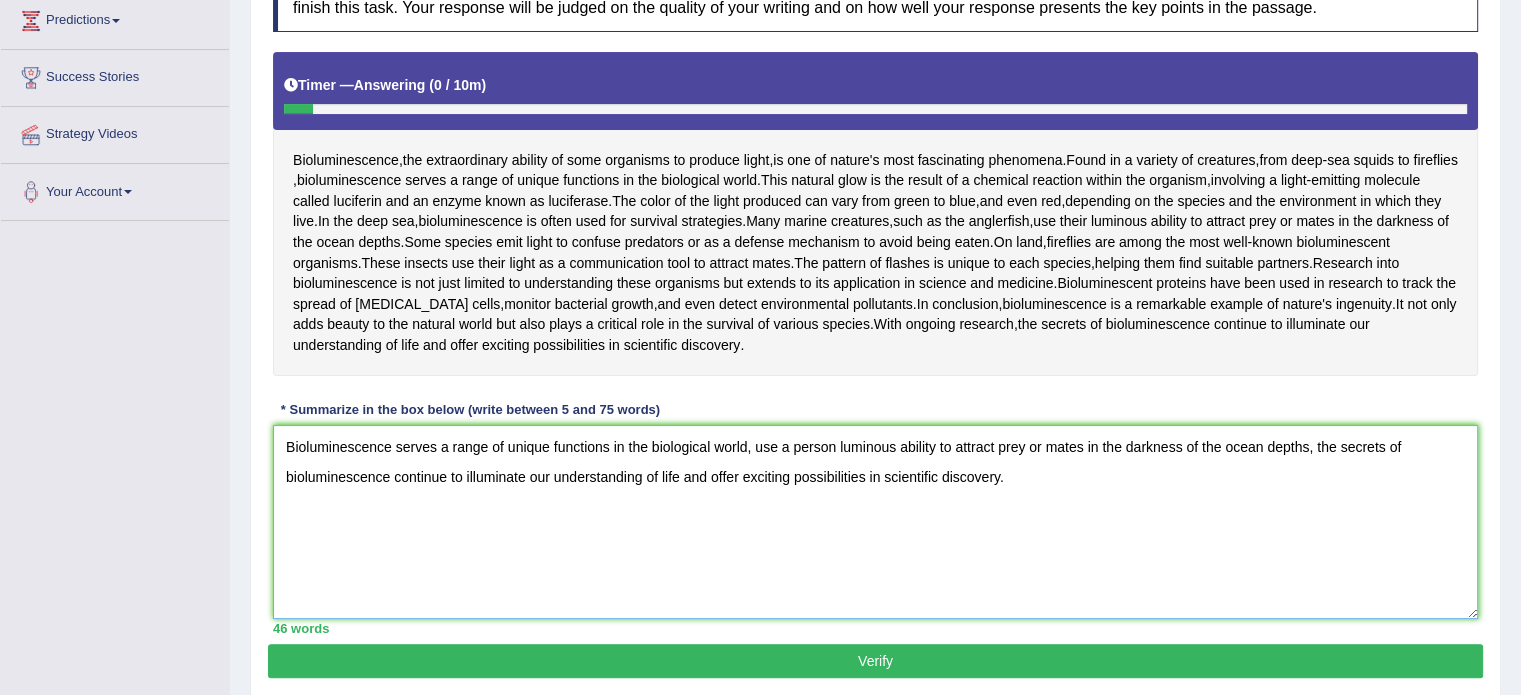 type on "Bioluminescence serves a range of unique functions in the biological world, use a person luminous ability to attract prey or mates in the darkness of the ocean depths, the secrets of bioluminescence continue to illuminate our understanding of life and offer exciting possibilities in scientific discovery." 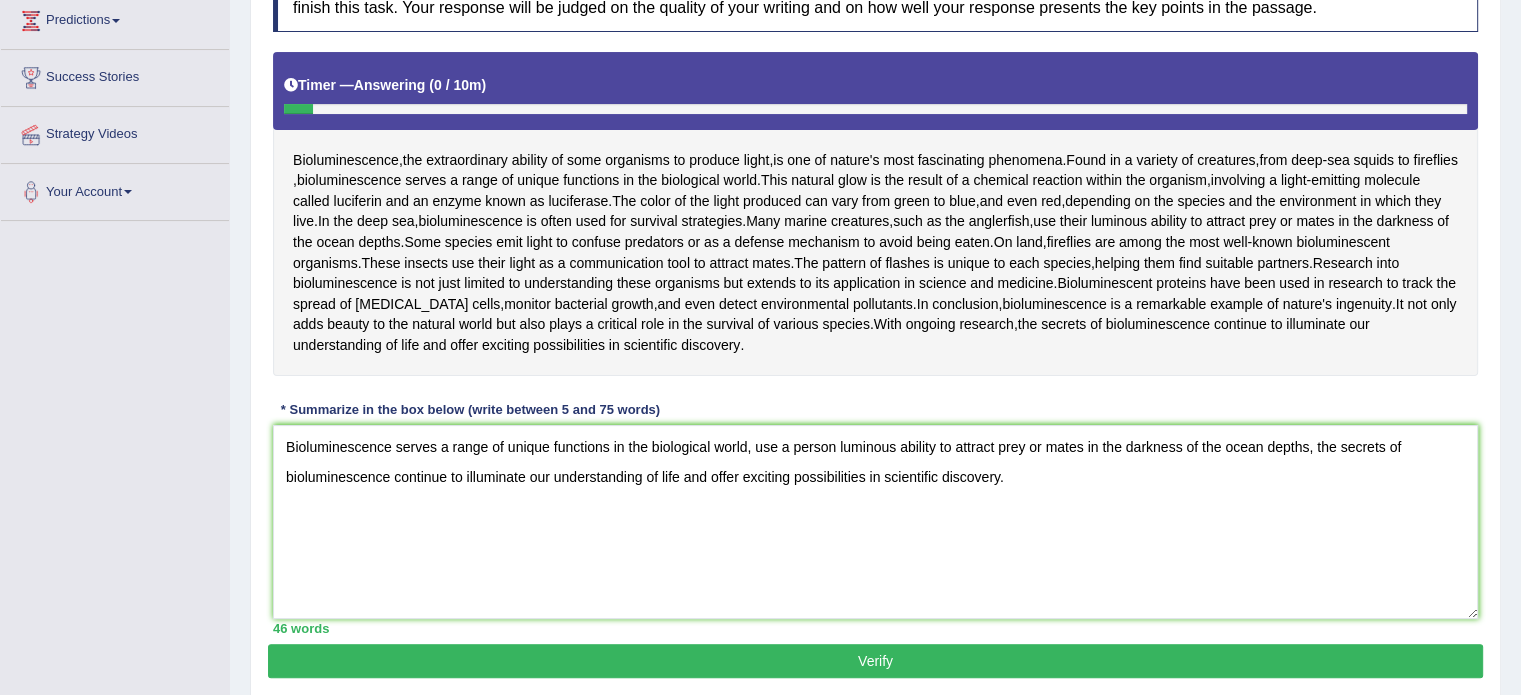 click on "Verify" at bounding box center (875, 661) 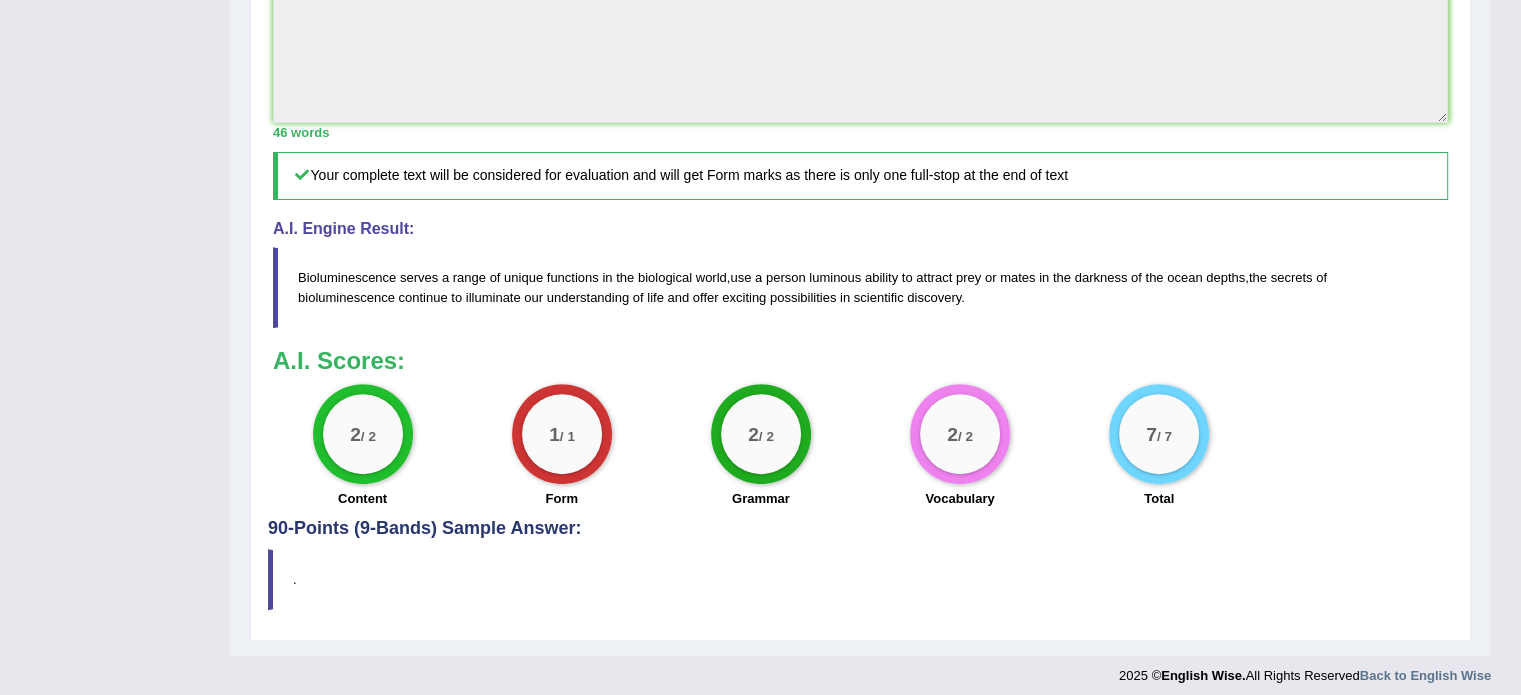 scroll, scrollTop: 716, scrollLeft: 0, axis: vertical 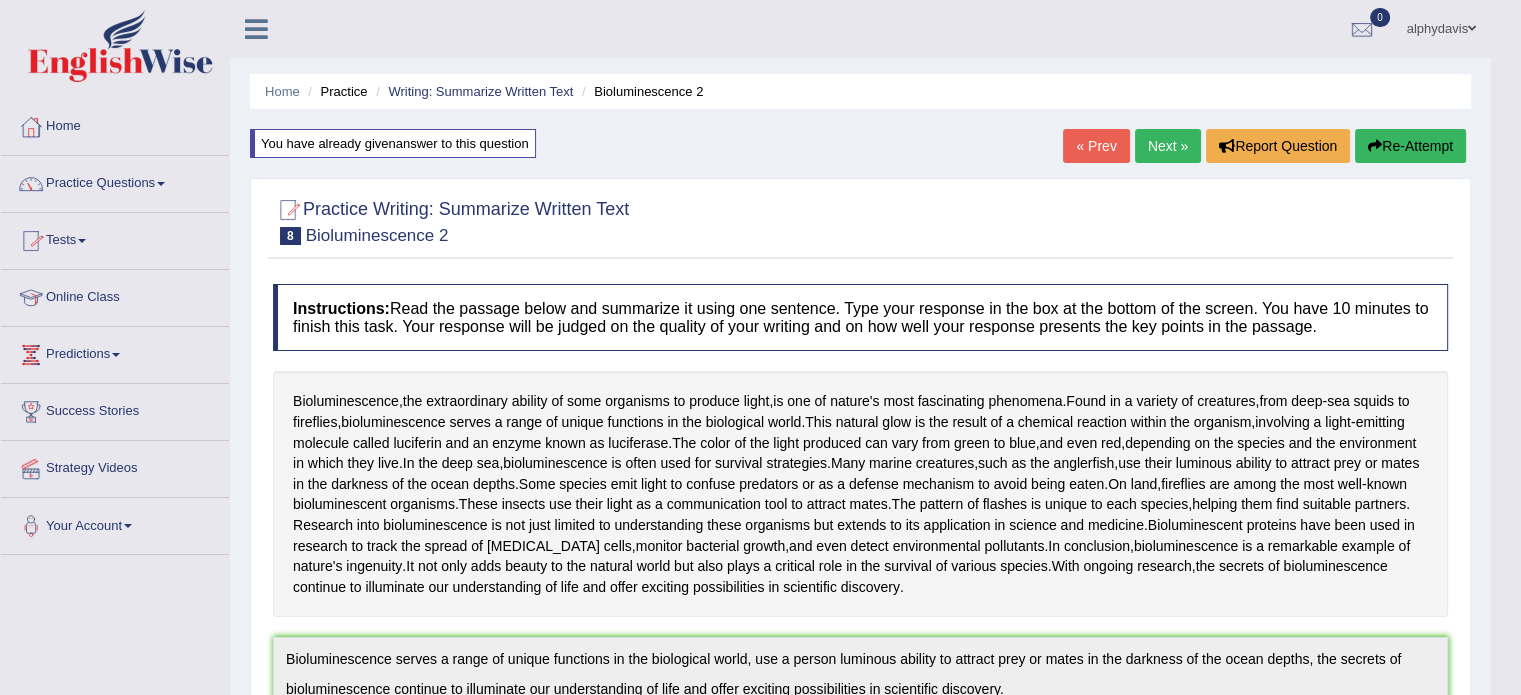 click at bounding box center (161, 184) 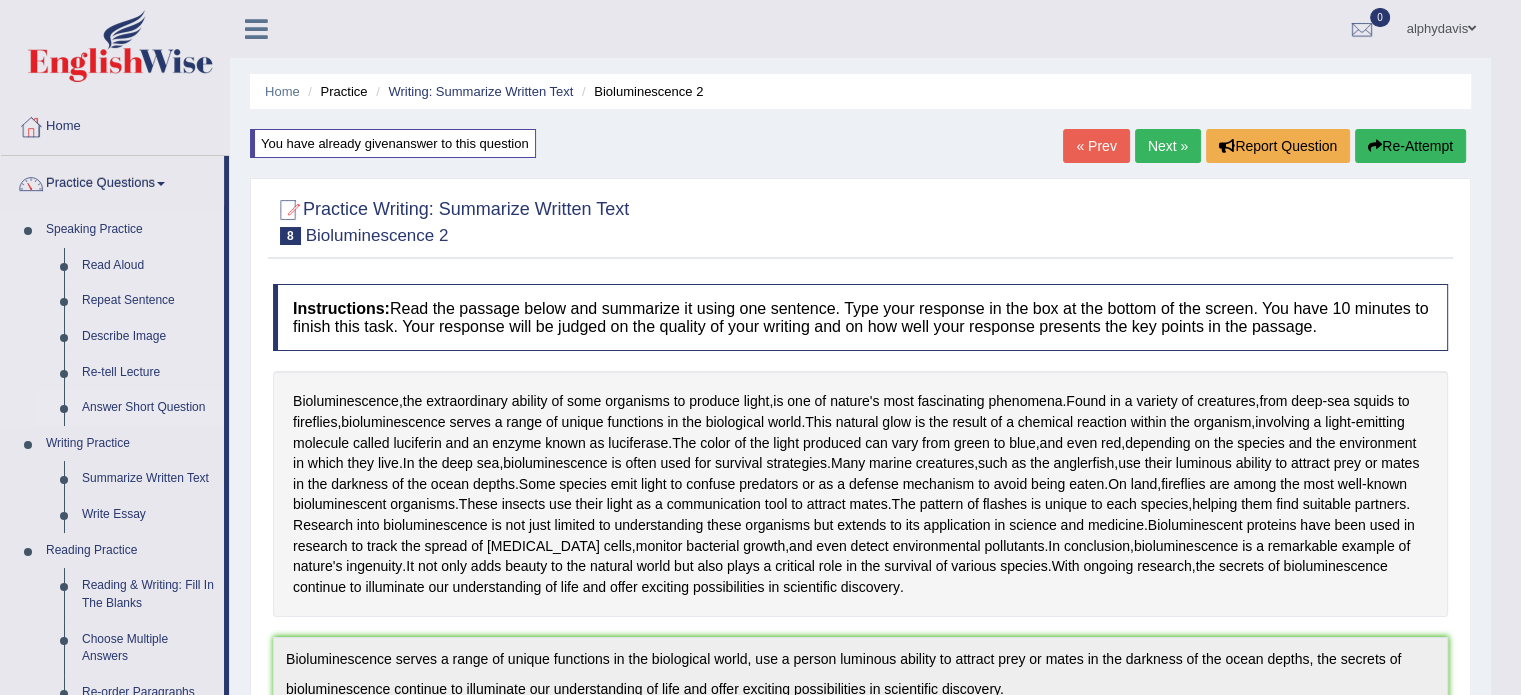 drag, startPoint x: 225, startPoint y: 299, endPoint x: 220, endPoint y: 419, distance: 120.10412 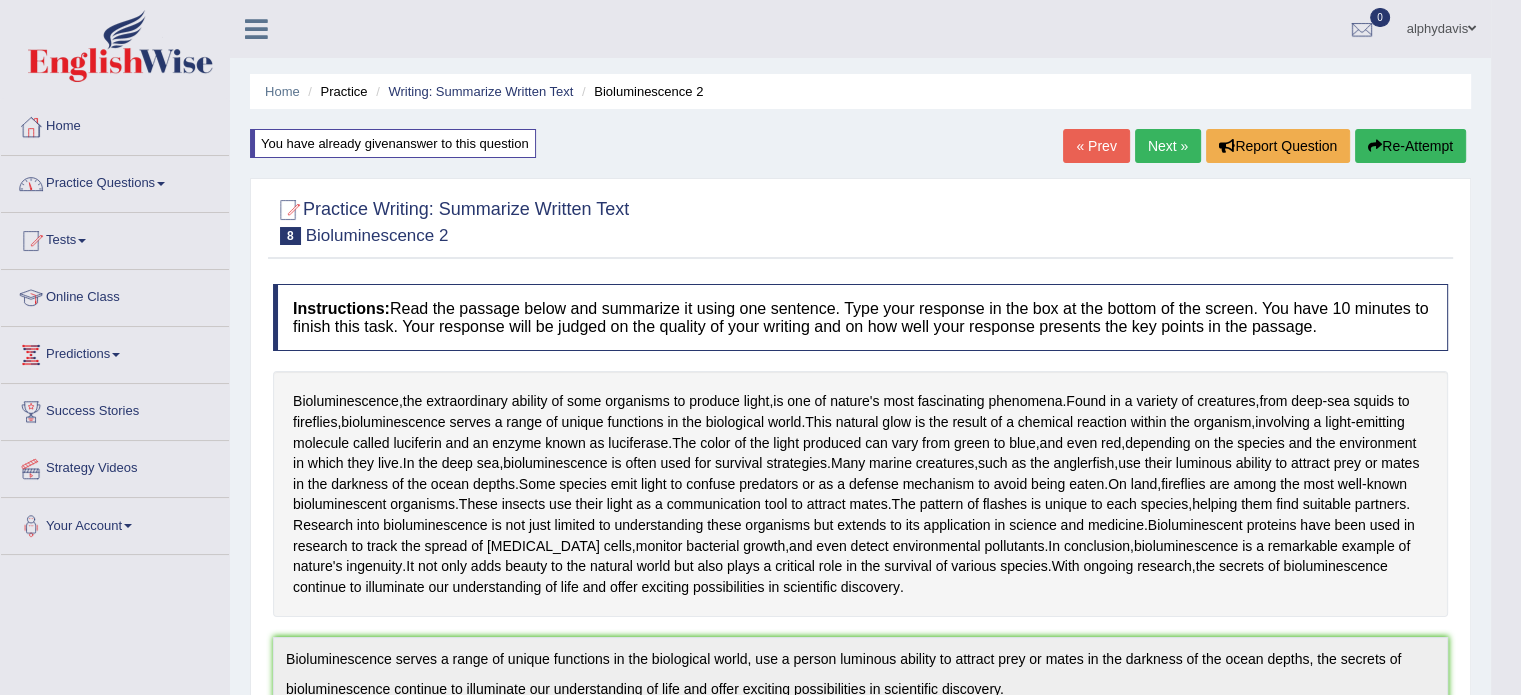 click at bounding box center (161, 184) 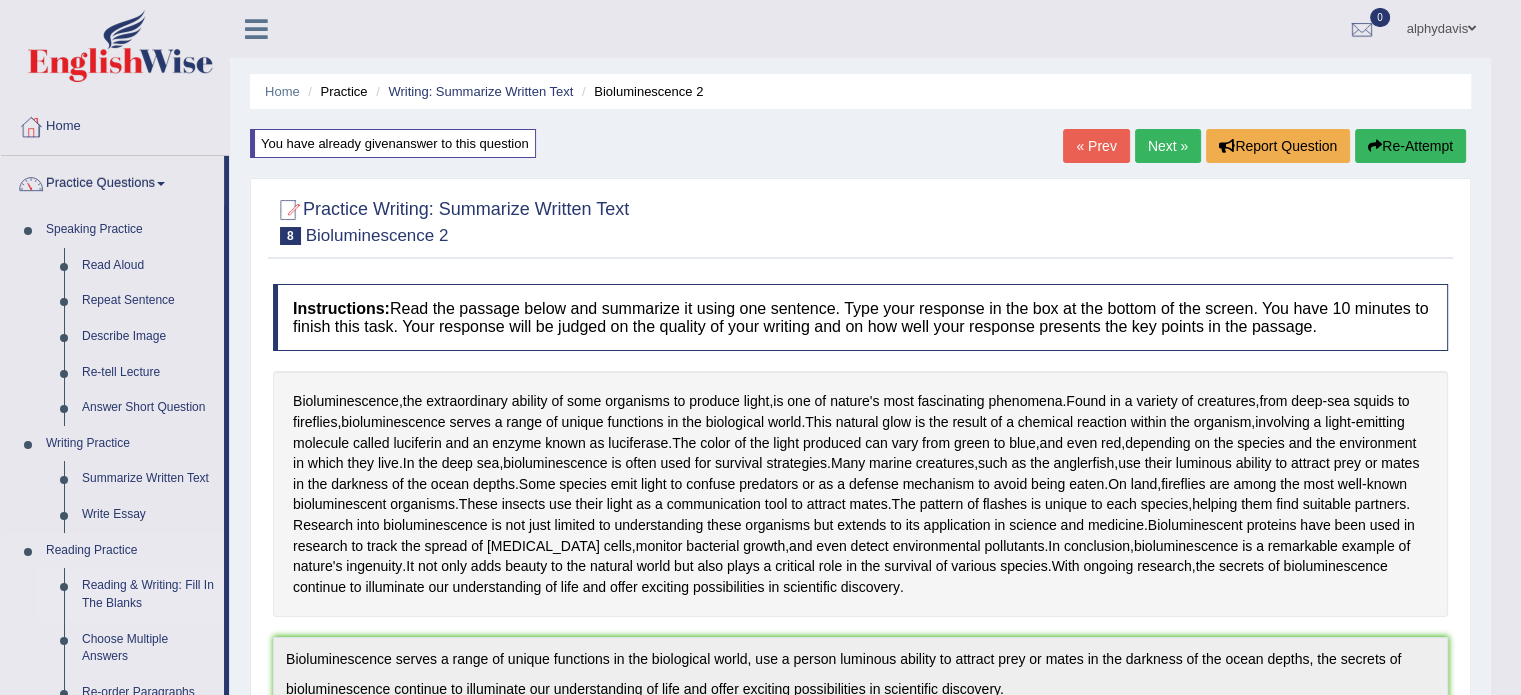 click on "Reading & Writing: Fill In The Blanks" at bounding box center [148, 594] 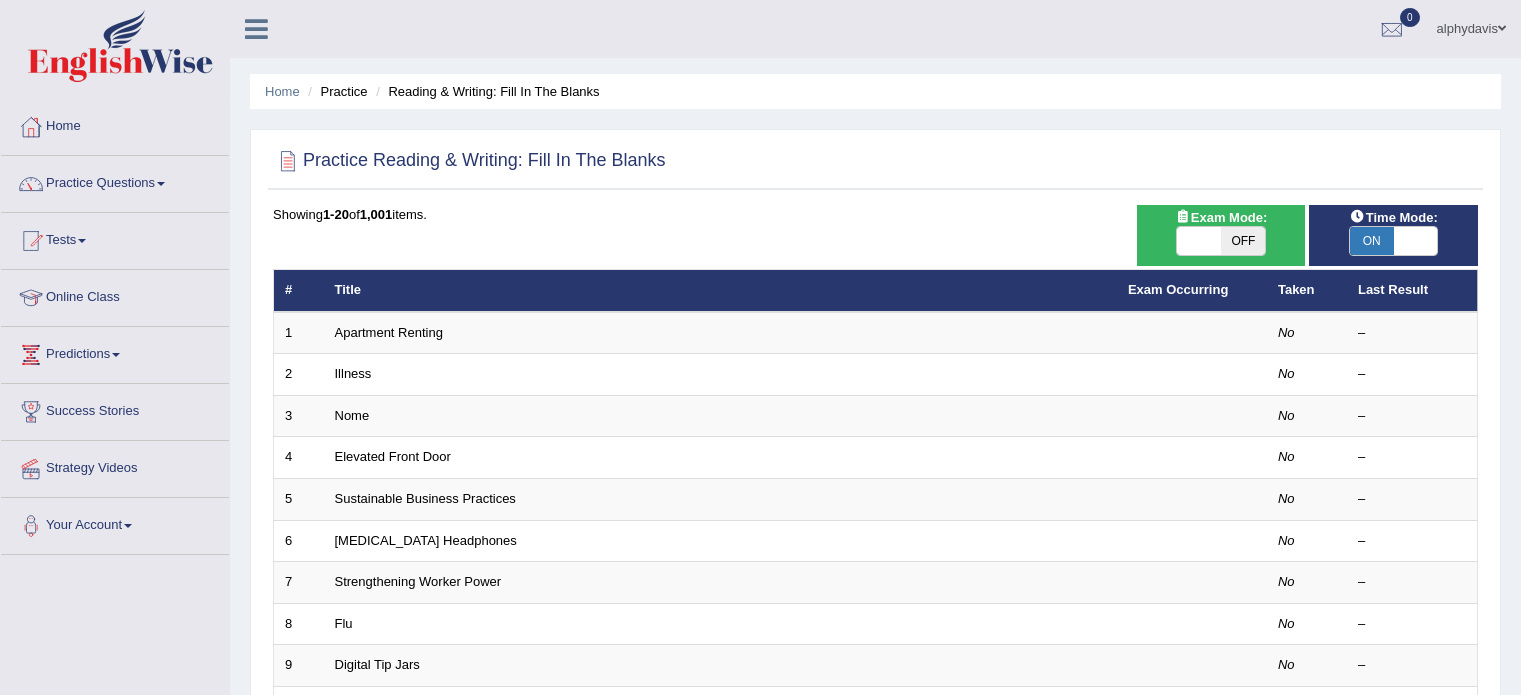 scroll, scrollTop: 0, scrollLeft: 0, axis: both 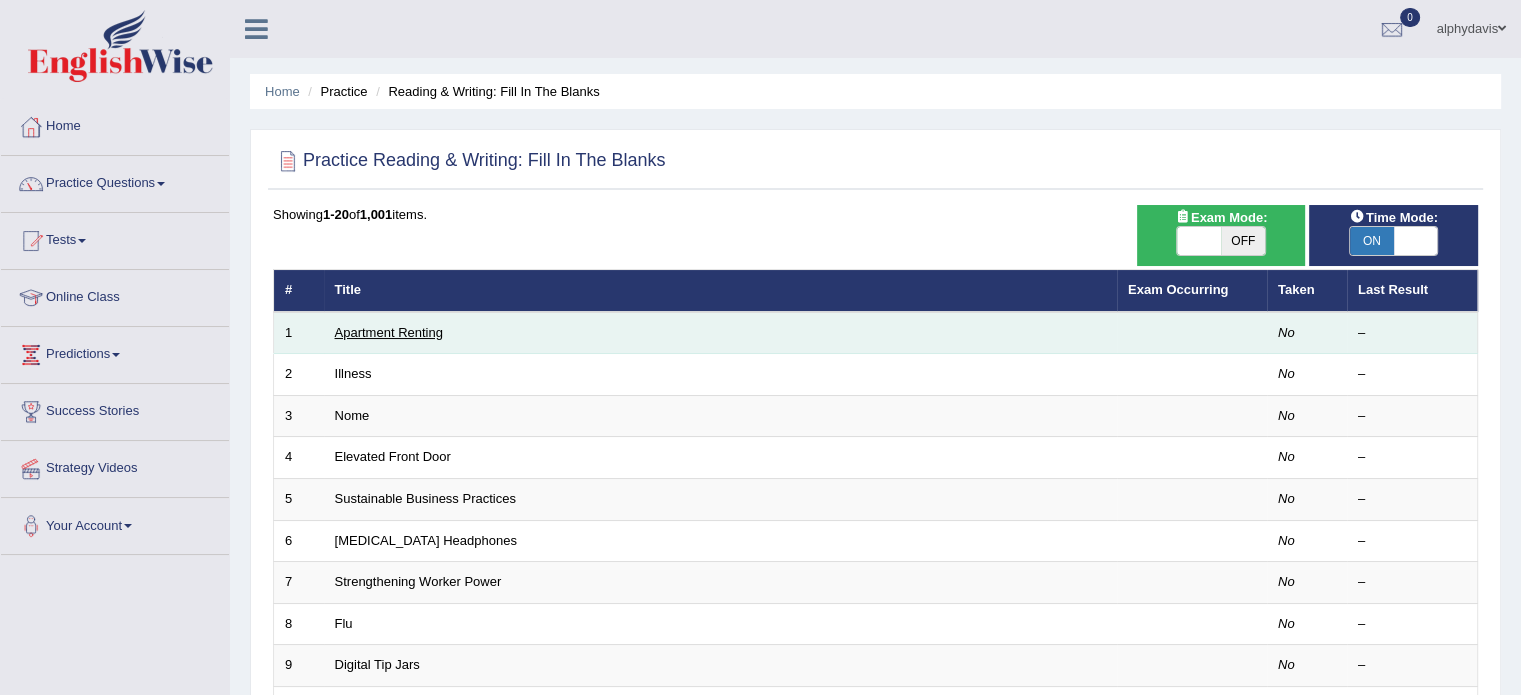 click on "Apartment Renting" at bounding box center [389, 332] 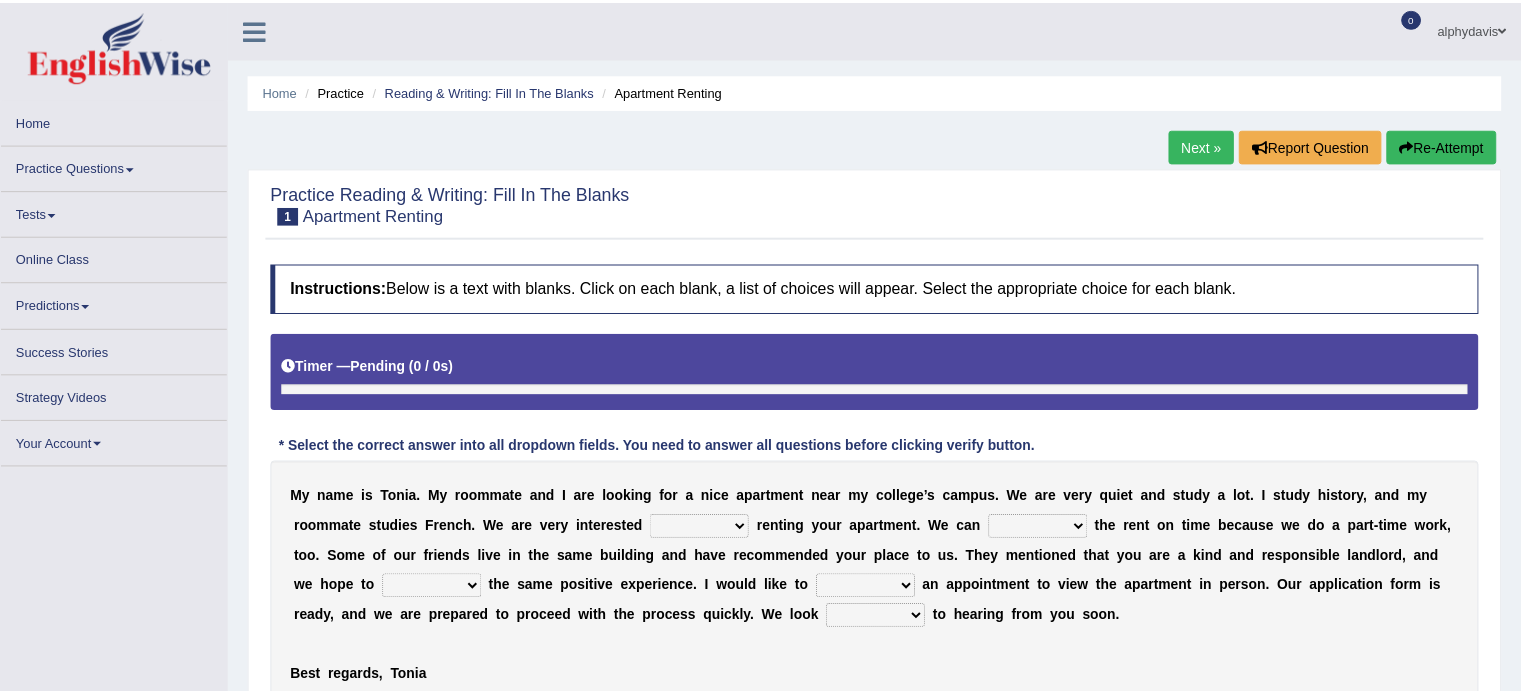 scroll, scrollTop: 0, scrollLeft: 0, axis: both 